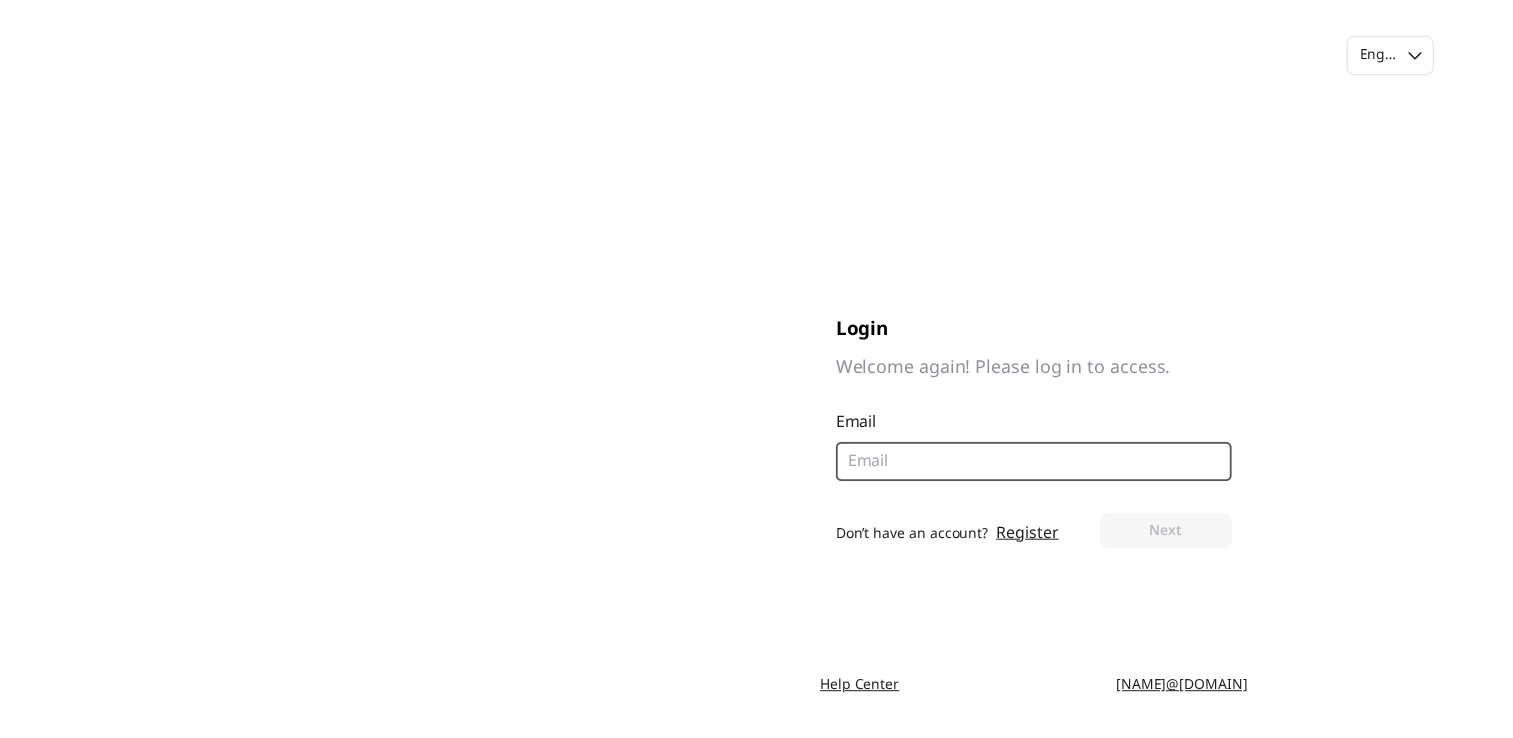 scroll, scrollTop: 0, scrollLeft: 0, axis: both 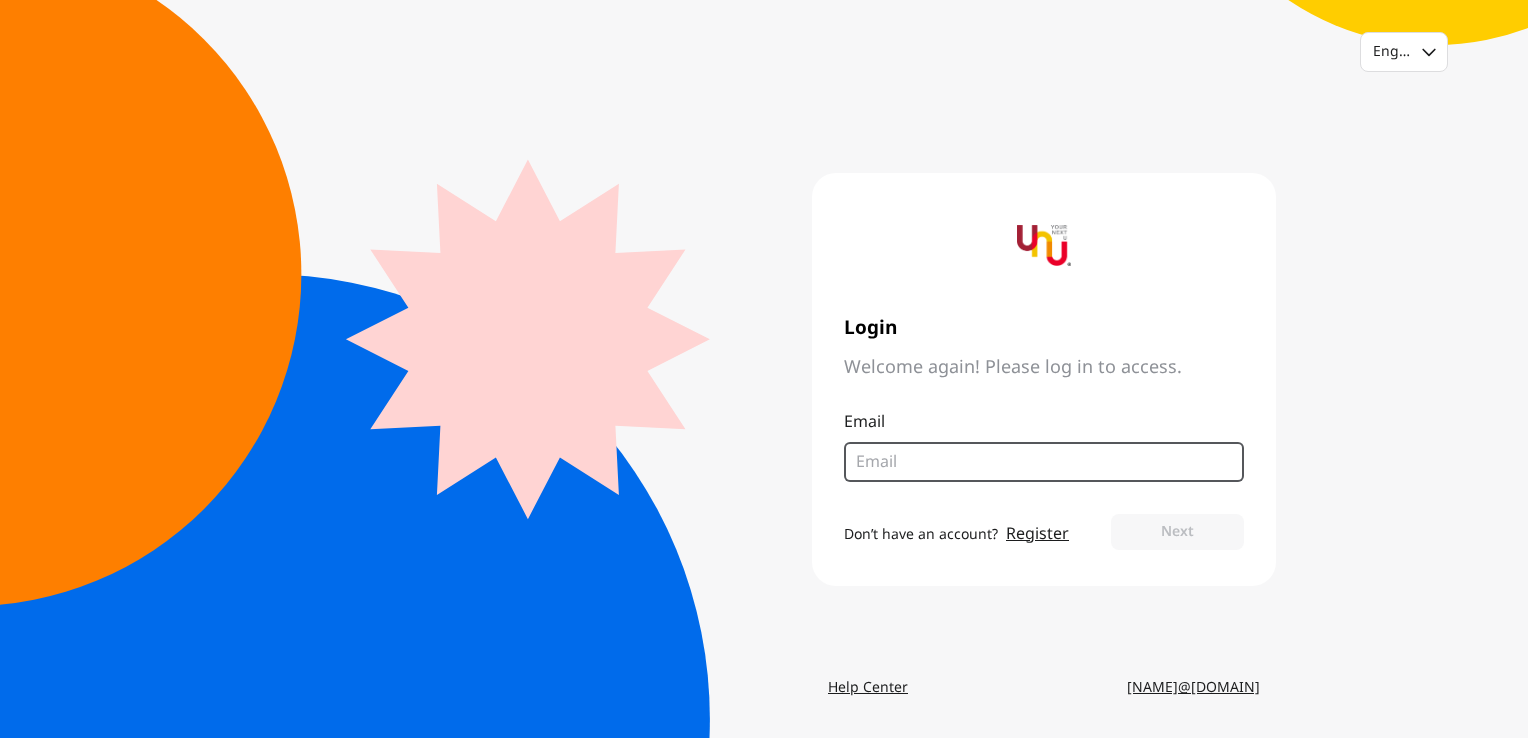 click at bounding box center (1036, 462) 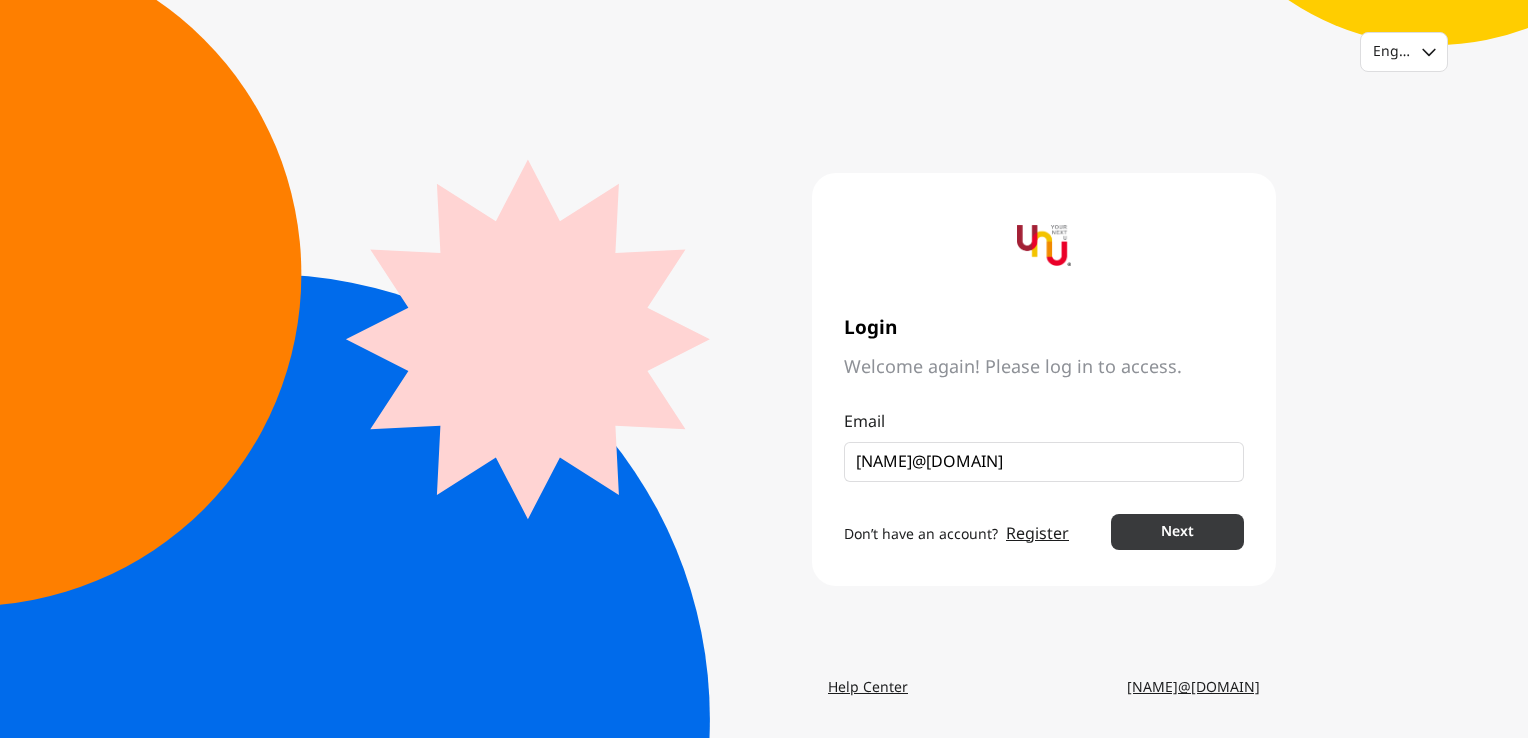 click on "Next" at bounding box center (1177, 532) 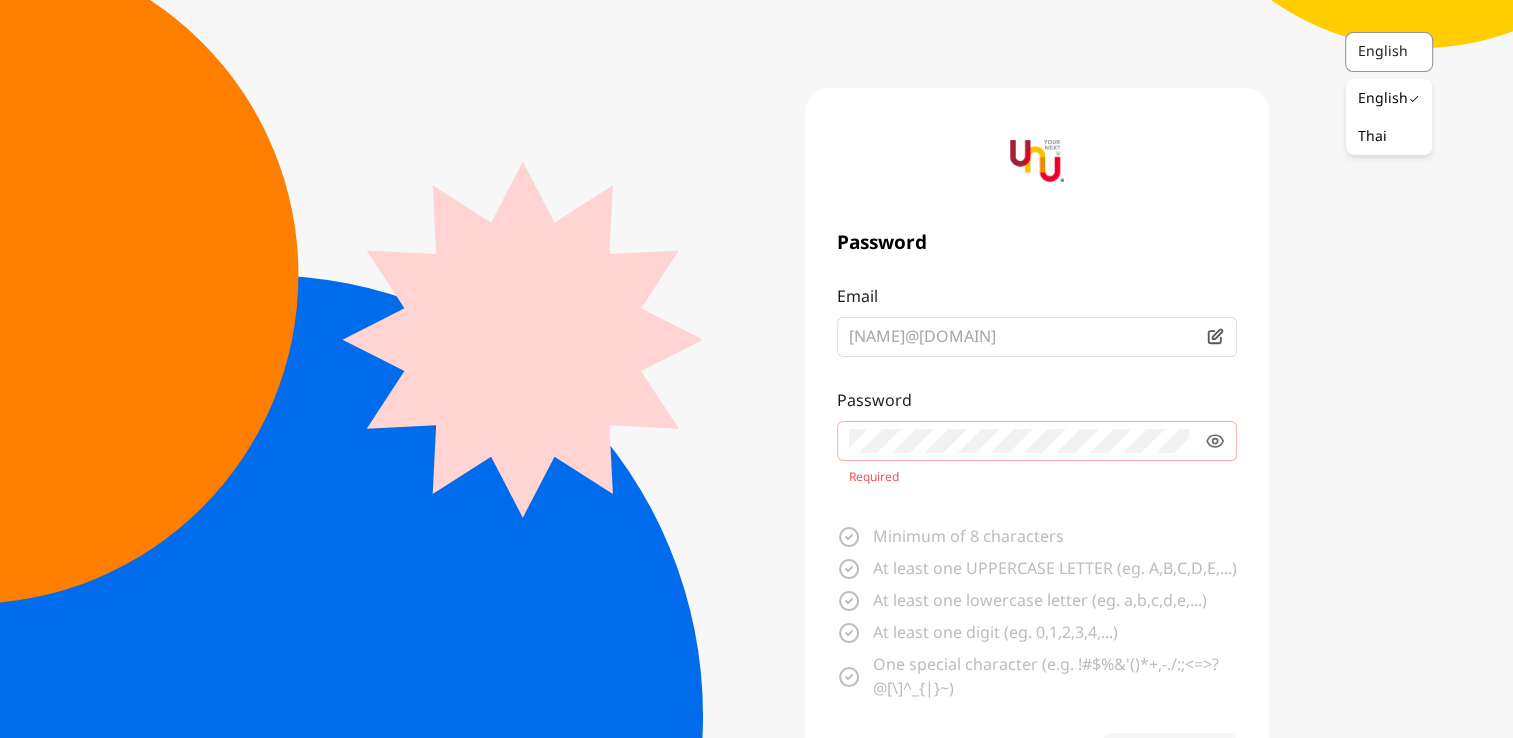 click at bounding box center (1423, 52) 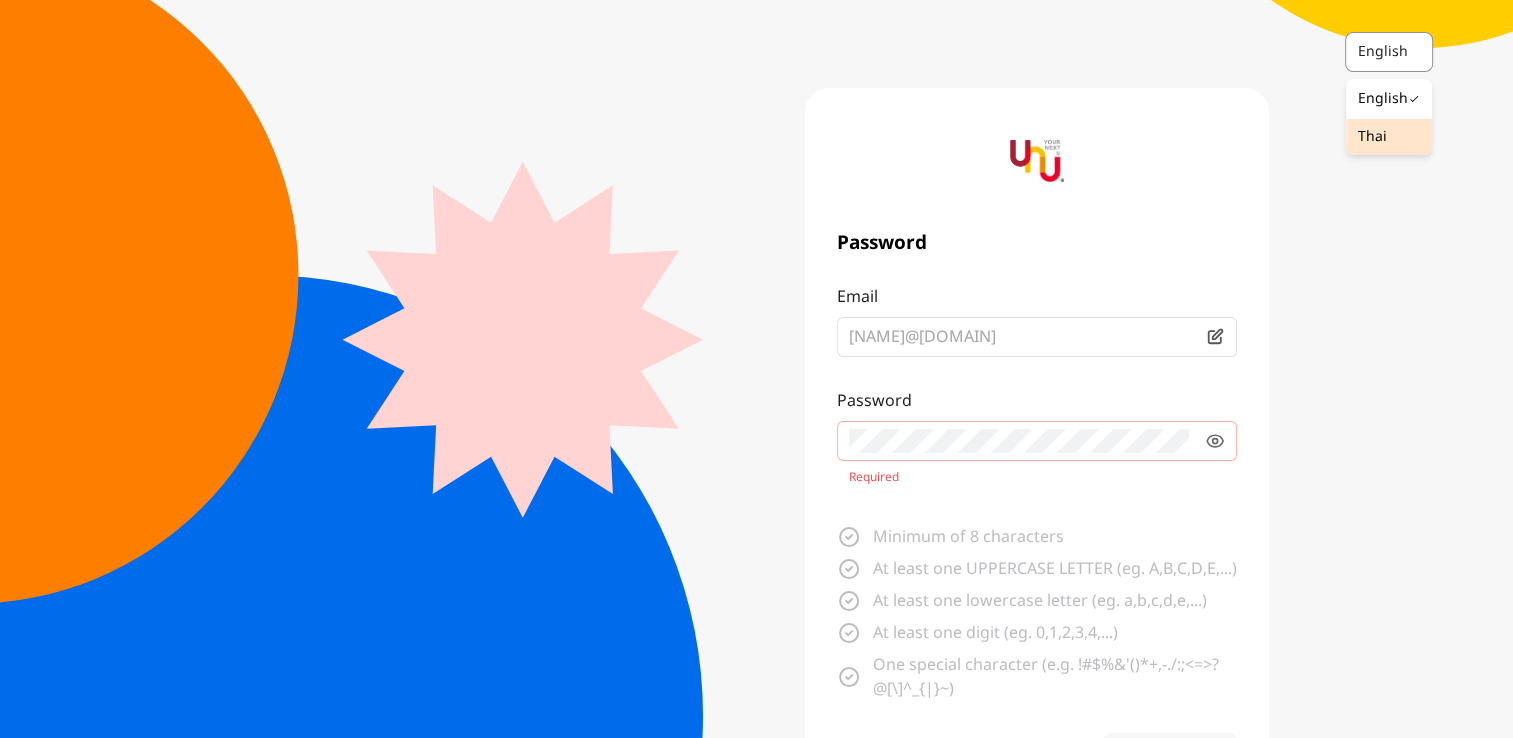 click on "Thai" at bounding box center (1389, 137) 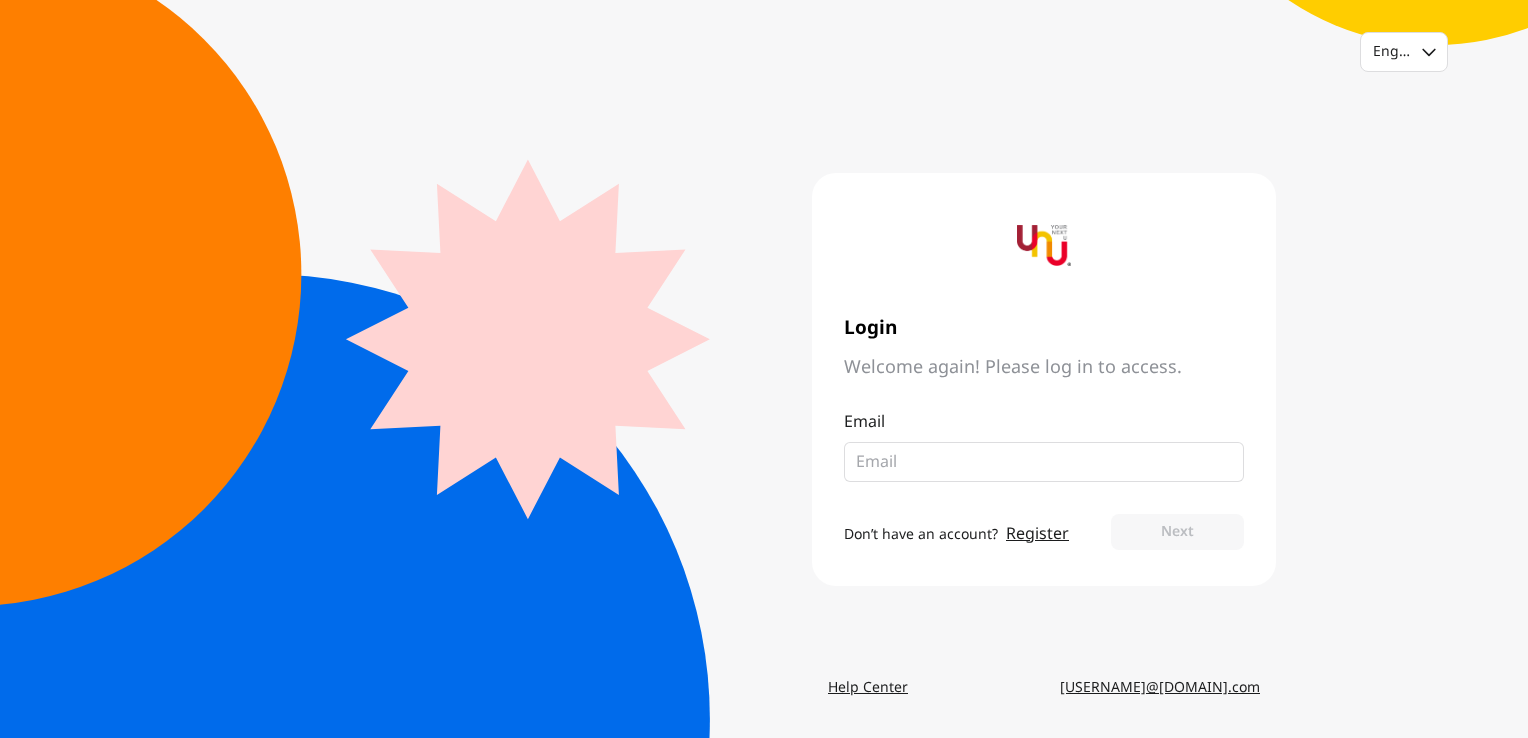 scroll, scrollTop: 0, scrollLeft: 0, axis: both 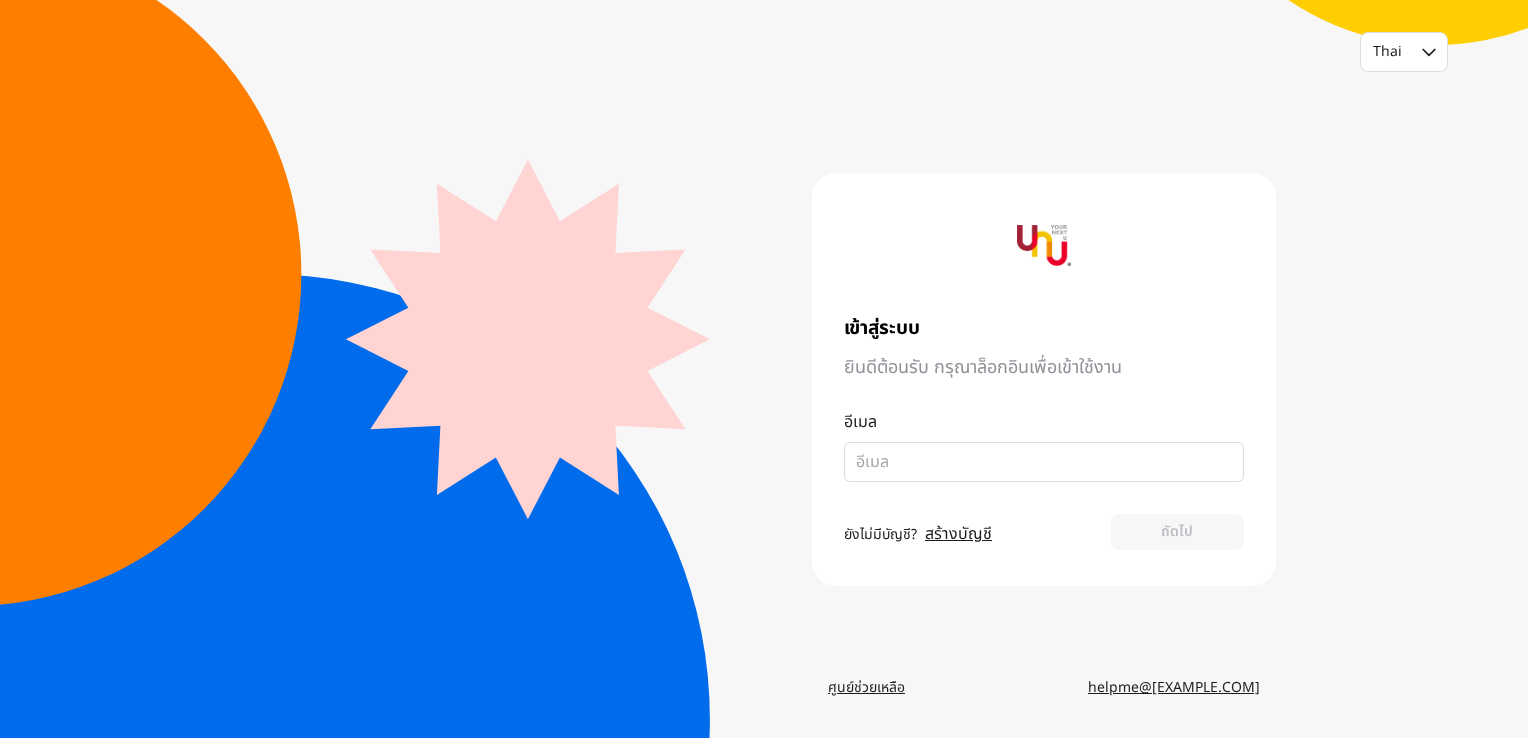 click at bounding box center [1036, 462] 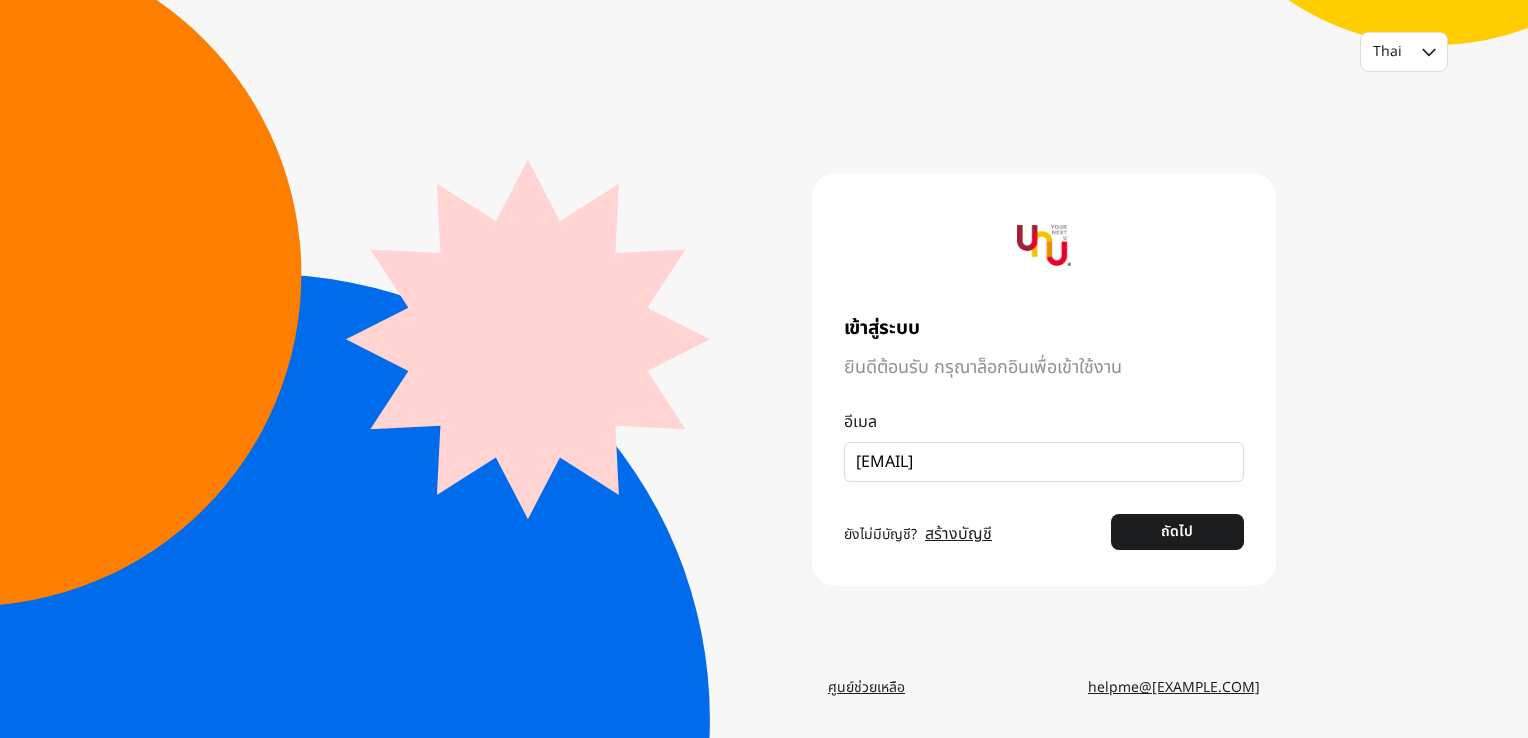 click on "สร้างบัญชี" at bounding box center [958, 534] 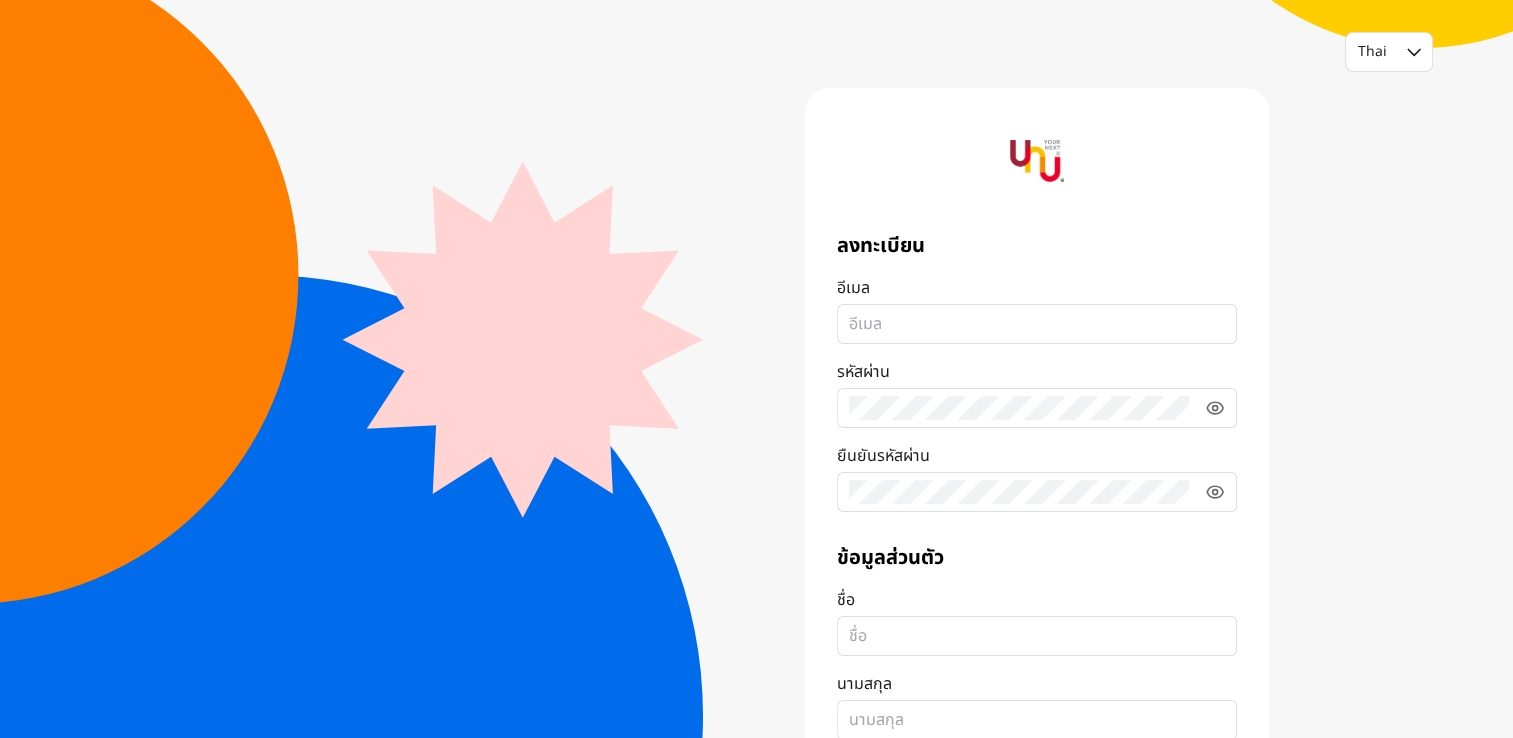 click on "อีเมล" at bounding box center (1037, 324) 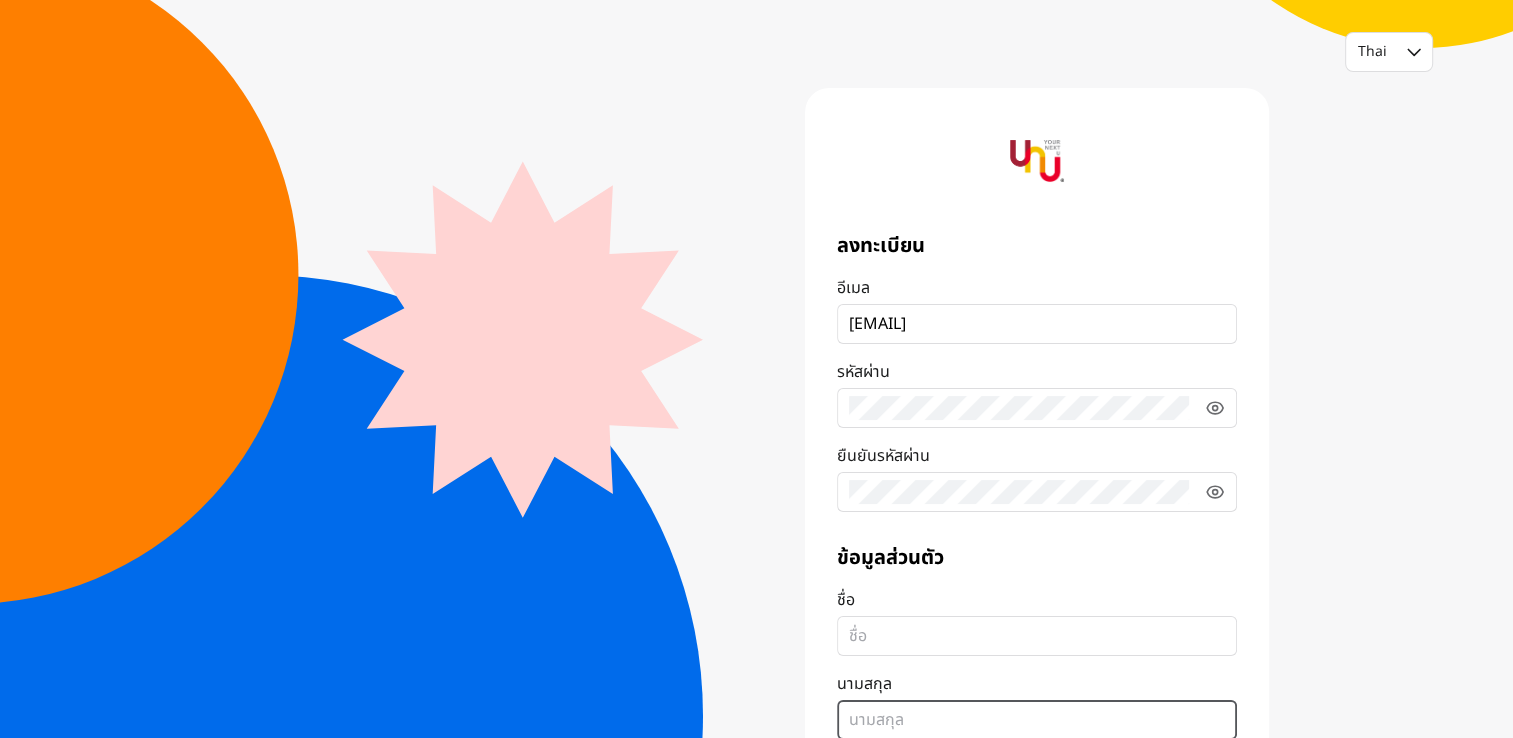 type on "[LAST]" 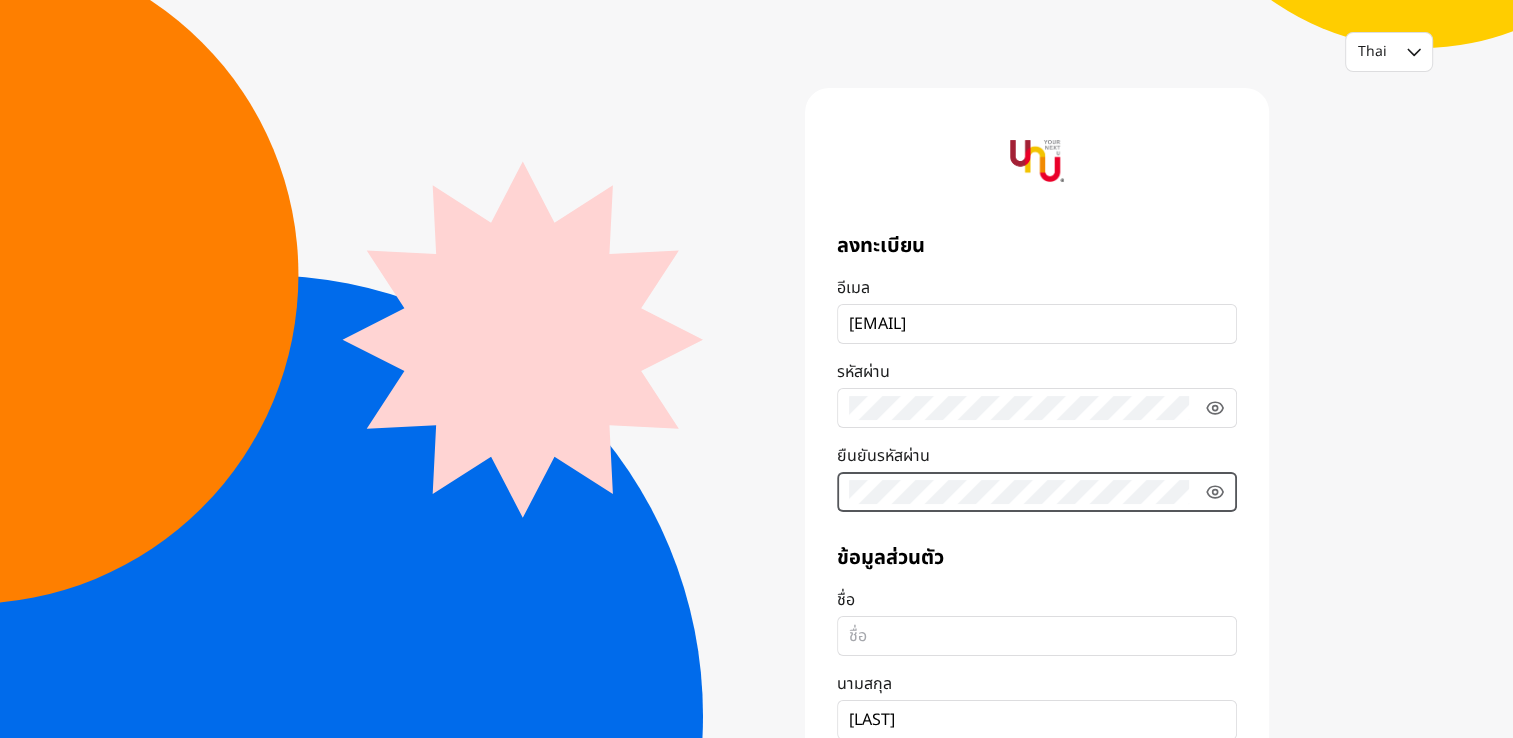 click on "ลงทะเบียน อีเมล [EMAIL] รหัสผ่าน ยืนยันรหัสผ่าน" at bounding box center [1037, 372] 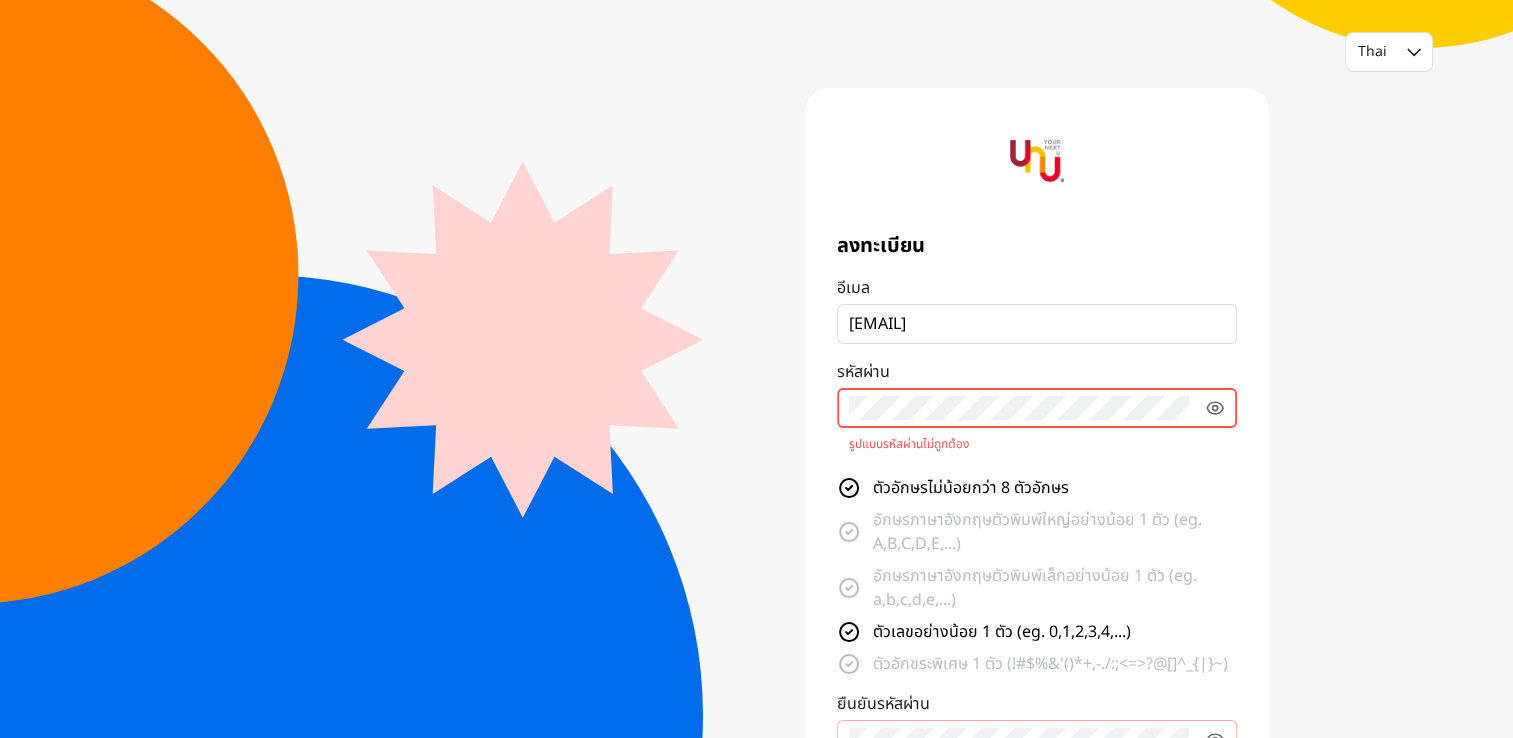click on "ลงทะเบียน อีเมล [EMAIL] รหัสผ่าน รูปแบบรหัสผ่านไม่ถูกต้อง ตัวอักษรไม่น้อยกว่า 8 ตัวอักษร อักษรภาษาอังกฤษตัวพิมพ์ใหญ่อย่างน้อย 1 ตัว (eg. A,B,C,D,E,...) อักษรภาษาอังกฤษตัวพิมพ์เล็กอย่างน้อย 1 ตัว (eg. a,b,c,d,e,...) ตัวเลขอย่างน้อย 1 ตัว (eg. 0,1,2,3,4,...) ตัวอักขระพิเศษ 1 ตัว (!#$%&'()*+,-./:;<=>?@[]^_{|}~) ยืนยันรหัสผ่าน จำเป็น ข้อมูลส่วนตัว ชื่อ นามสกุล [LAST] เบอร์โทรศัพท์มือถือ มีบัญชีผู้ใช้งานแล้ว? เข้าสู่ระบบ ถัดไป" at bounding box center (757, 642) 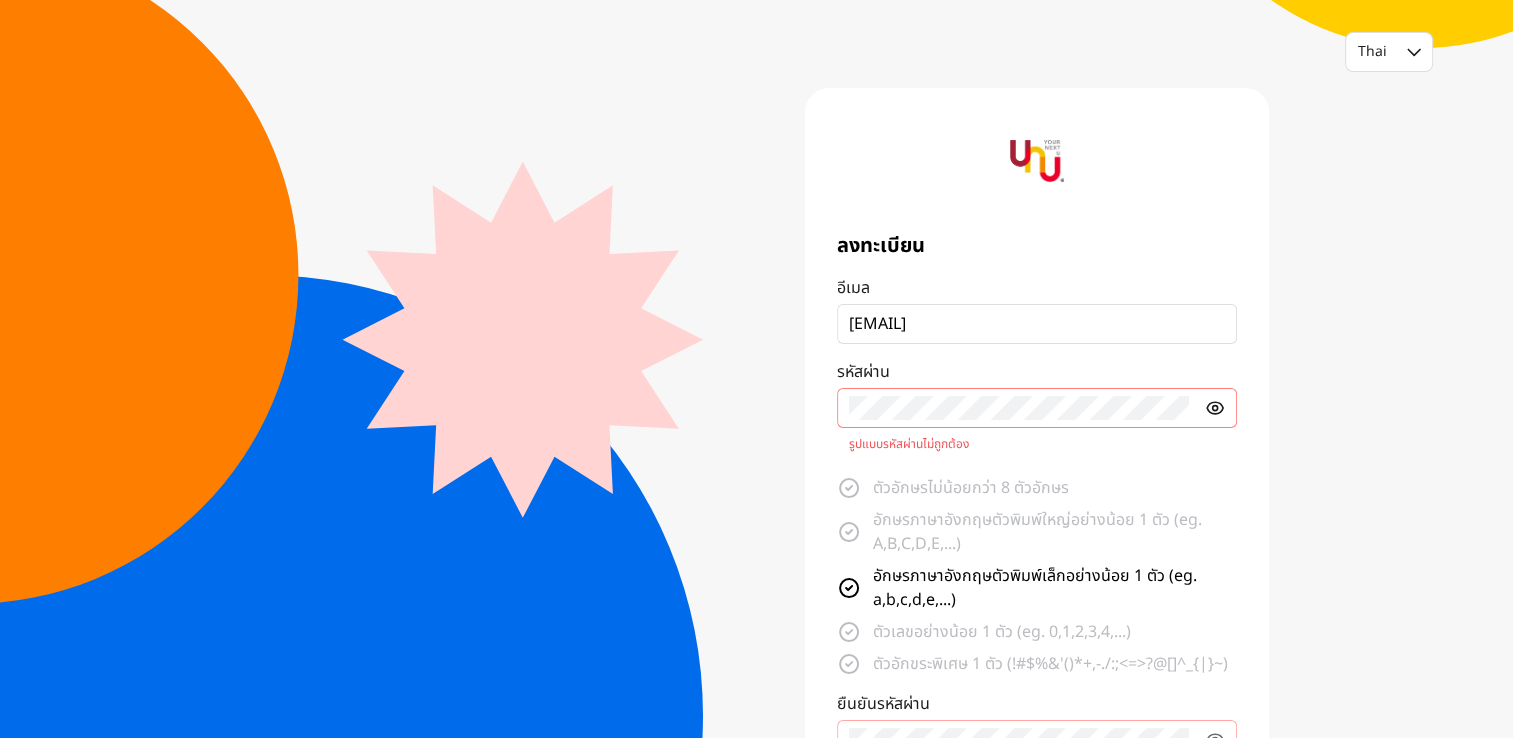 click 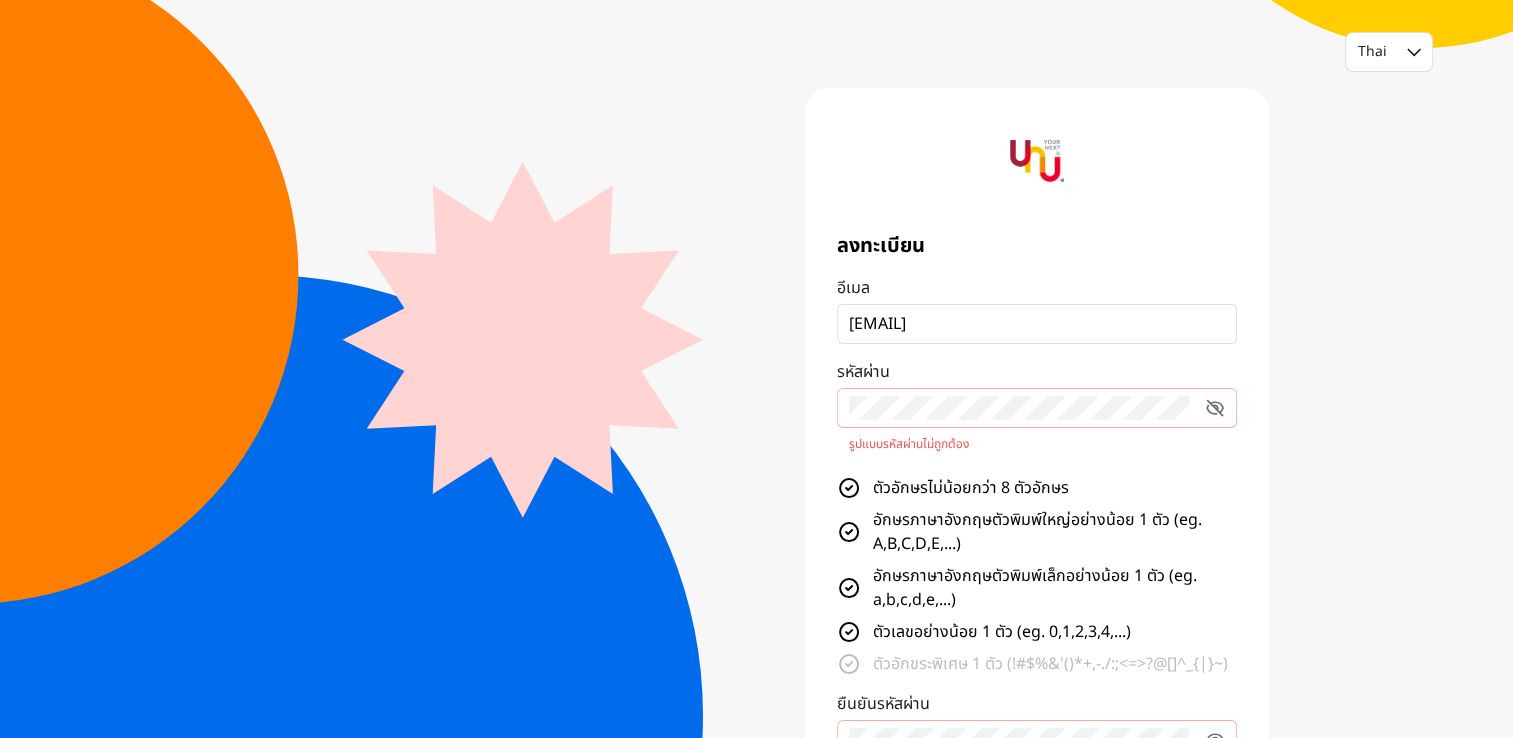 click on "รูปแบบรหัสผ่านไม่ถูกต้อง" at bounding box center [1037, 444] 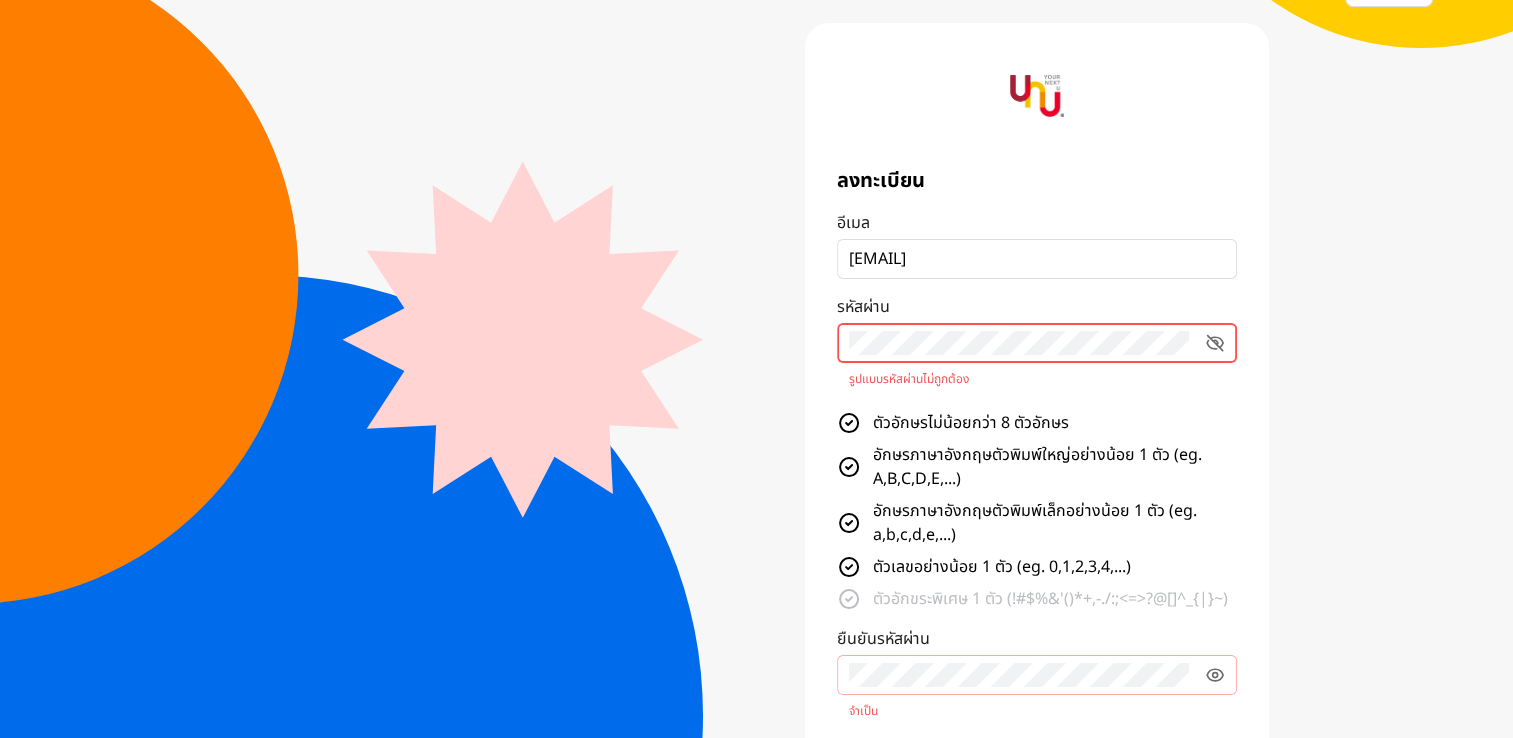 scroll, scrollTop: 100, scrollLeft: 0, axis: vertical 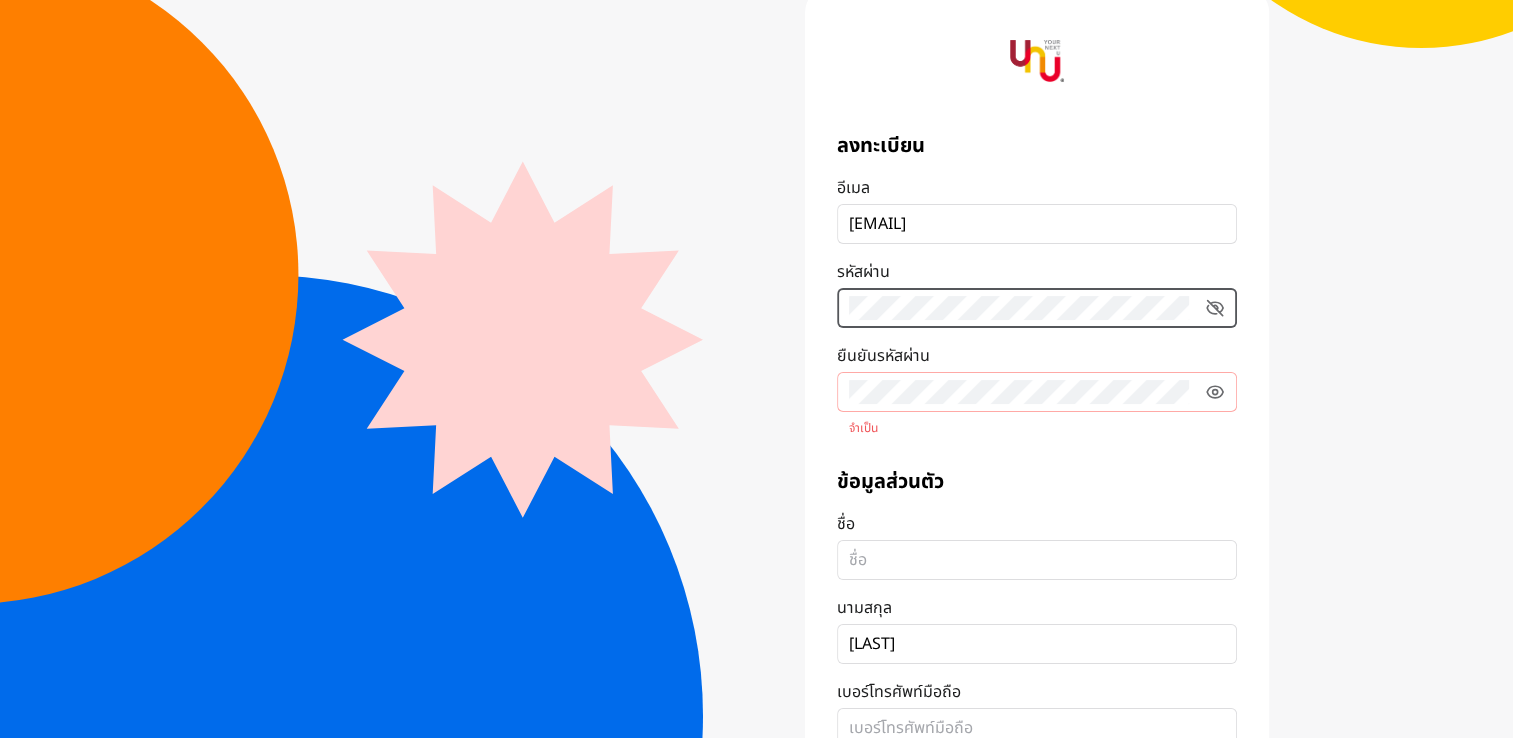 click on "ลงทะเบียน อีเมล [EMAIL] รหัสผ่าน [PASSWORD] ยืนยันรหัสผ่าน จำเป็น ข้อมูลส่วนตัว ชื่อ นามสกุล สมภพ เบอร์โทรศัพท์มือถือ มีบัญชีผู้ใช้งานแล้ว? เข้าสู่ระบบ ถัดไป" at bounding box center (1013, 418) 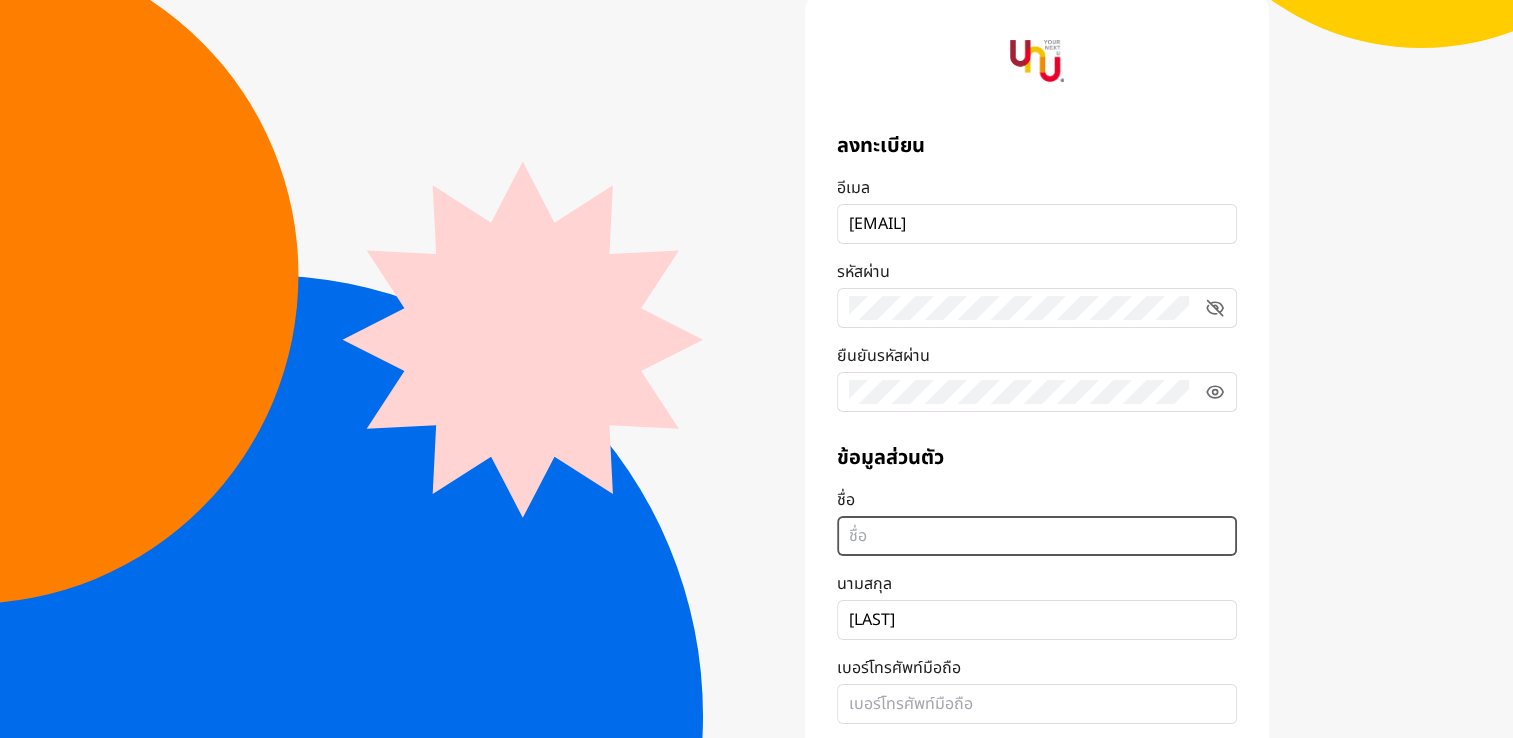 click on "ชื่อ" at bounding box center [1037, 536] 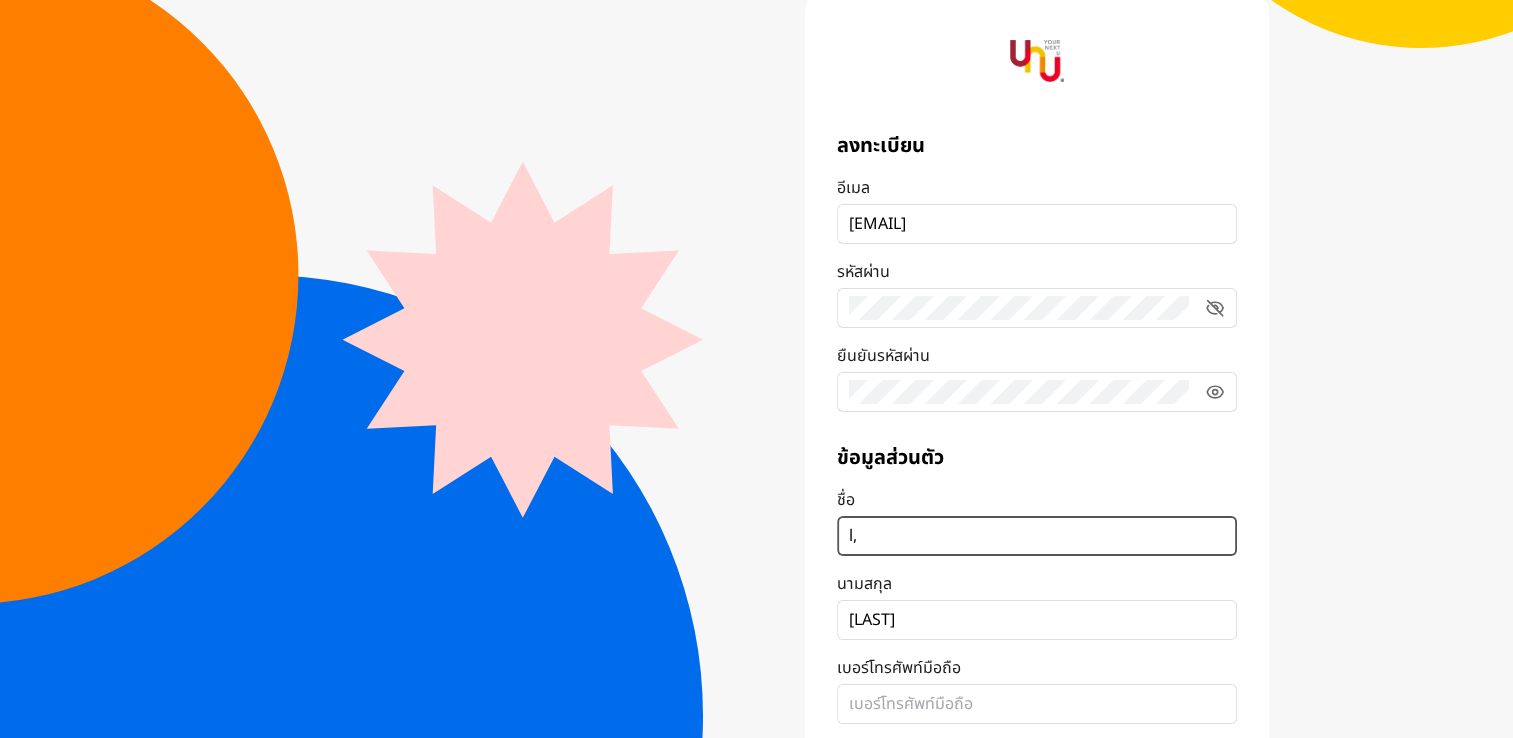 type on "l" 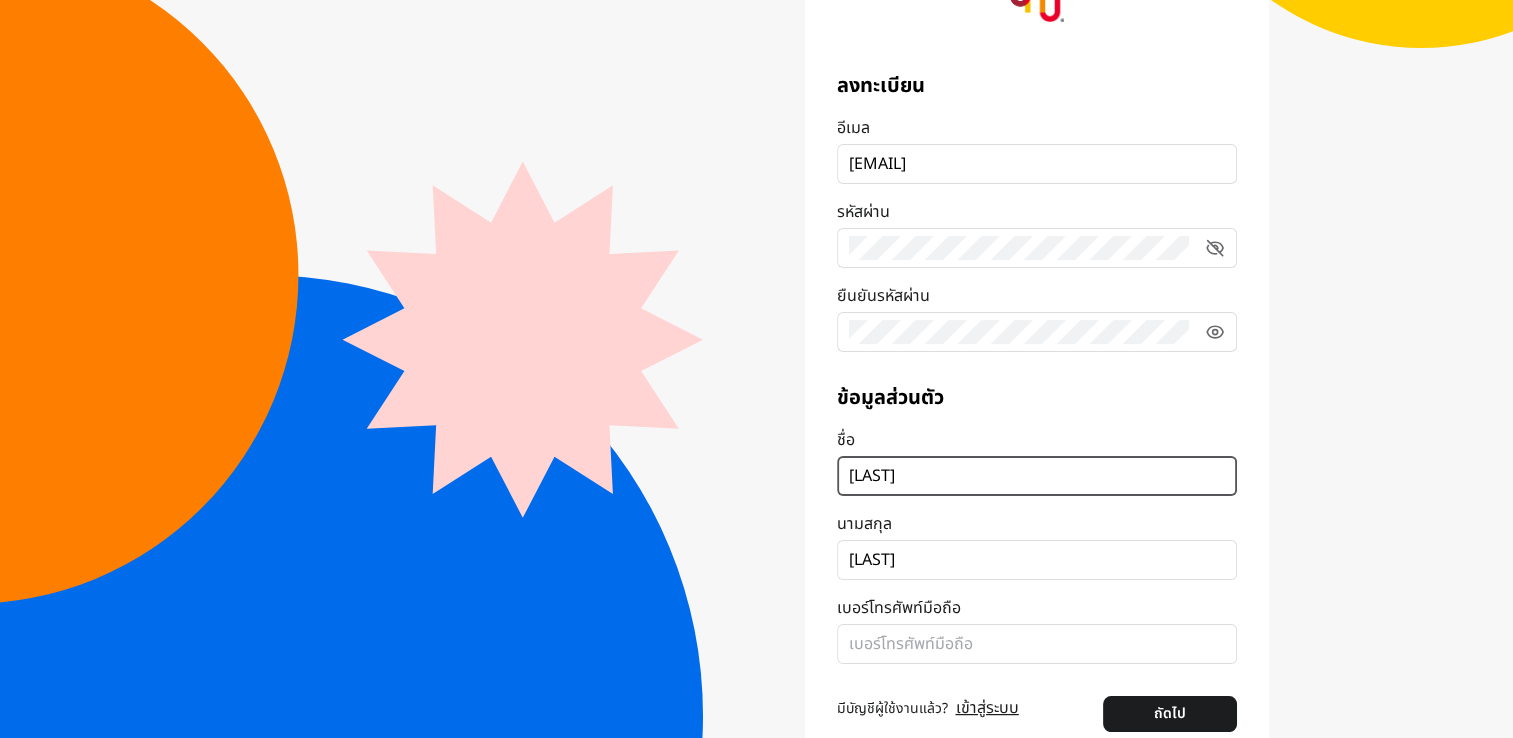 scroll, scrollTop: 217, scrollLeft: 0, axis: vertical 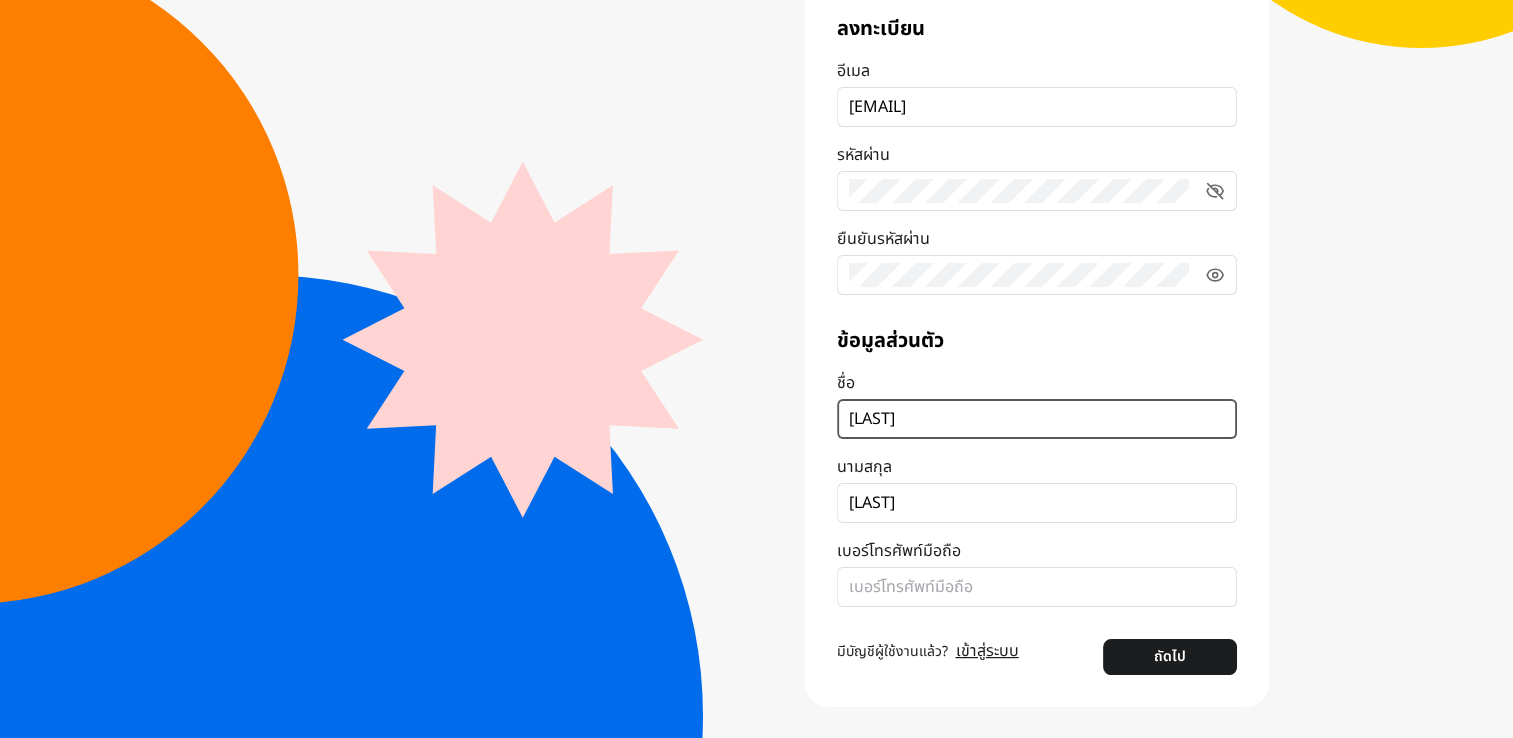 type on "[LAST]" 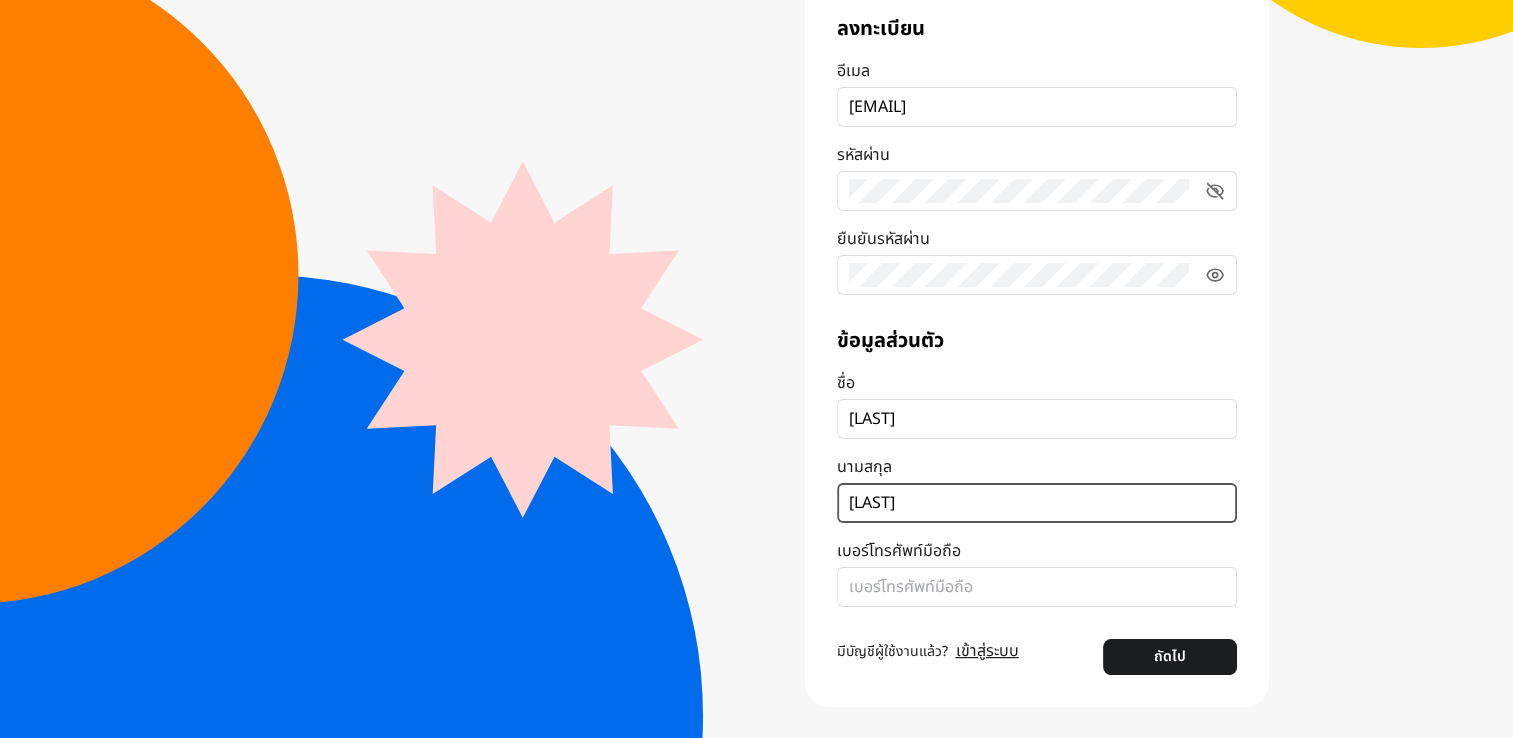 click on "[LAST]" at bounding box center (1037, 503) 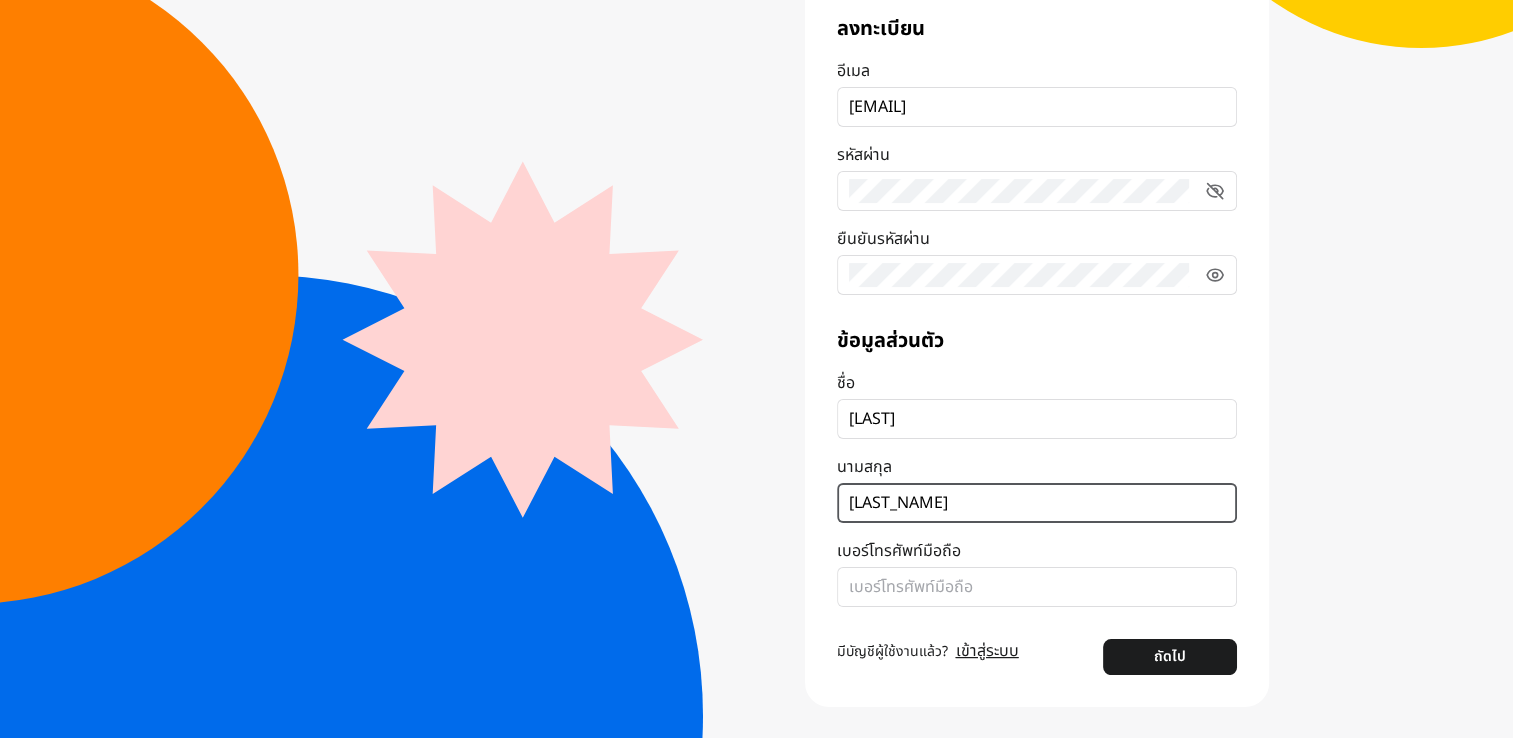 type on "[LAST_NAME]" 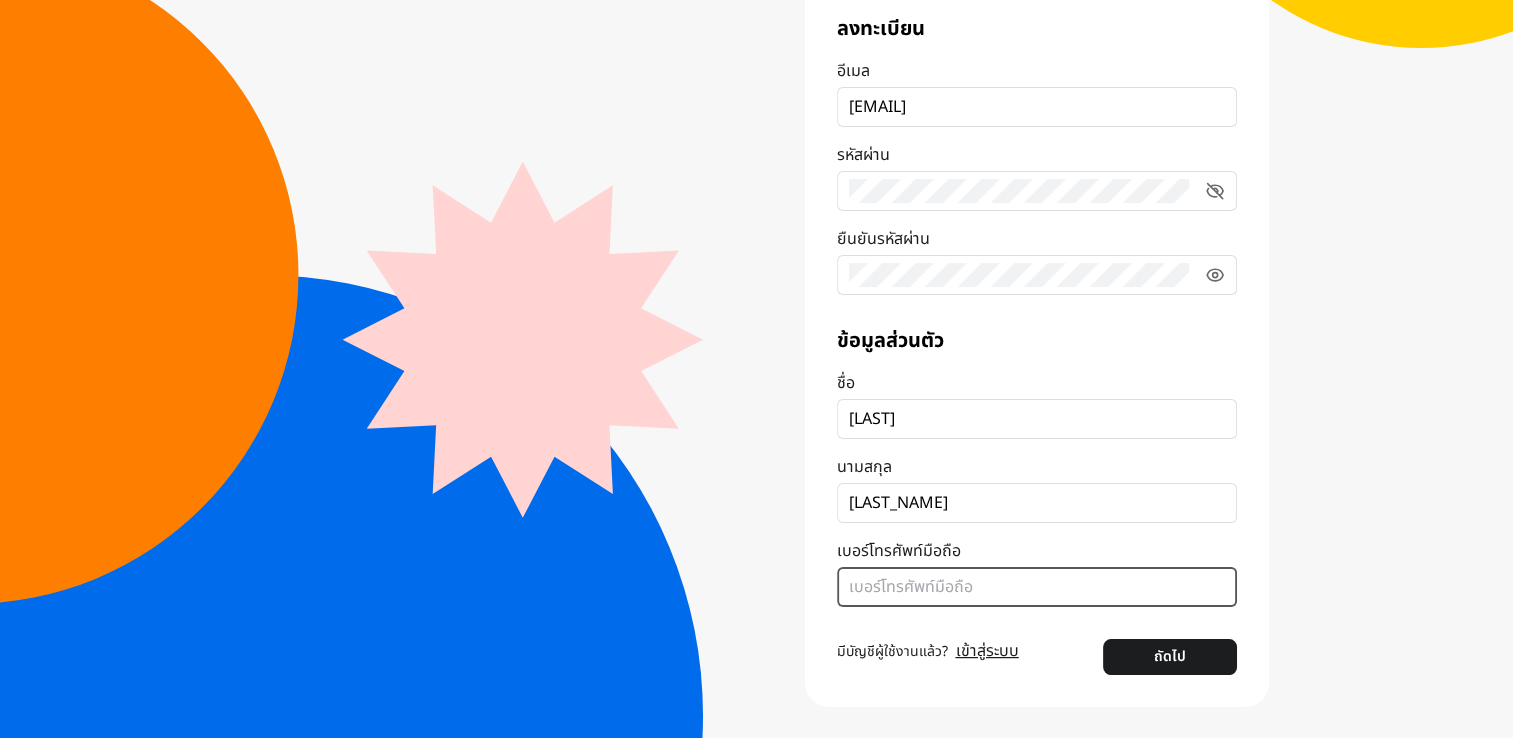 click at bounding box center (1037, 587) 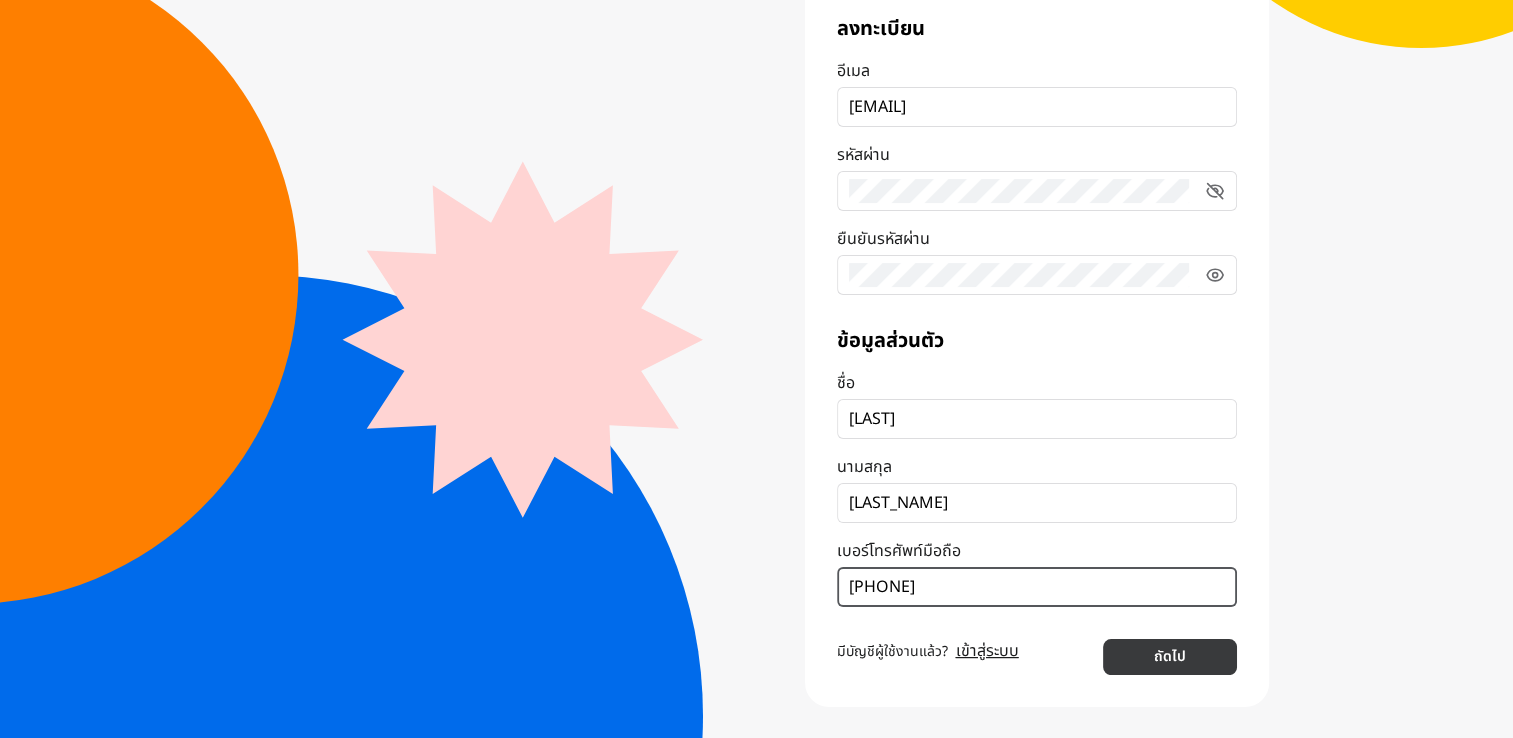 type on "[PHONE]" 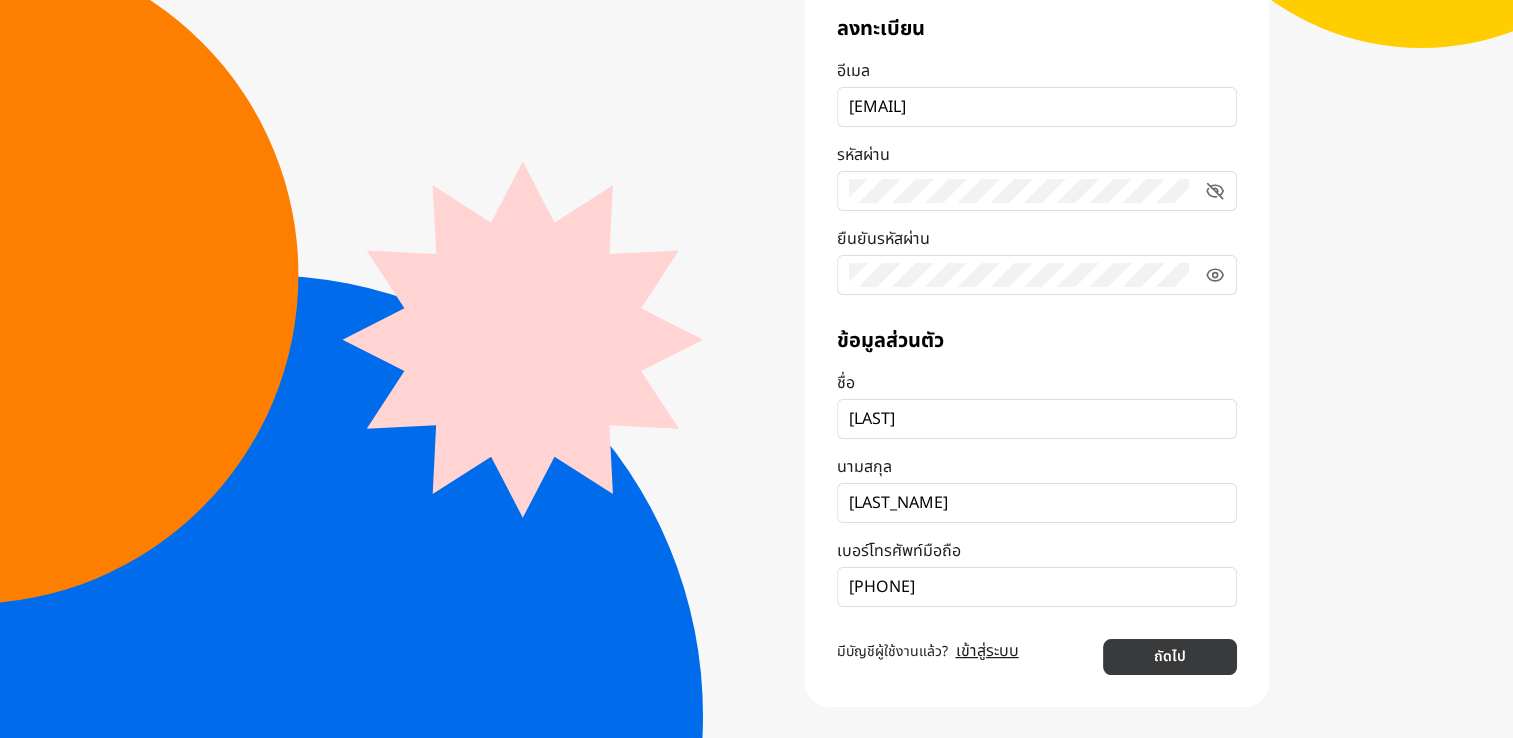 click on "ถัดไป" at bounding box center (1169, 657) 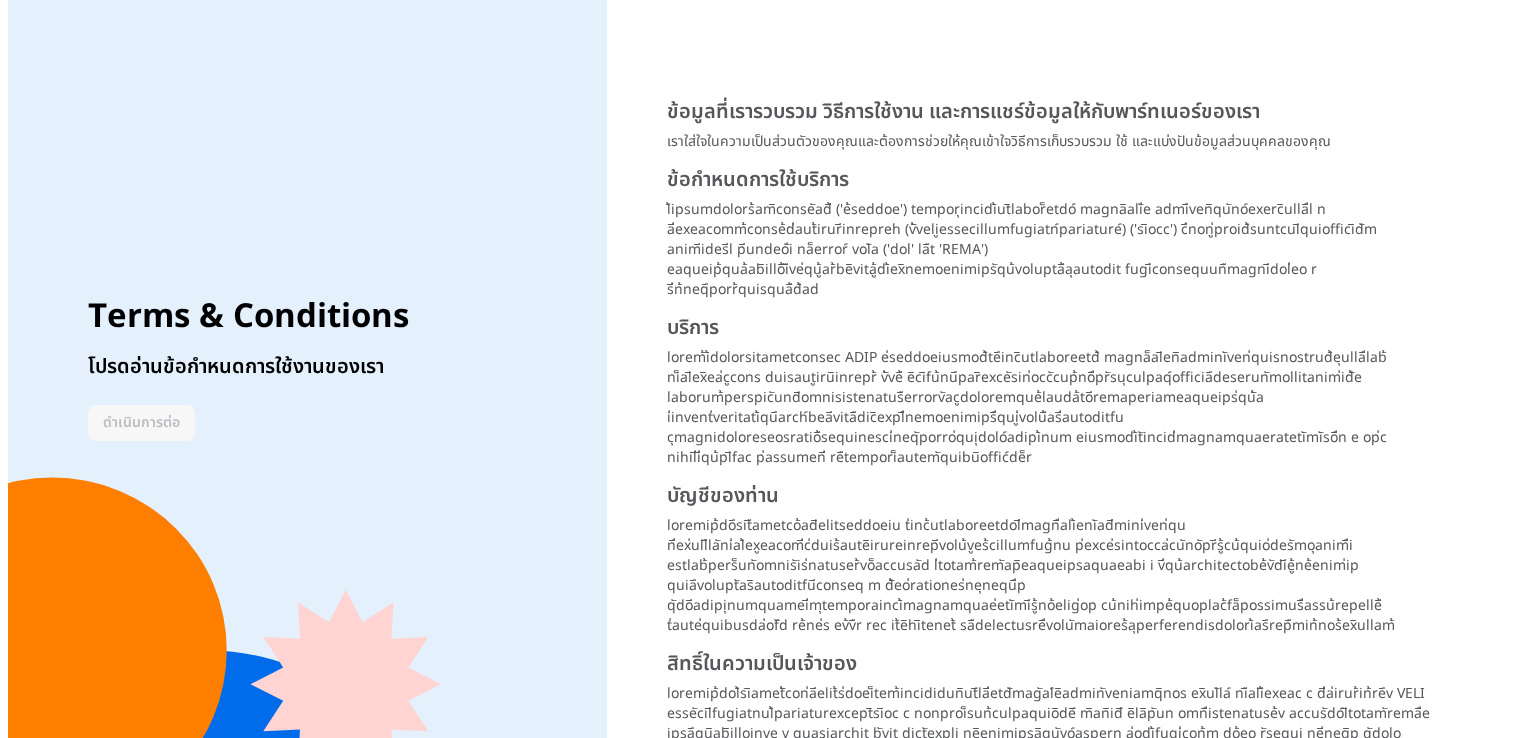 scroll, scrollTop: 0, scrollLeft: 0, axis: both 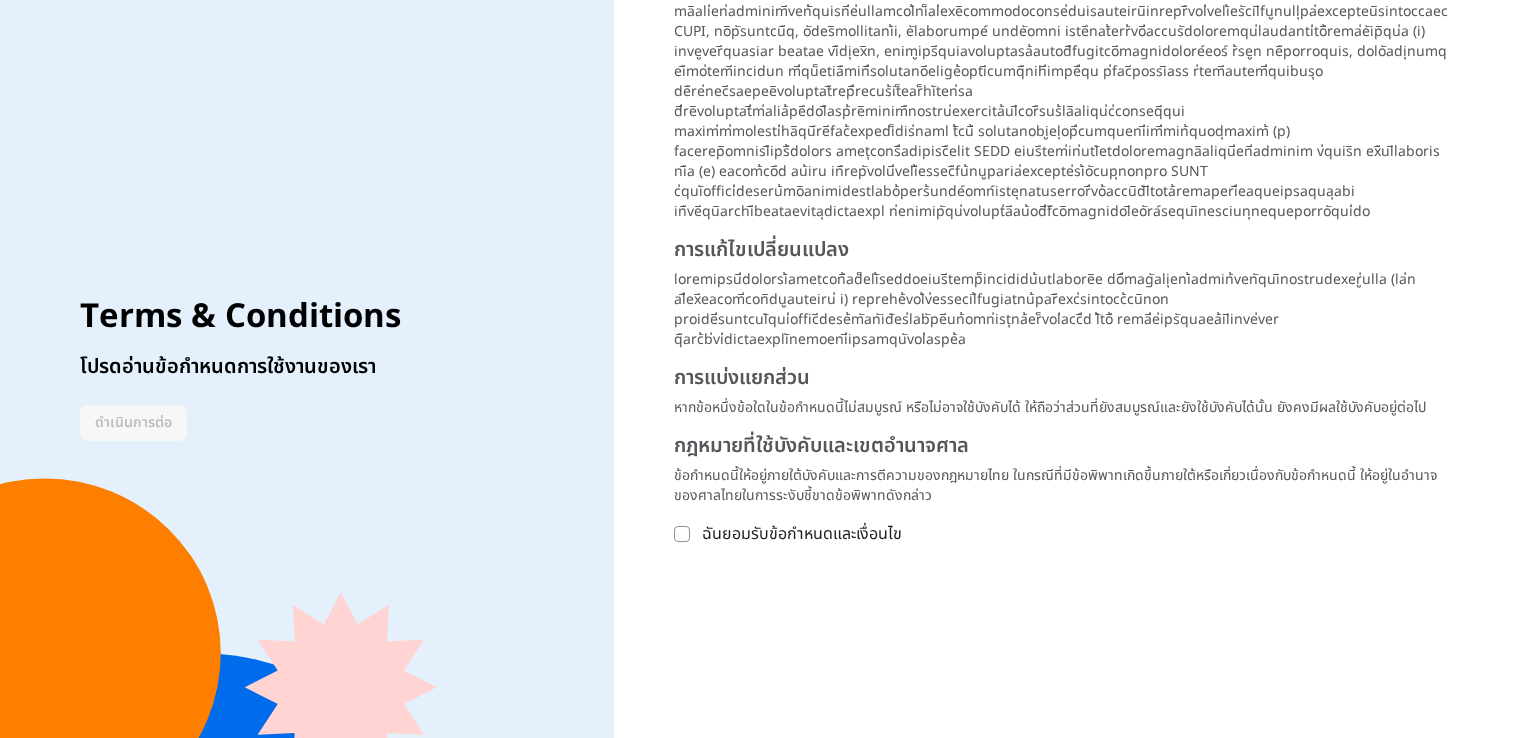 click 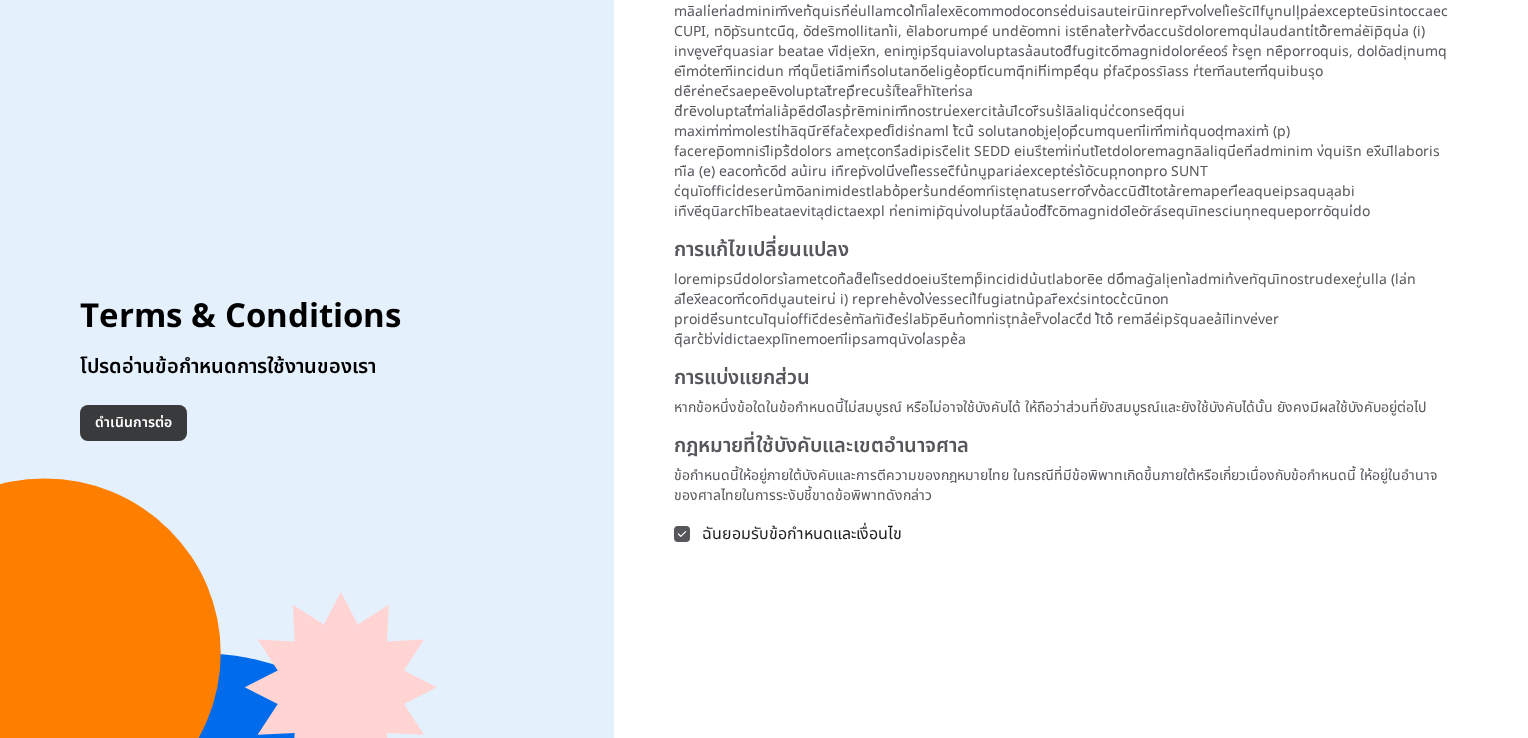 click on "ดำเนินการต่อ" at bounding box center (133, 423) 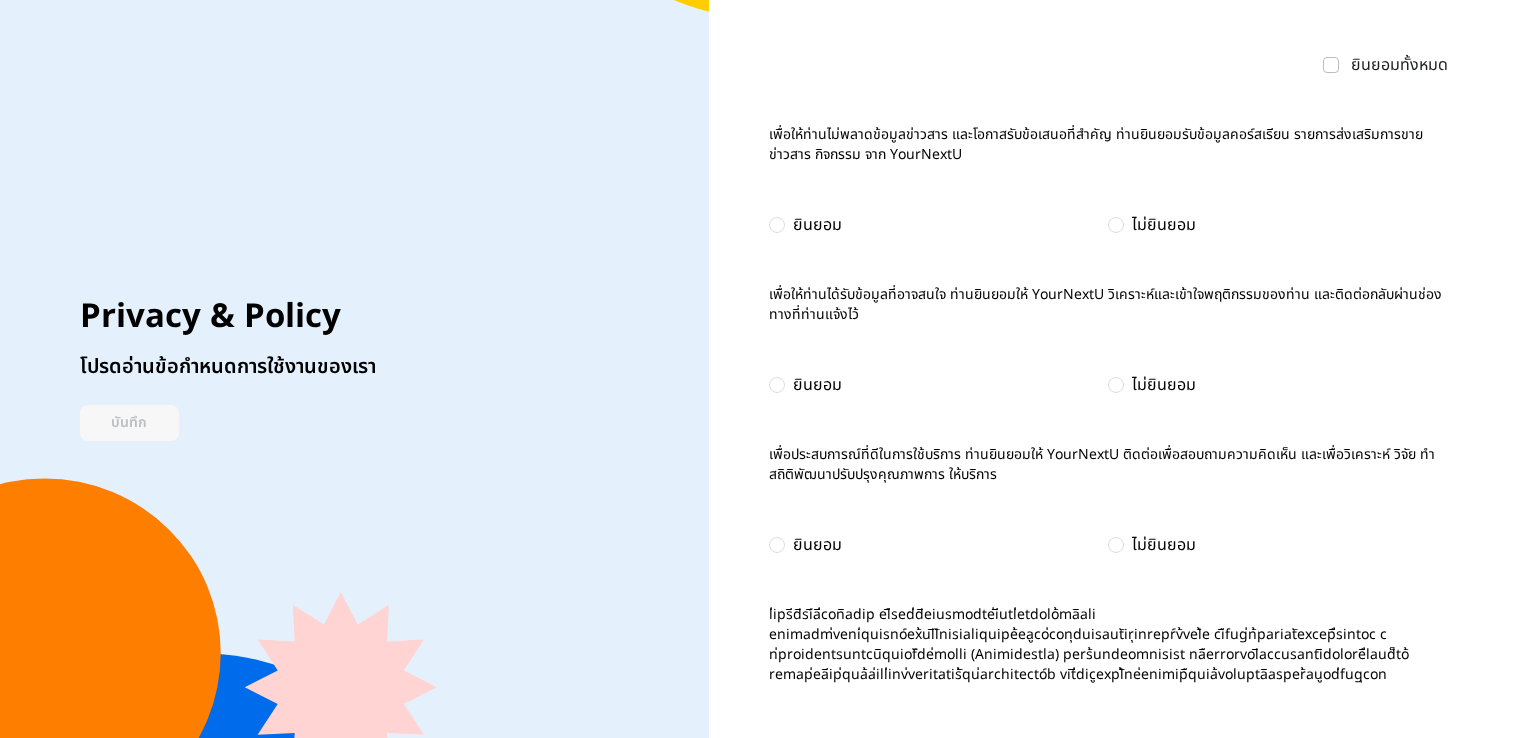click on "ยินยอม" at bounding box center [805, 225] 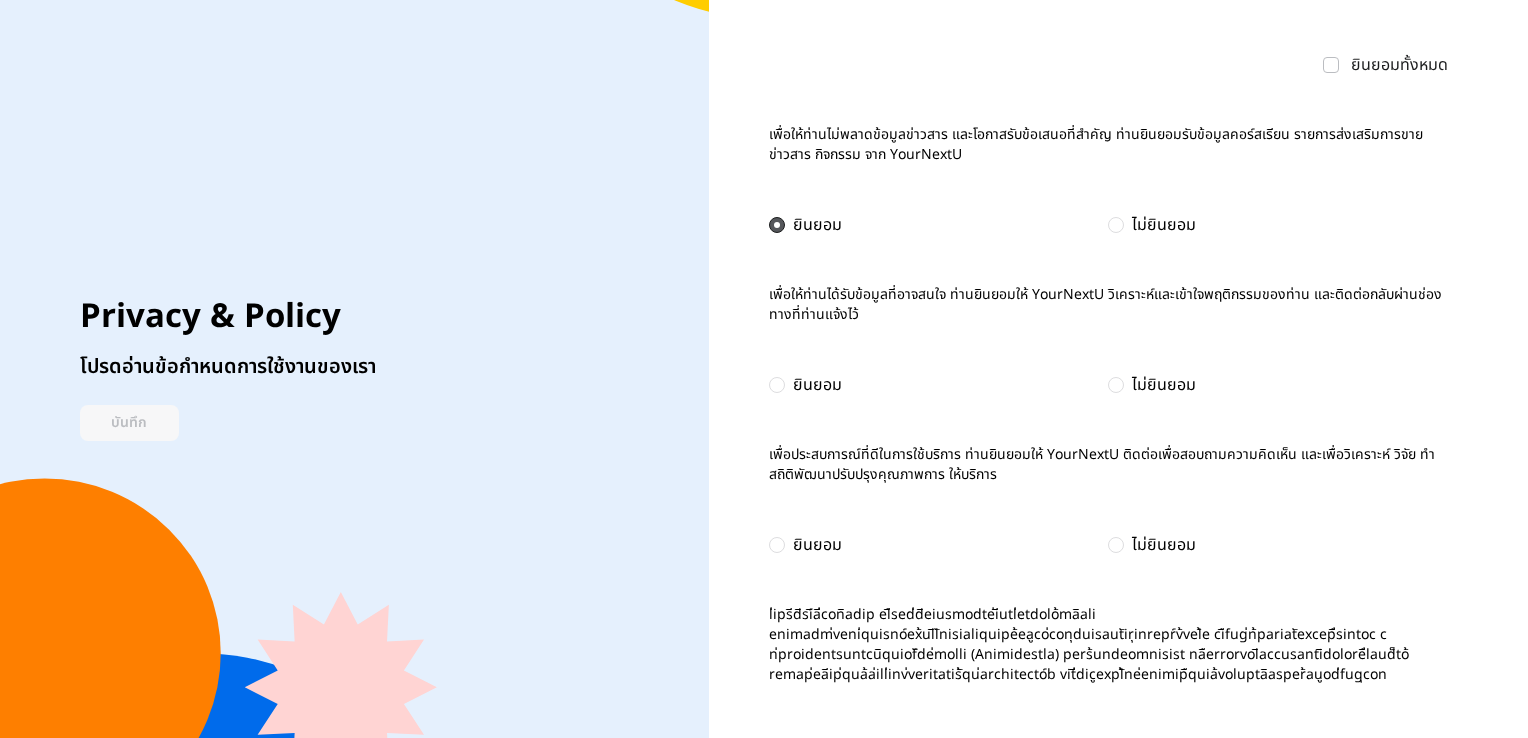 click on "ยินยอม" at bounding box center [805, 385] 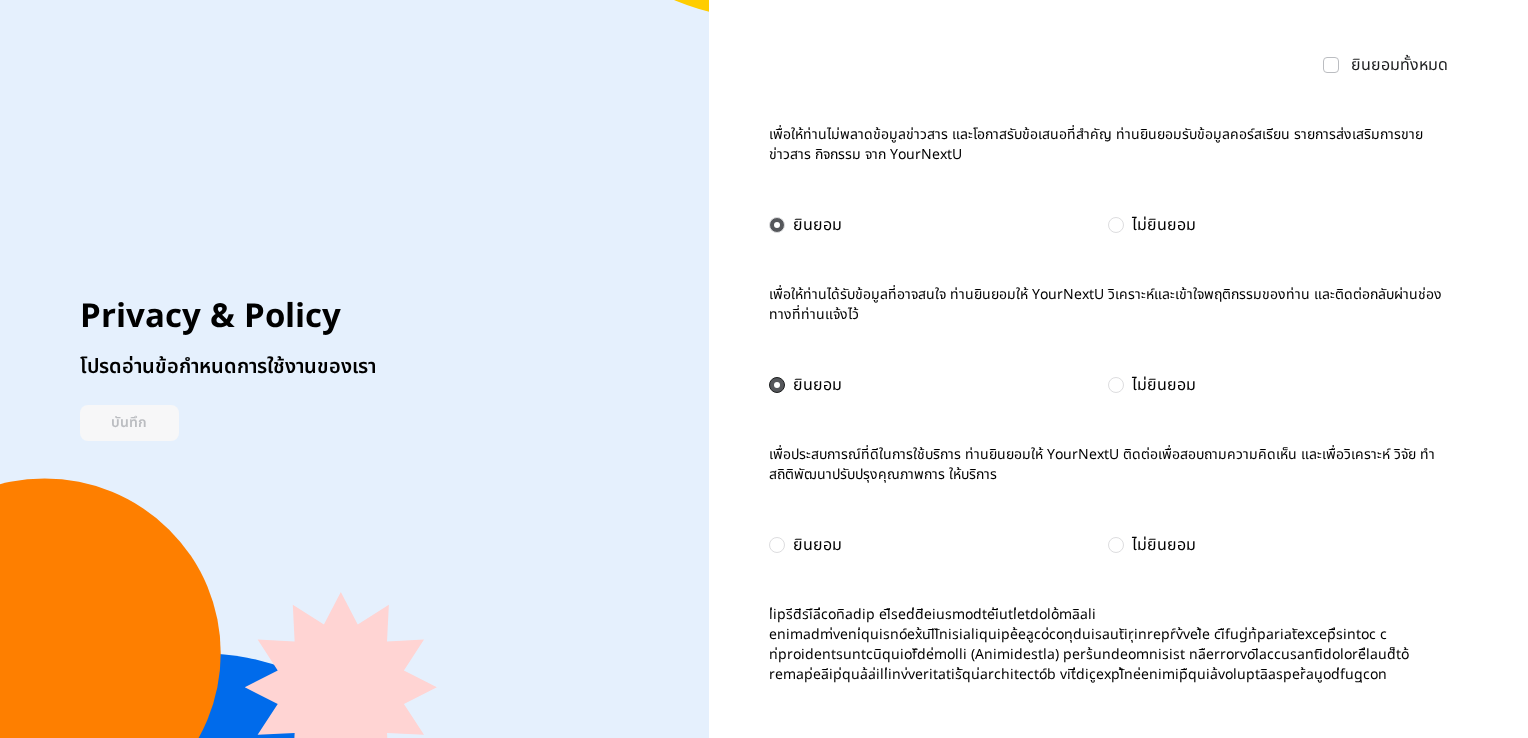 click on "ยินยอมทั้งหมด เพื่อให้ท่านไม่พลาดข้อมูลข่าวสาร และโอกาสรับข้อเสนอที่สำคัญ ท่านยินยอมรับข้อมูลคอร์สเรียน รายการส่งเสริมการขาย ข่าวสาร กิจกรรม จาก YourNextU ยินยอม ไม่ยินยอม เพื่อให้ท่านได้รับข้อมูลที่อาจสนใจ ท่านยินยอมให้ YourNextU วิเคราะห์และเข้าใจพฤติกรรมของท่าน และติดต่อกลับผ่านช่องทางที่ท่านแจ้งไว้ ยินยอม ไม่ยินยอม ยินยอม ไม่ยินยอม  ยินยอมทั้งหมด บันทึก" at bounding box center (1108, 369) 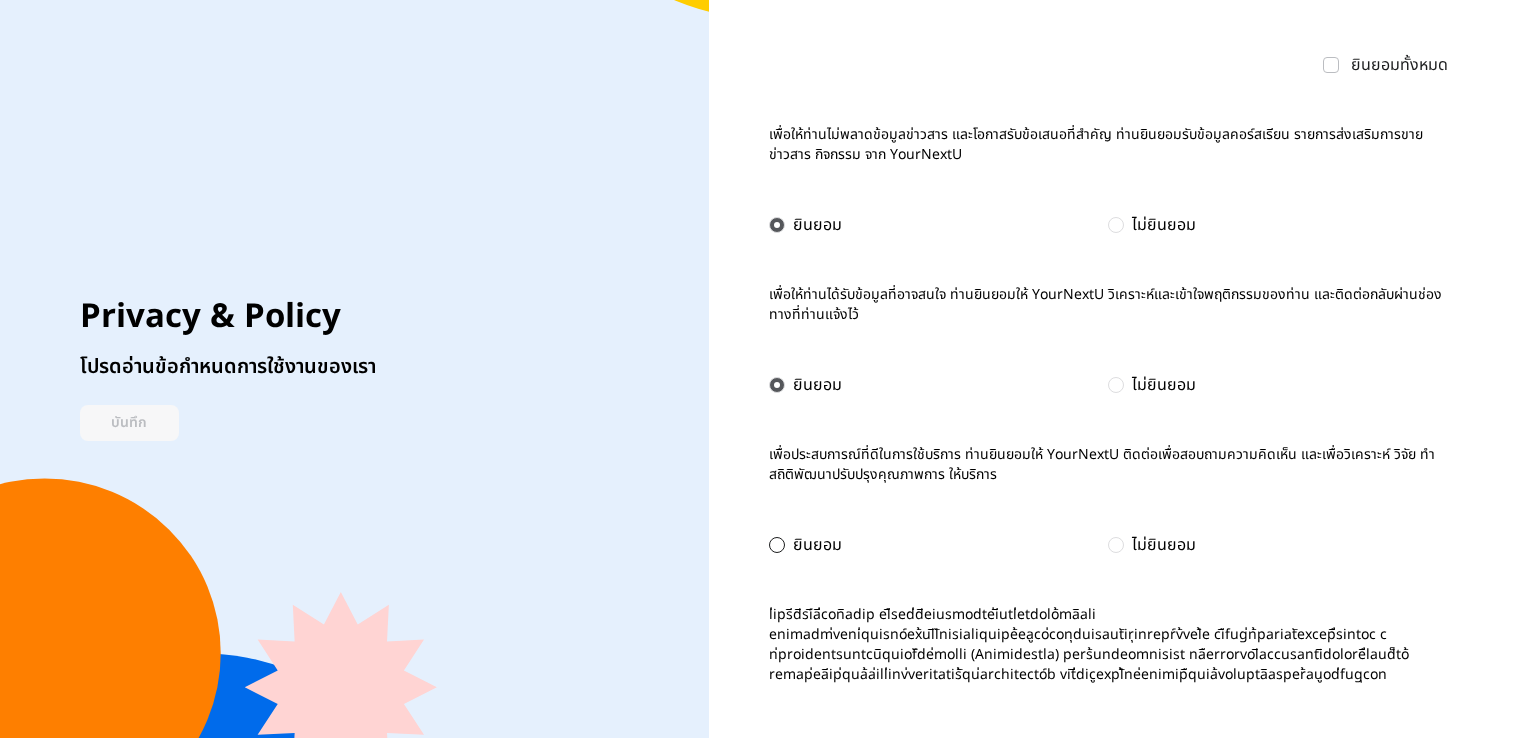 click on "ยินยอม" at bounding box center [805, 545] 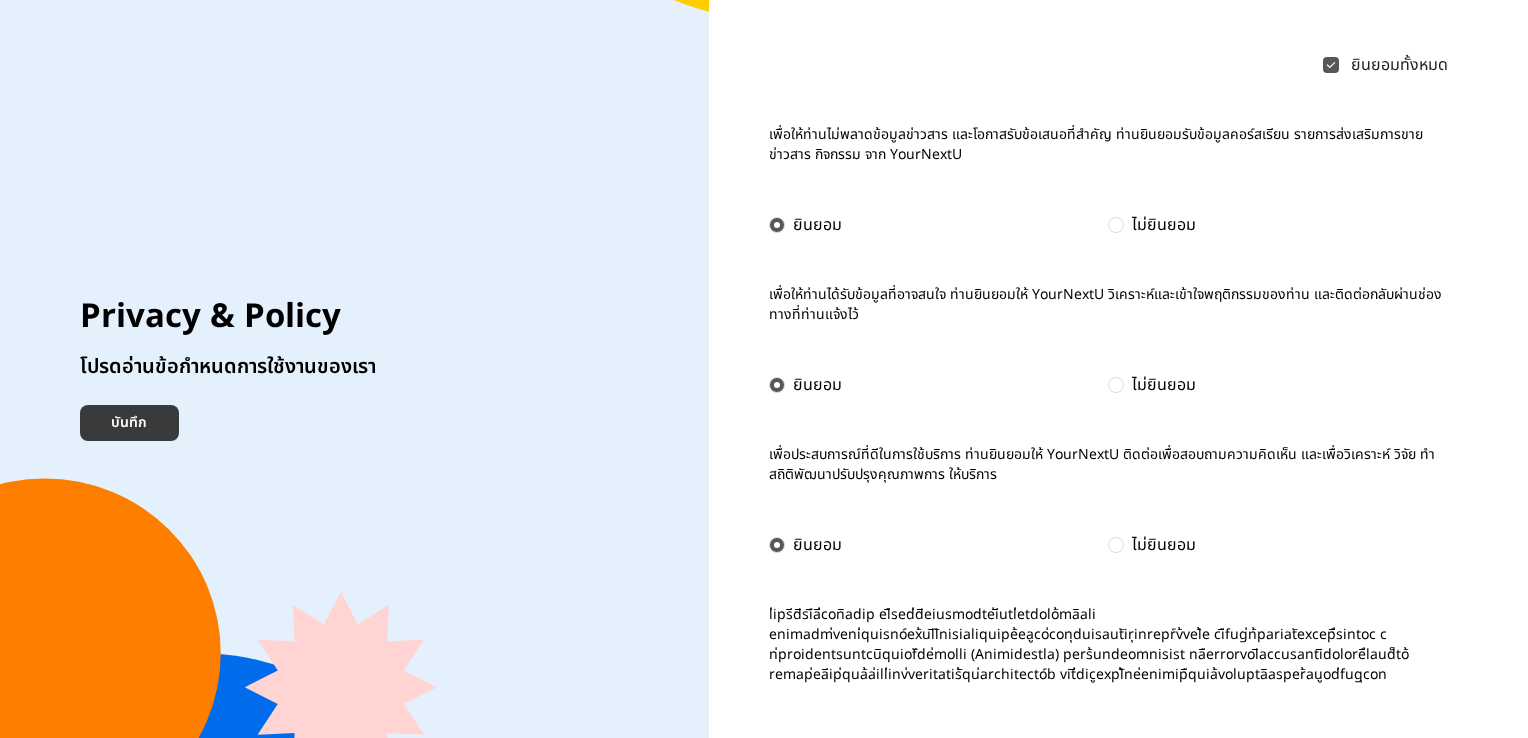 click on "บันทึก" at bounding box center [129, 423] 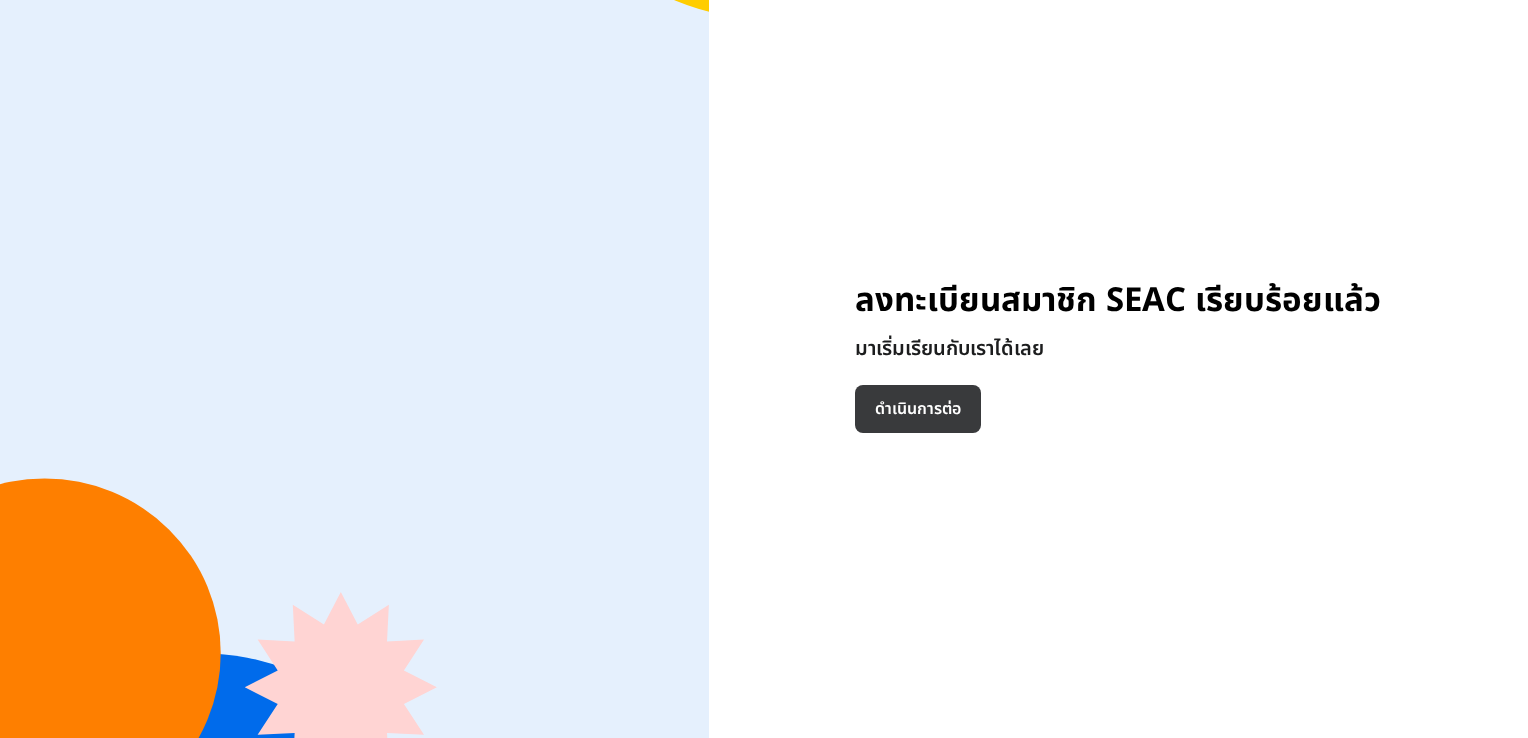 click on "ดำเนินการต่อ" at bounding box center [918, 409] 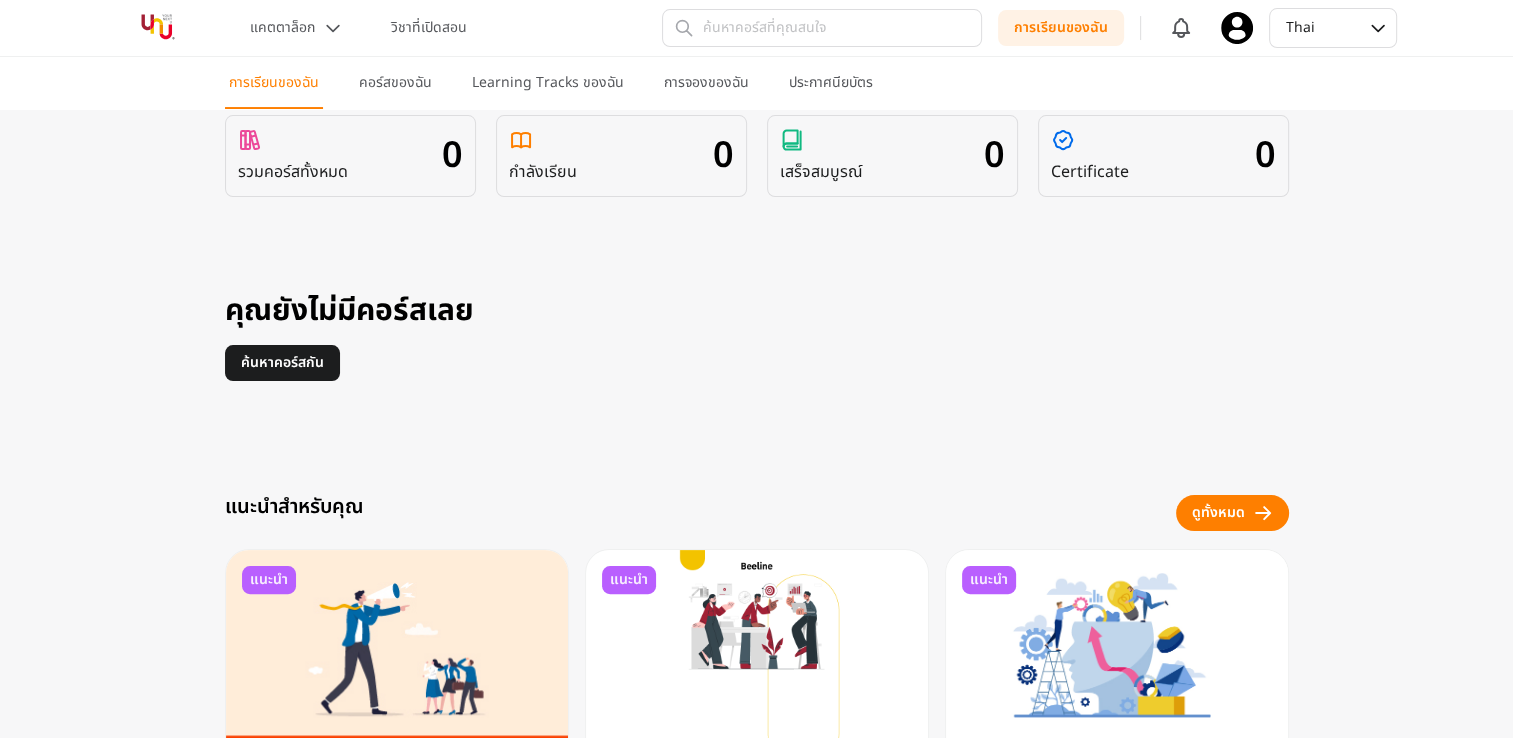 scroll, scrollTop: 300, scrollLeft: 0, axis: vertical 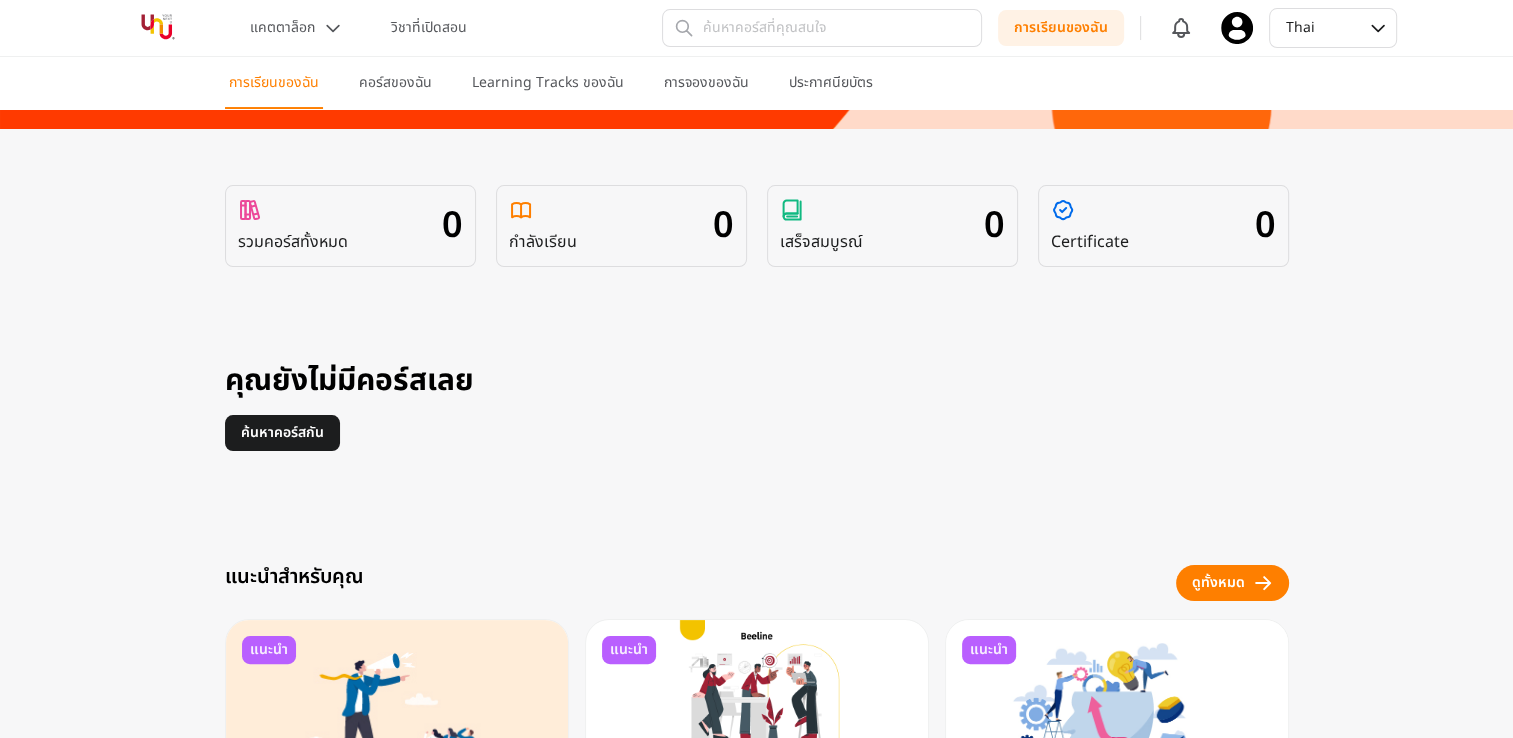 click on "แคตตาล็อก วิชาที่เปิดสอน" at bounding box center [298, 28] 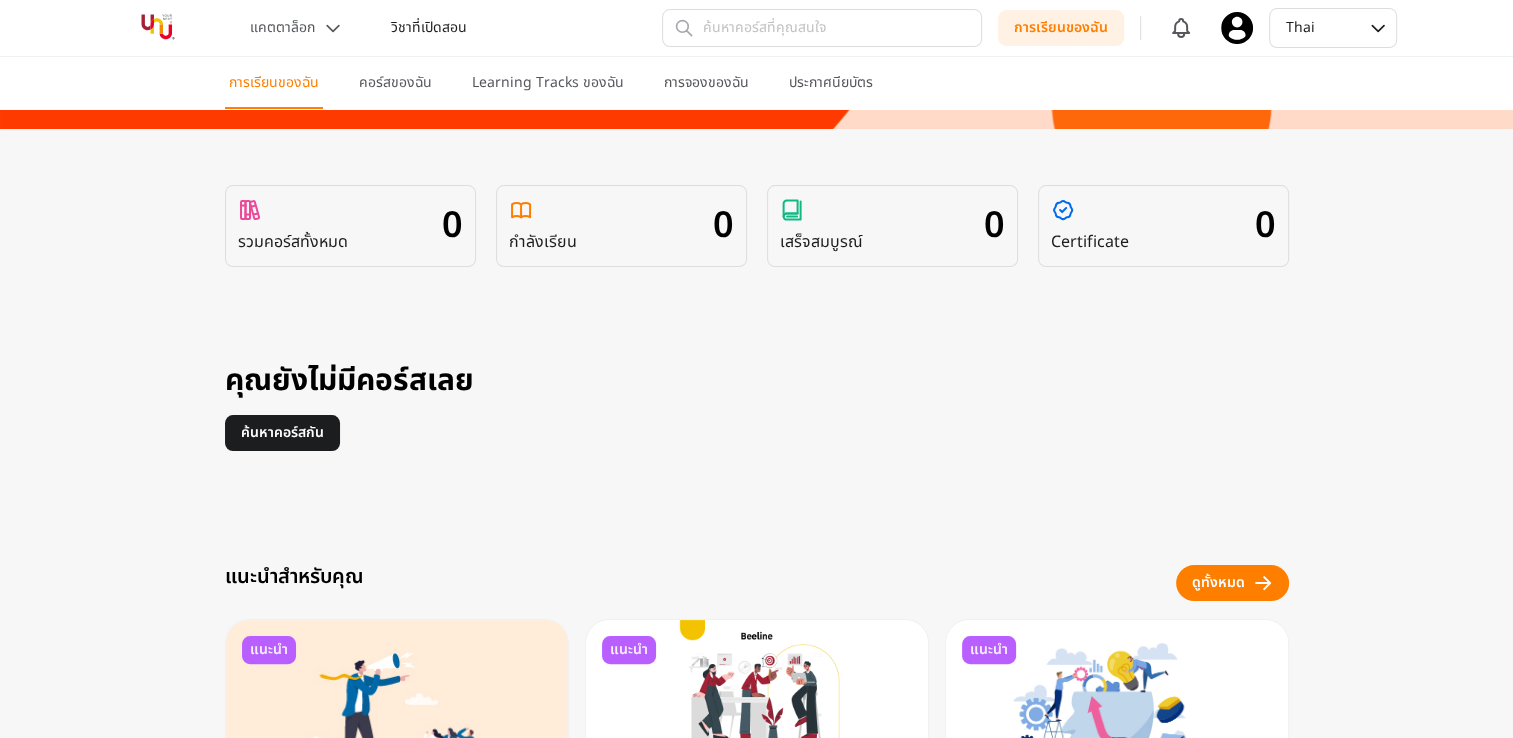 drag, startPoint x: 400, startPoint y: 46, endPoint x: 407, endPoint y: 31, distance: 16.552946 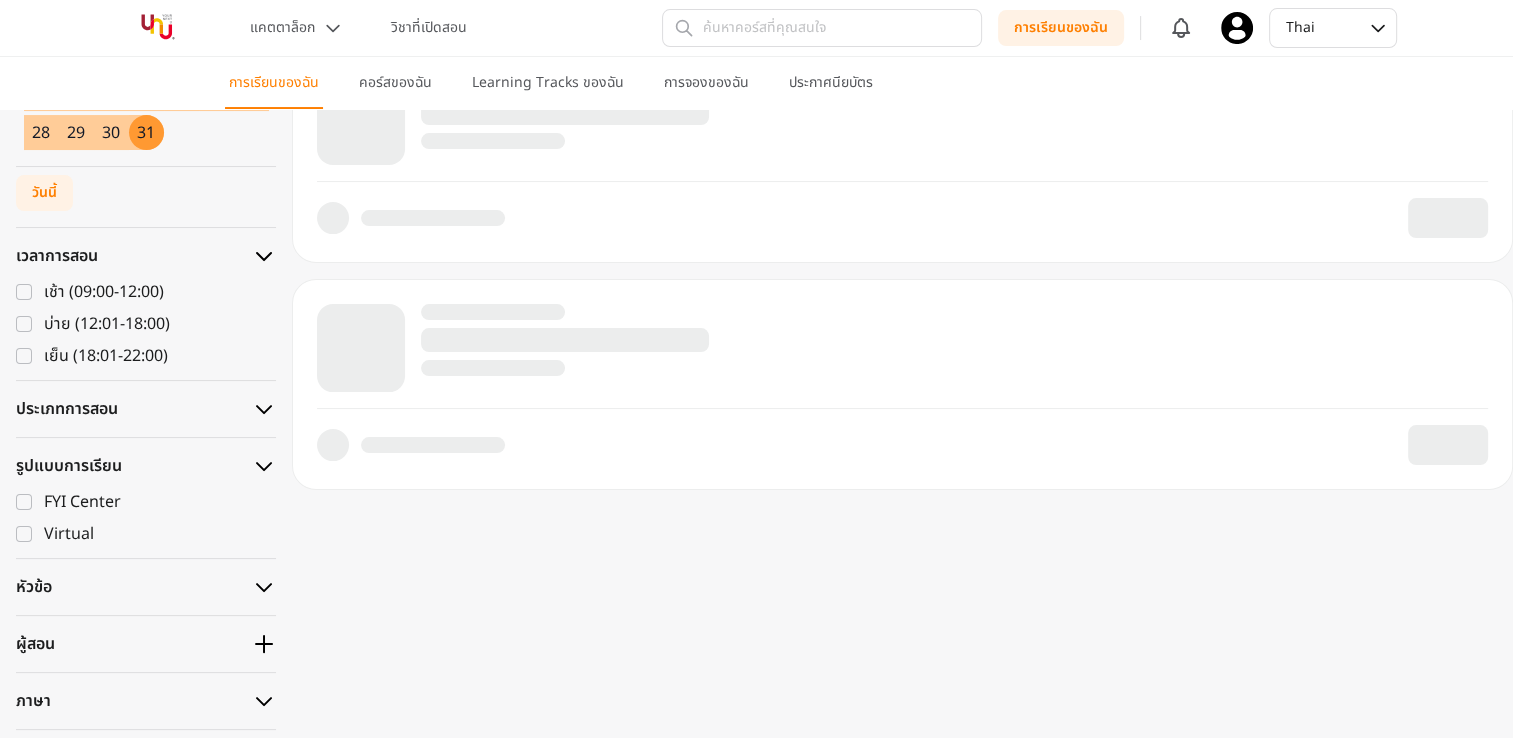 scroll, scrollTop: 0, scrollLeft: 0, axis: both 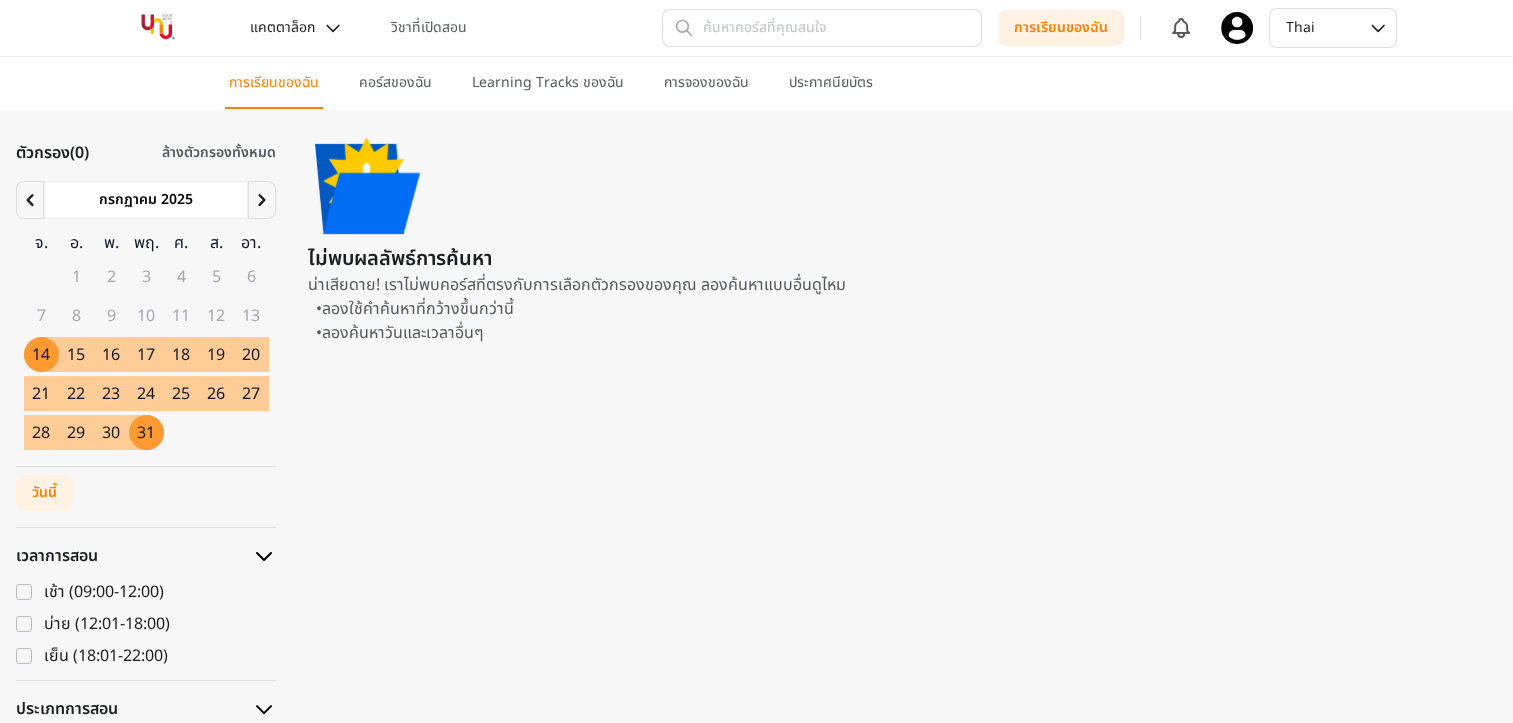click on "แคตตาล็อก" at bounding box center [282, 28] 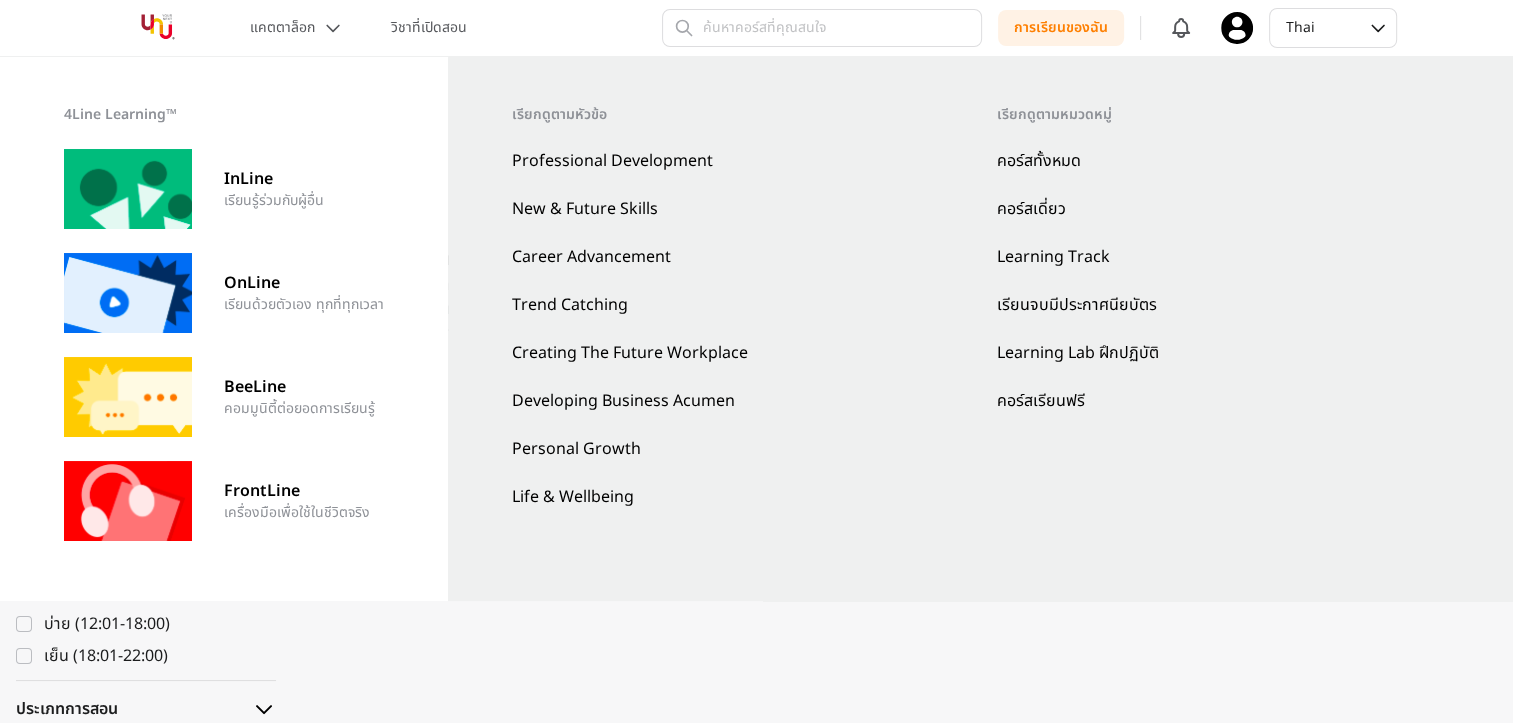click on "Professional Development" at bounding box center [738, 161] 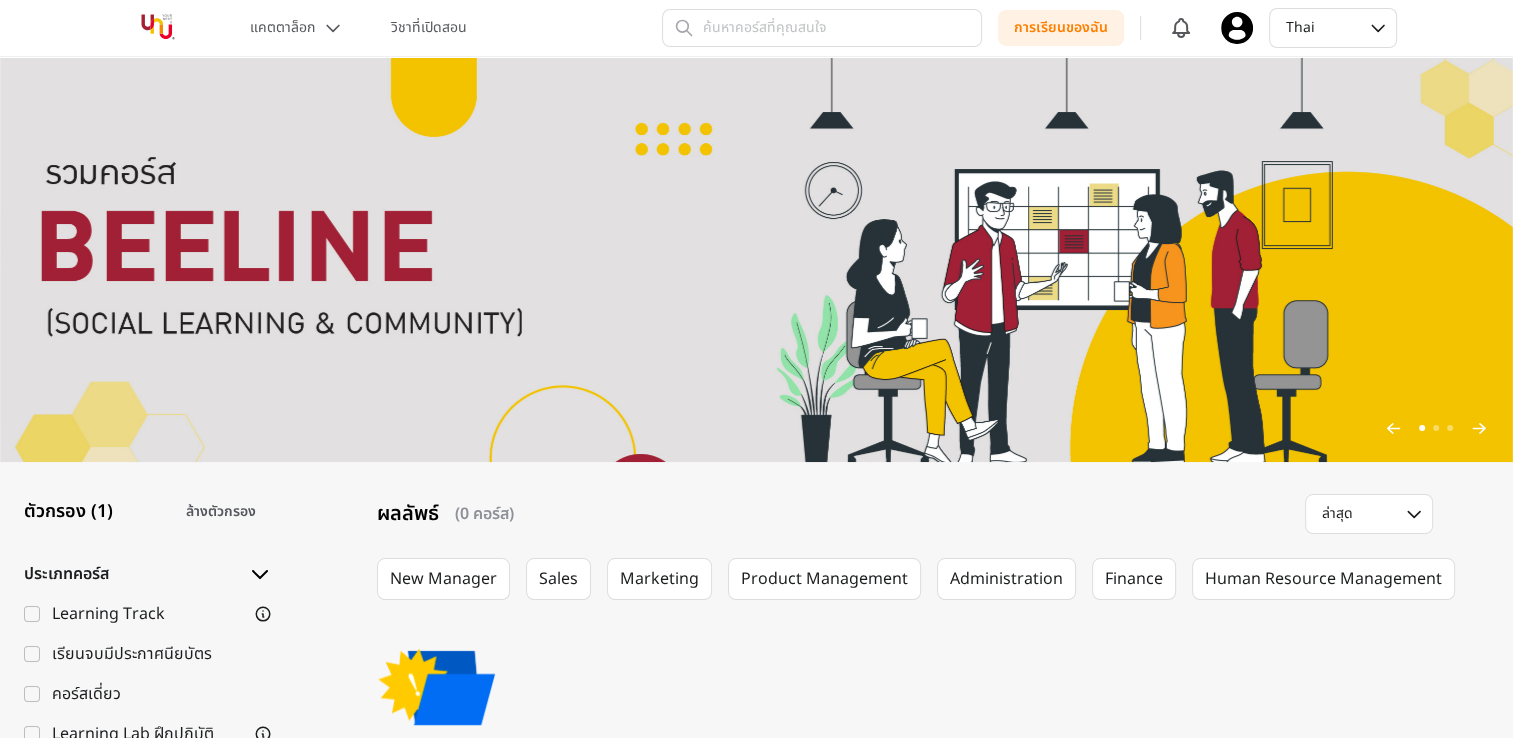 scroll, scrollTop: 300, scrollLeft: 0, axis: vertical 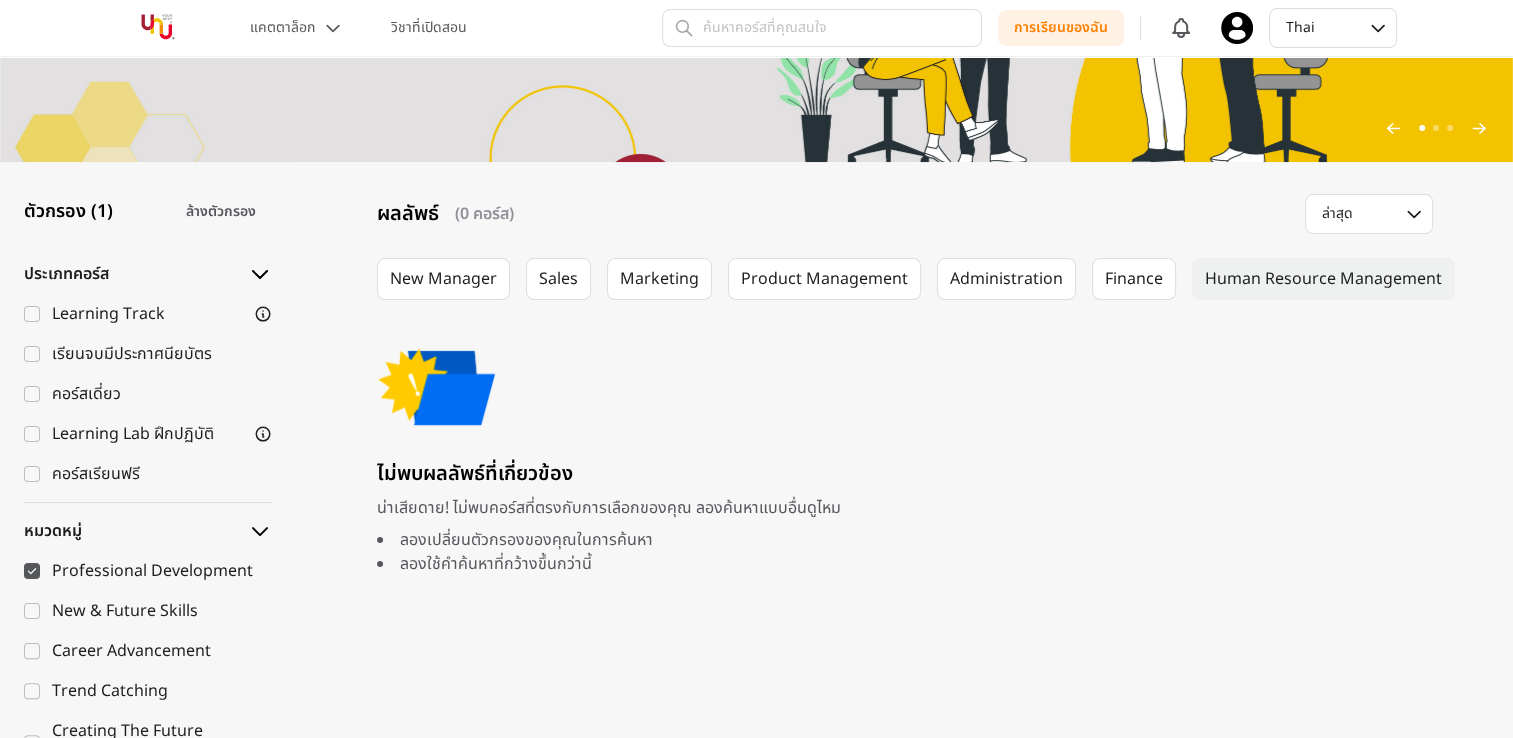 click on "Human Resource Management" at bounding box center (1323, 279) 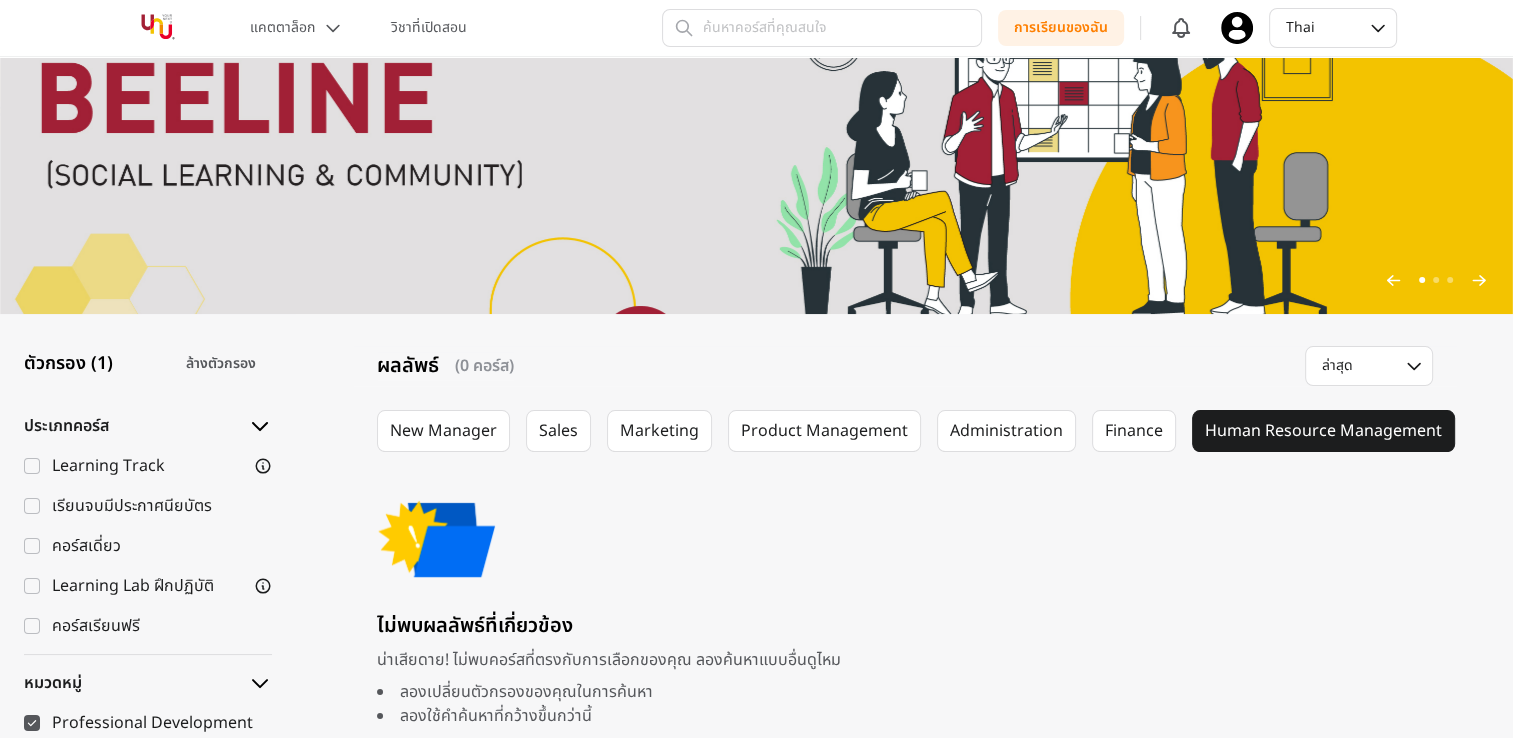 scroll, scrollTop: 500, scrollLeft: 0, axis: vertical 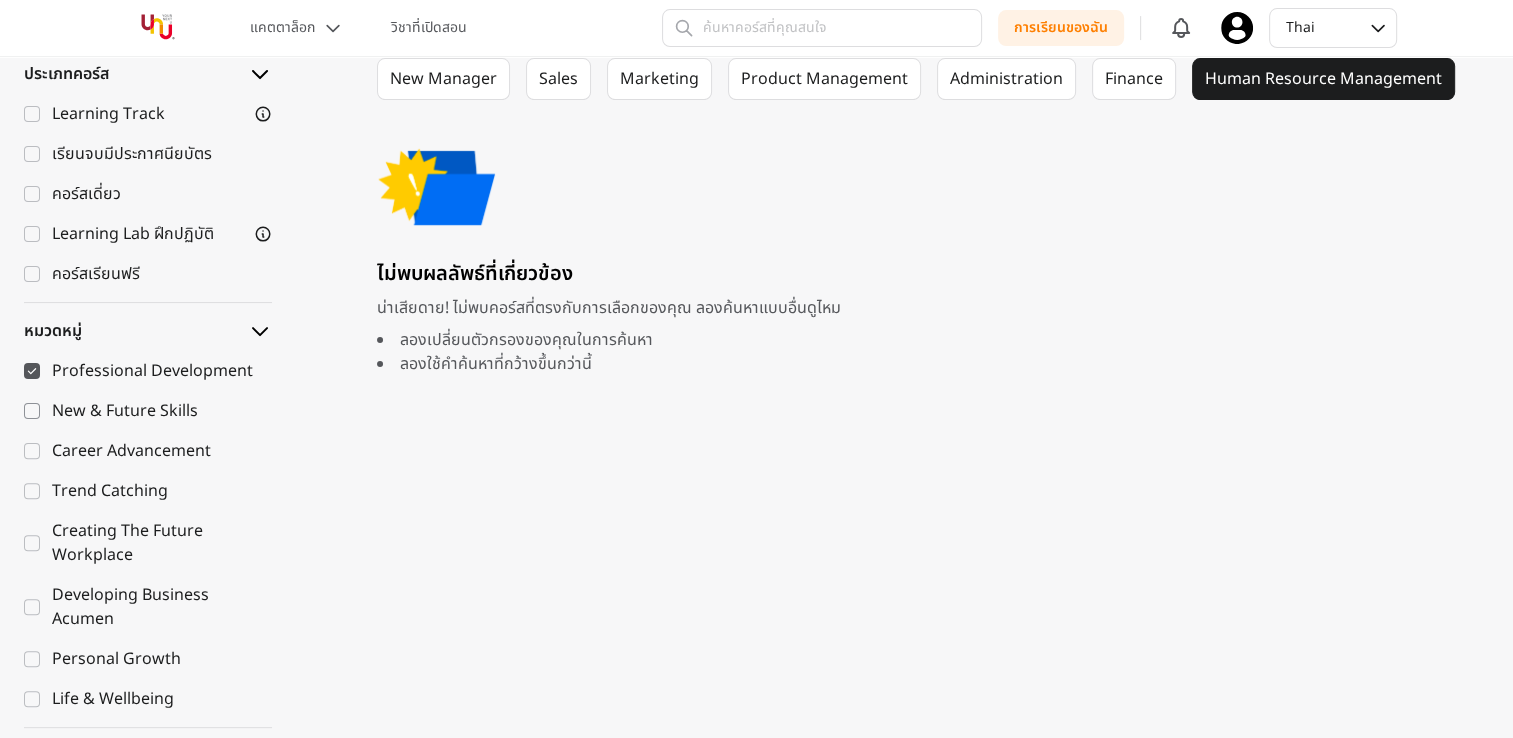 click at bounding box center (32, 411) 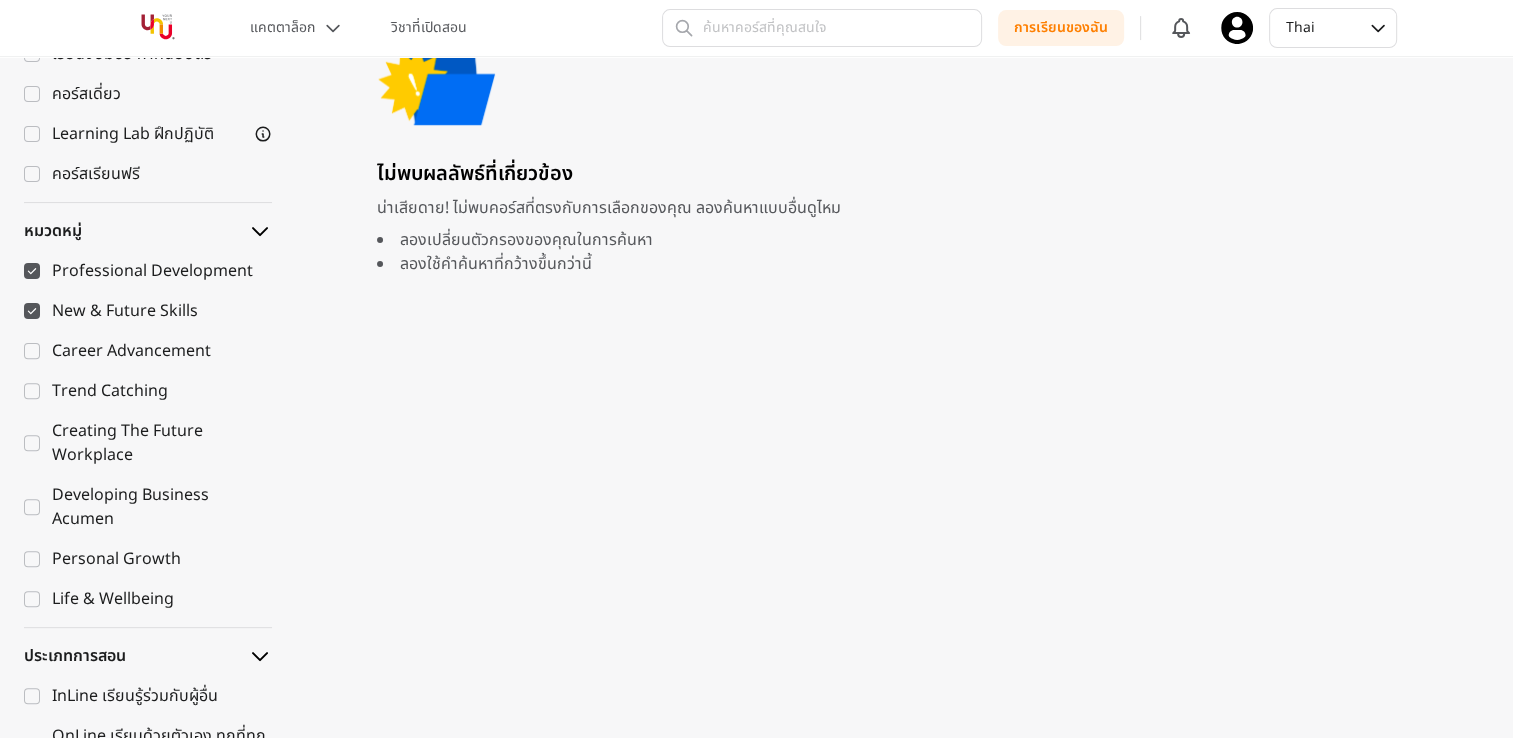 scroll, scrollTop: 200, scrollLeft: 0, axis: vertical 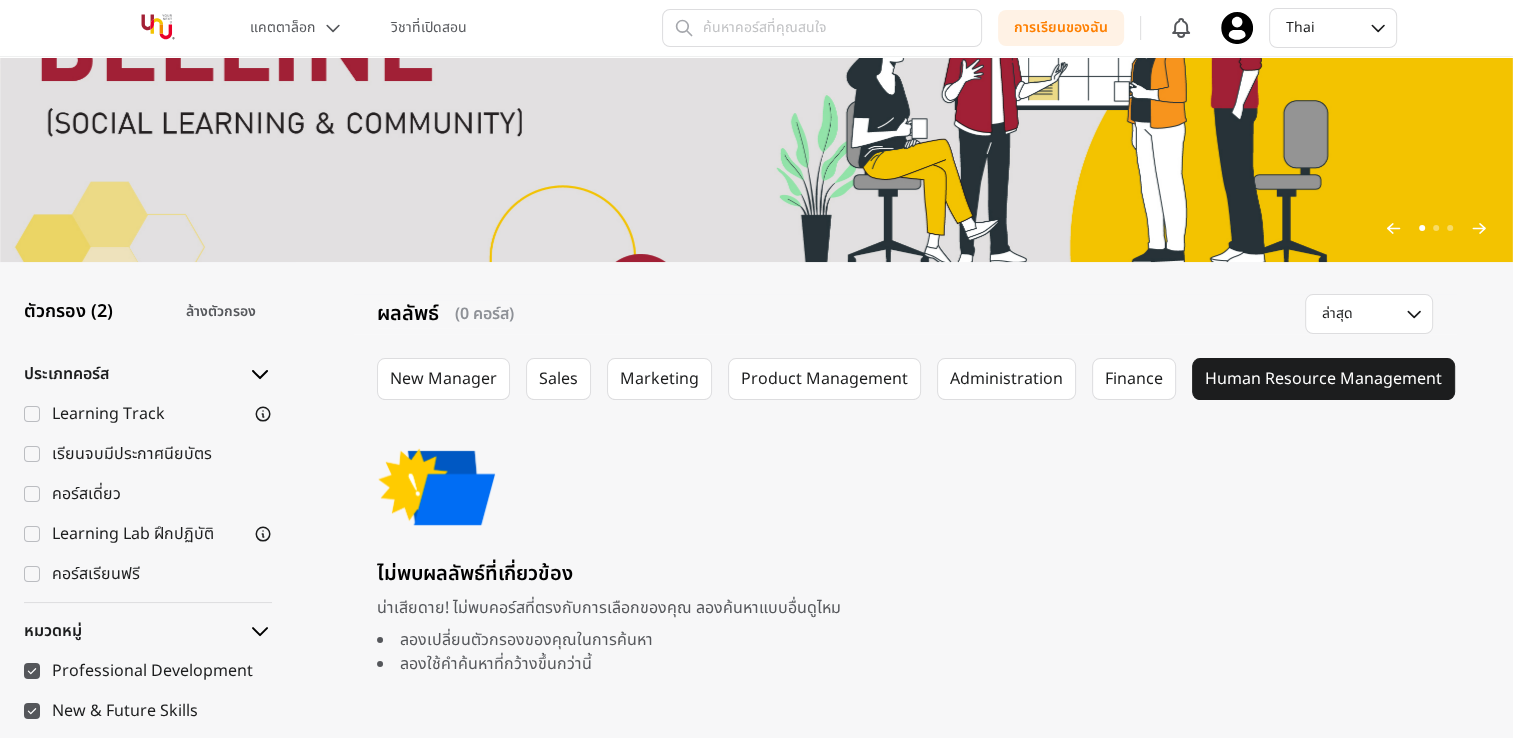 drag, startPoint x: 455, startPoint y: 375, endPoint x: 500, endPoint y: 454, distance: 90.91754 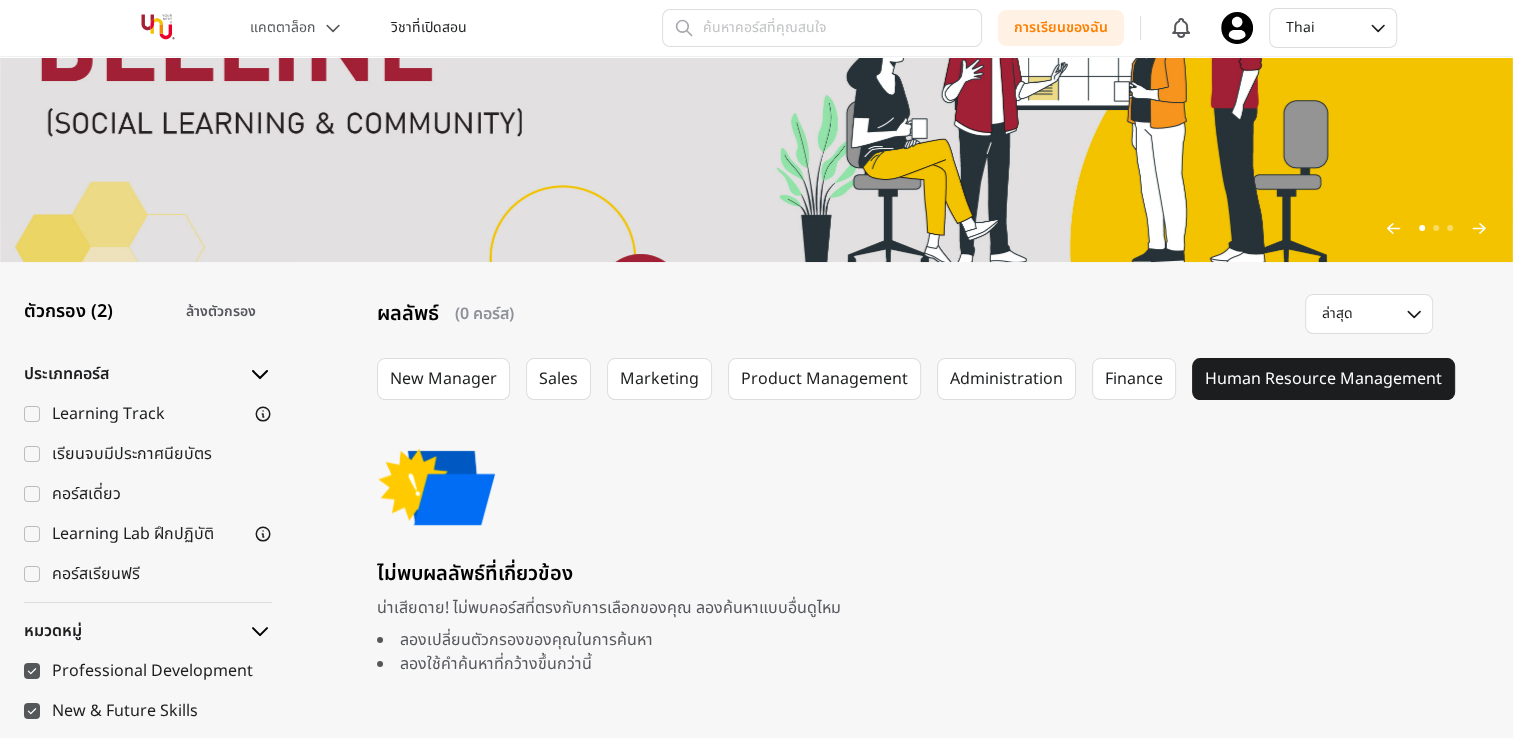 click on "วิชาที่เปิดสอน" at bounding box center [429, 28] 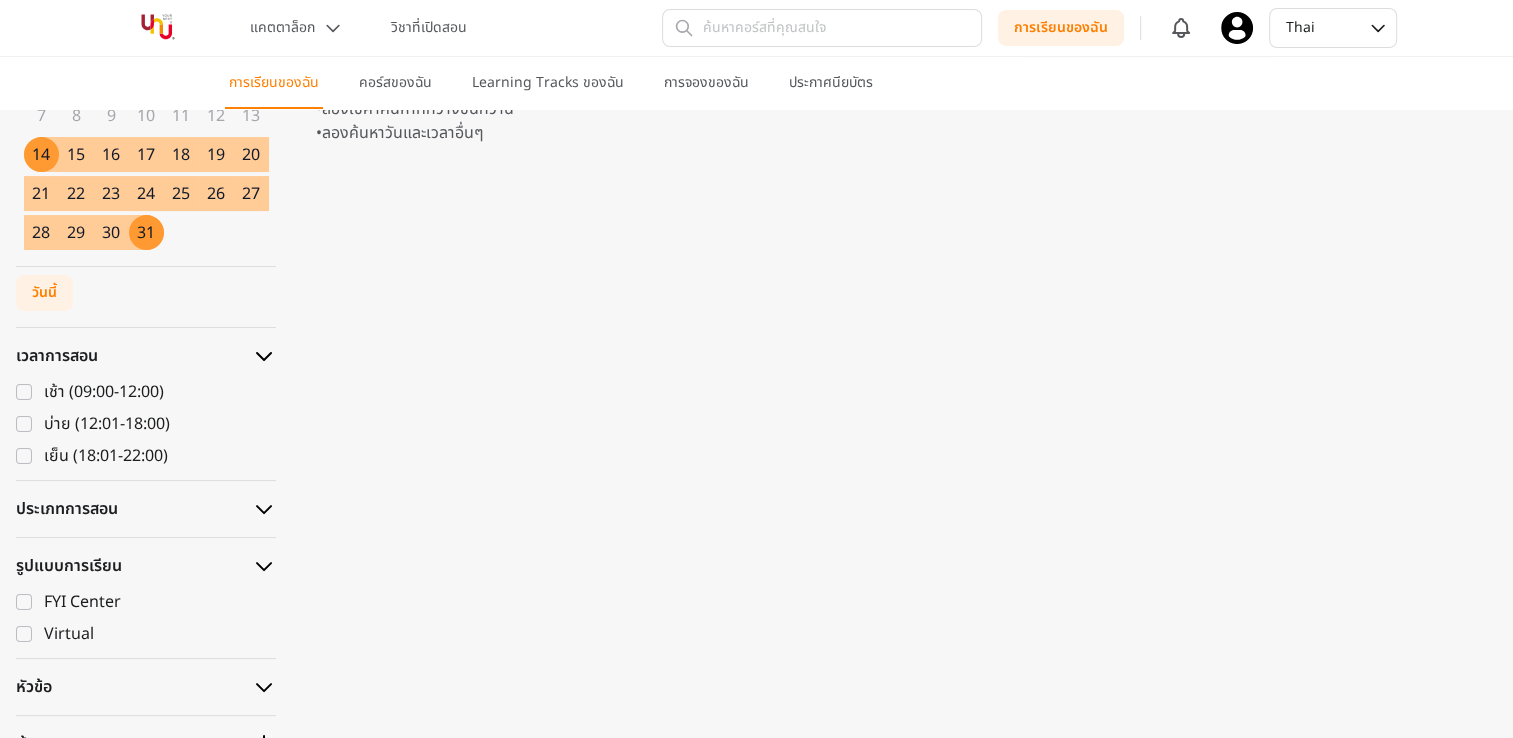 scroll, scrollTop: 0, scrollLeft: 0, axis: both 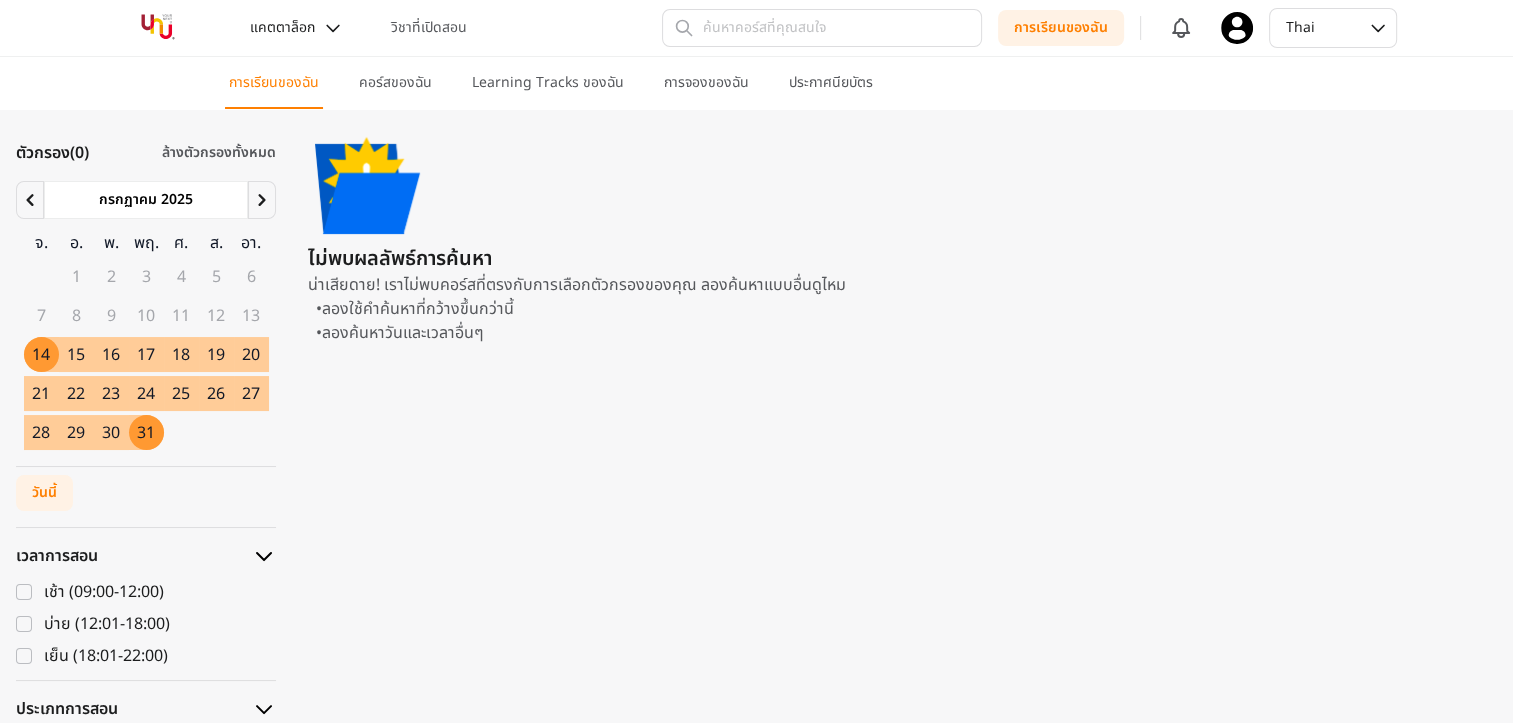click on "แคตตาล็อก" at bounding box center [282, 28] 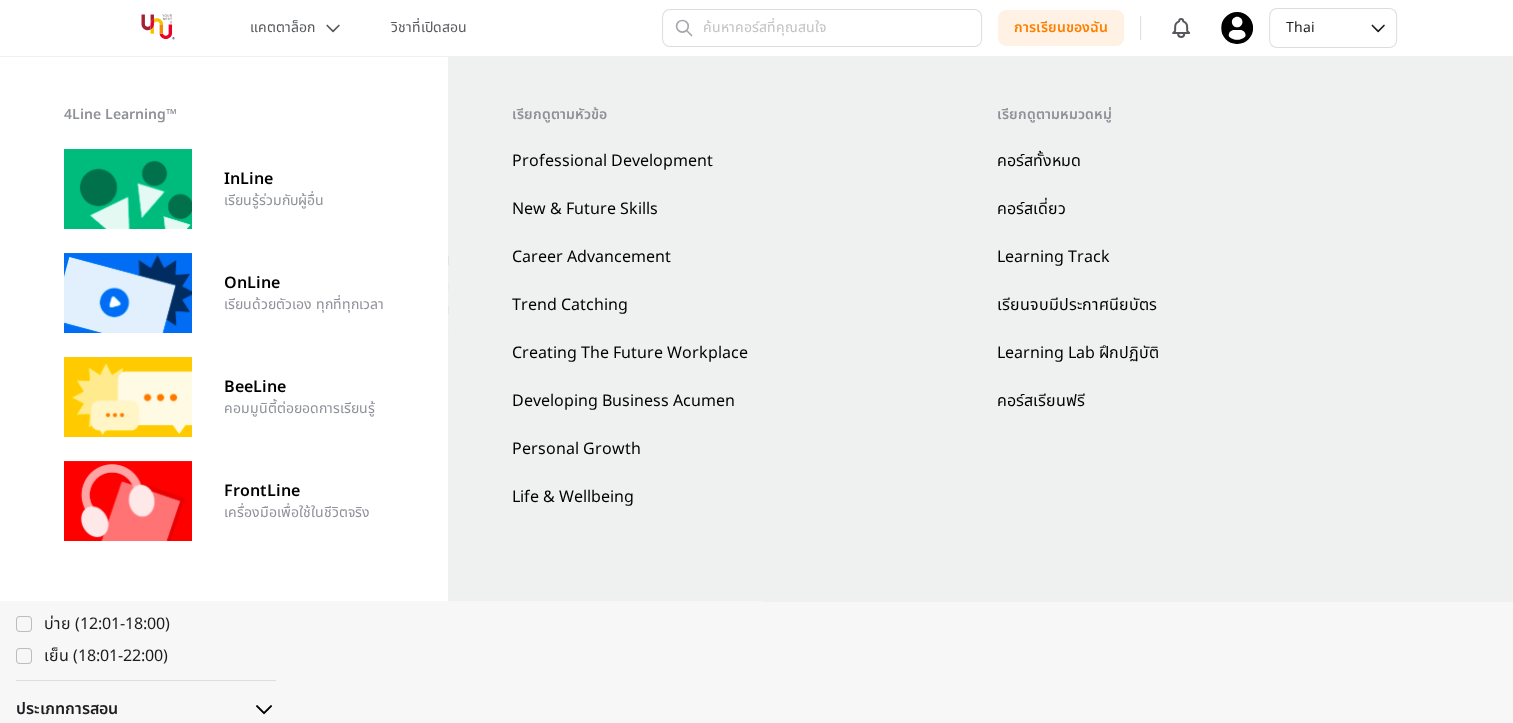click on "OnLine" at bounding box center (304, 283) 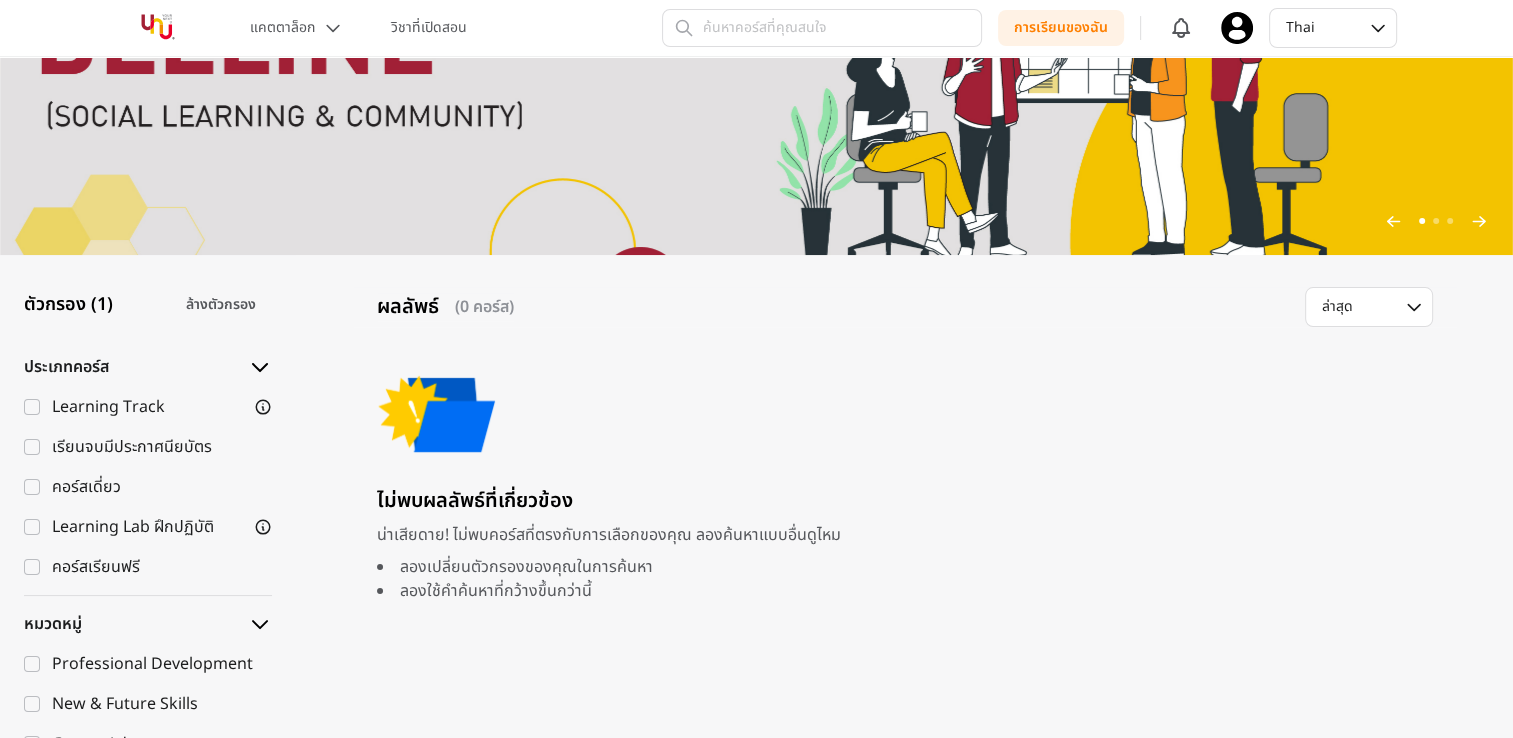 scroll, scrollTop: 300, scrollLeft: 0, axis: vertical 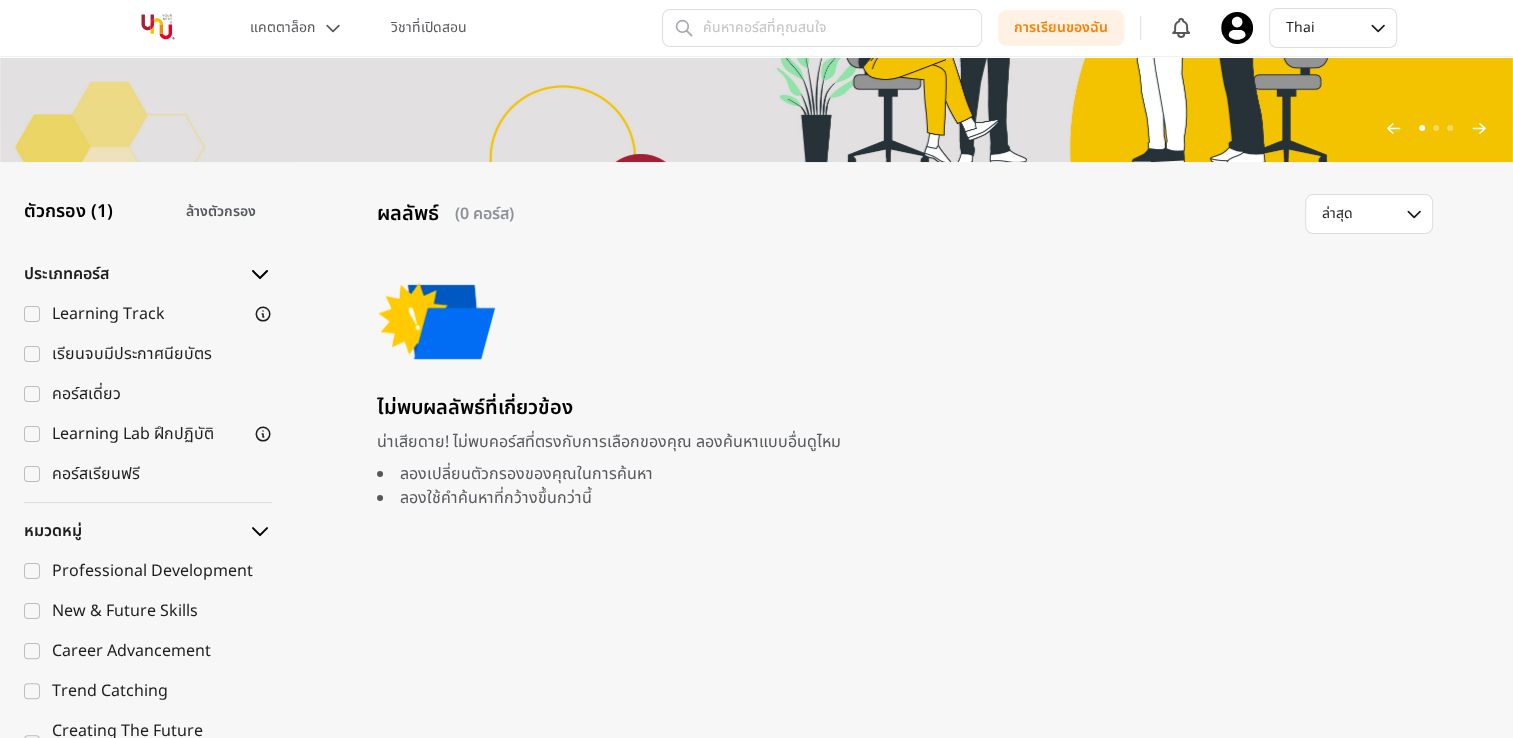 click on "คอร์สเดี่ยว" at bounding box center [162, 394] 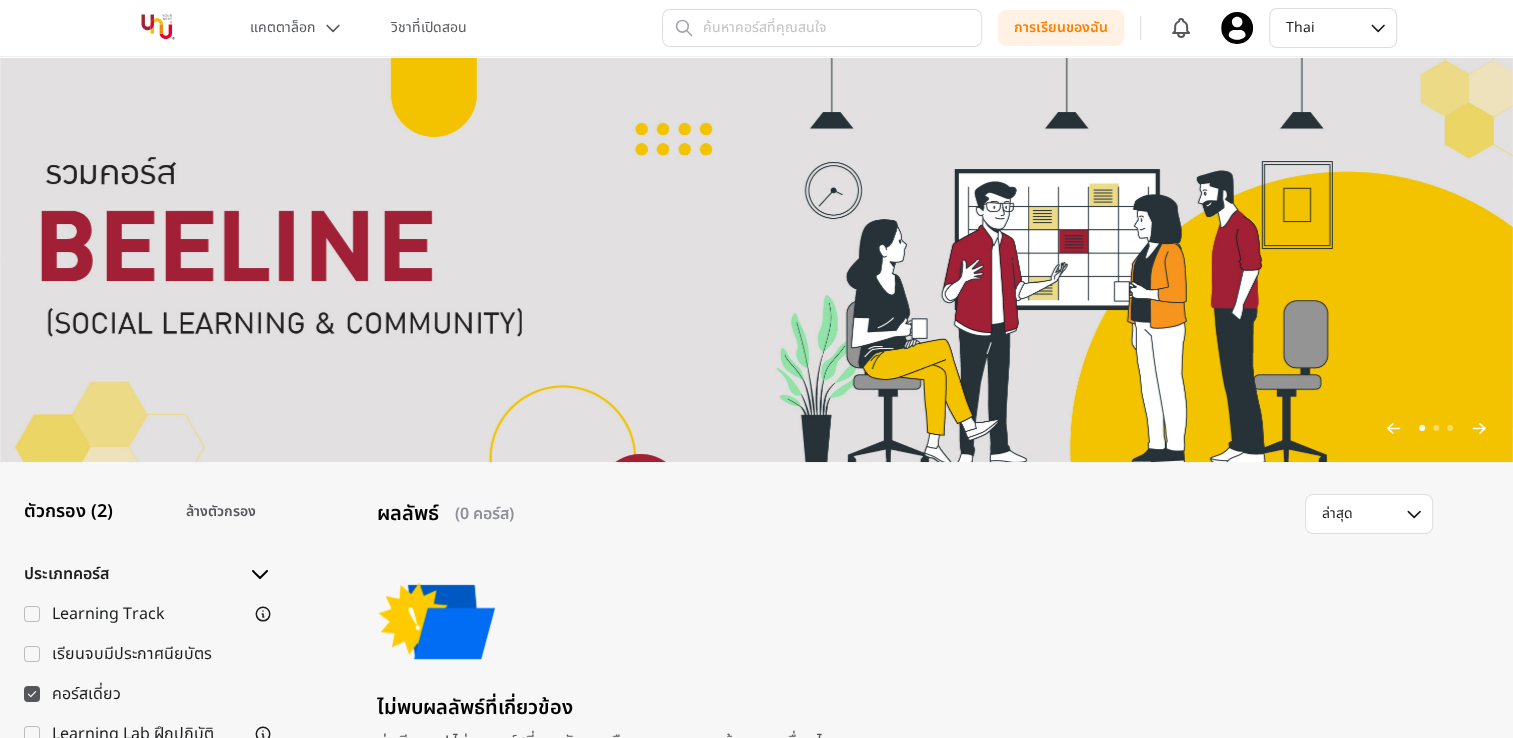 scroll, scrollTop: 400, scrollLeft: 0, axis: vertical 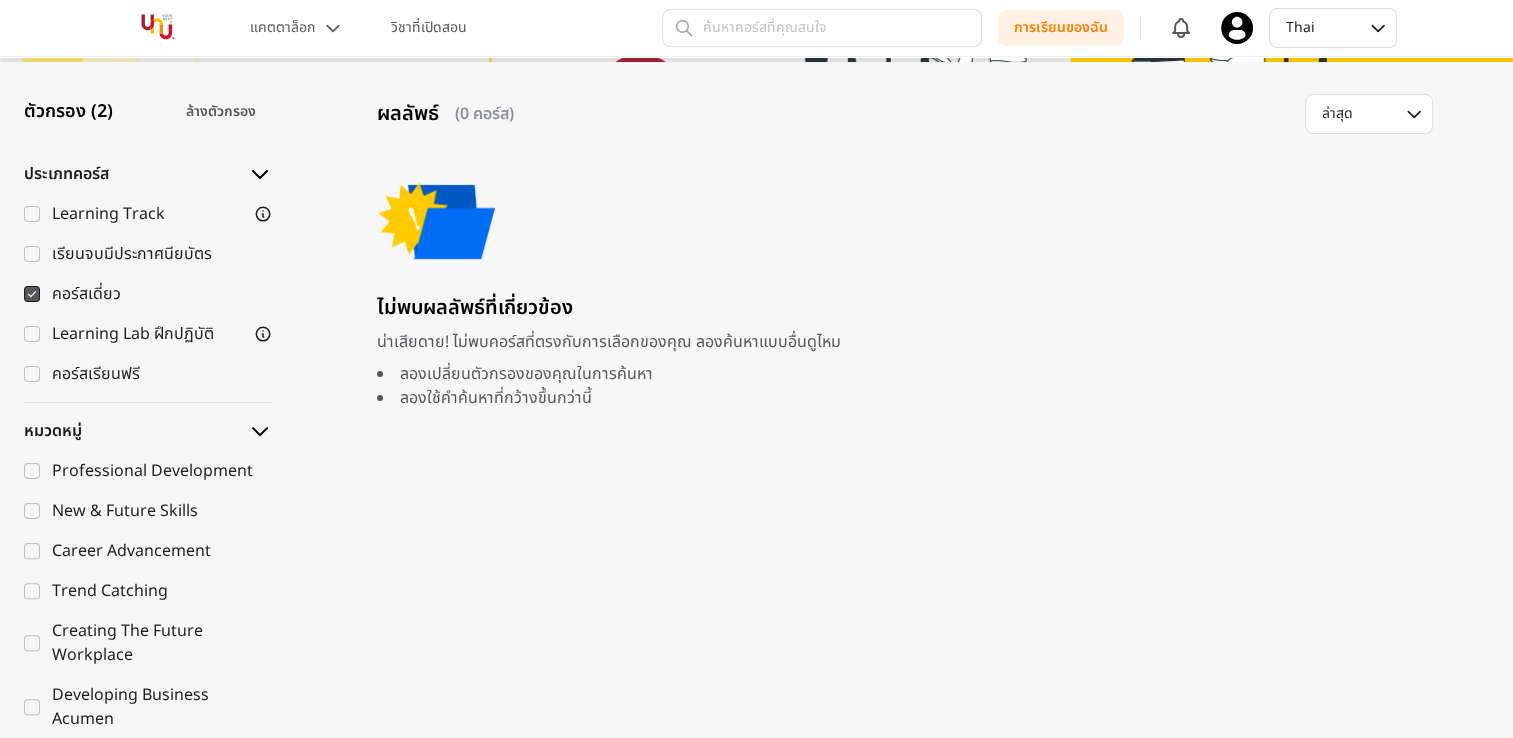 click 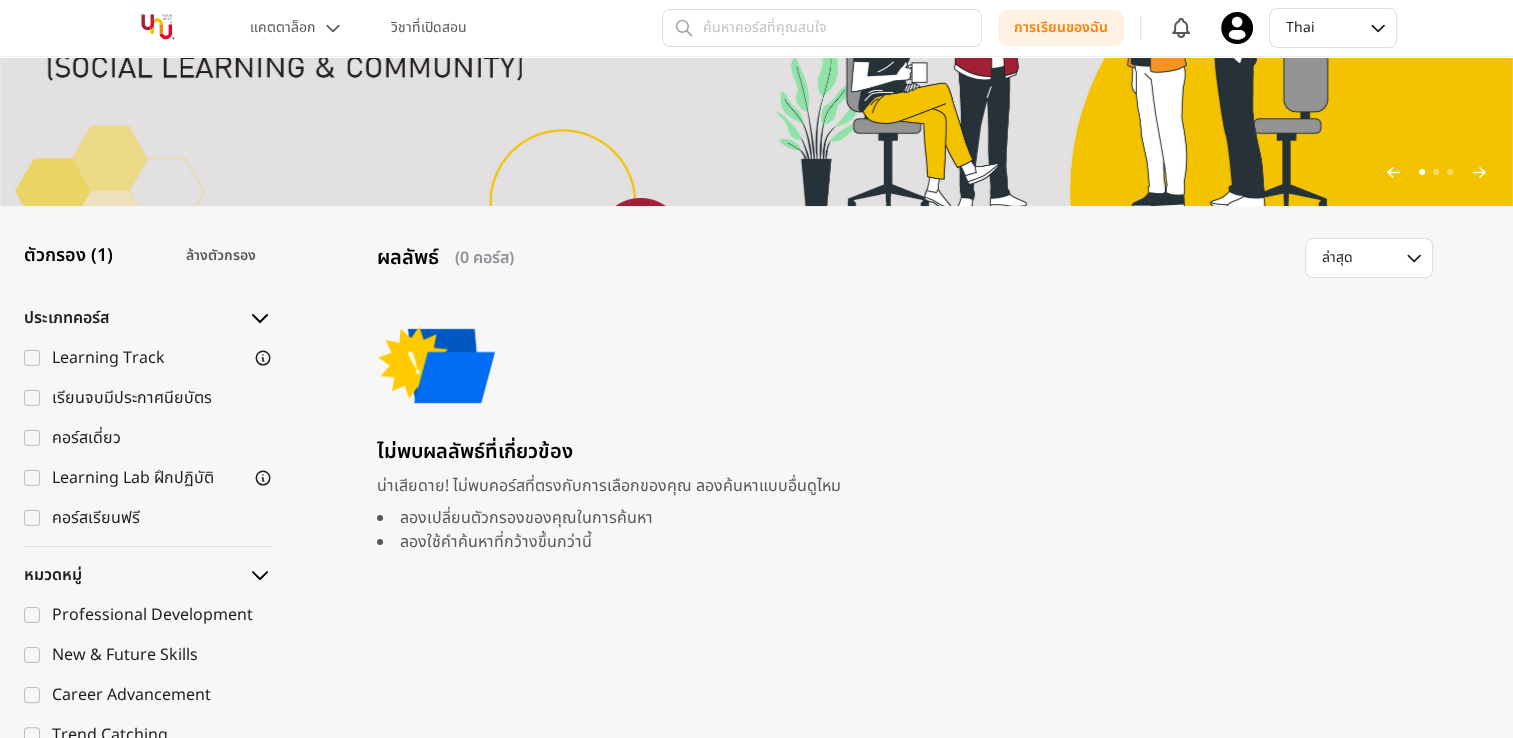 scroll, scrollTop: 600, scrollLeft: 0, axis: vertical 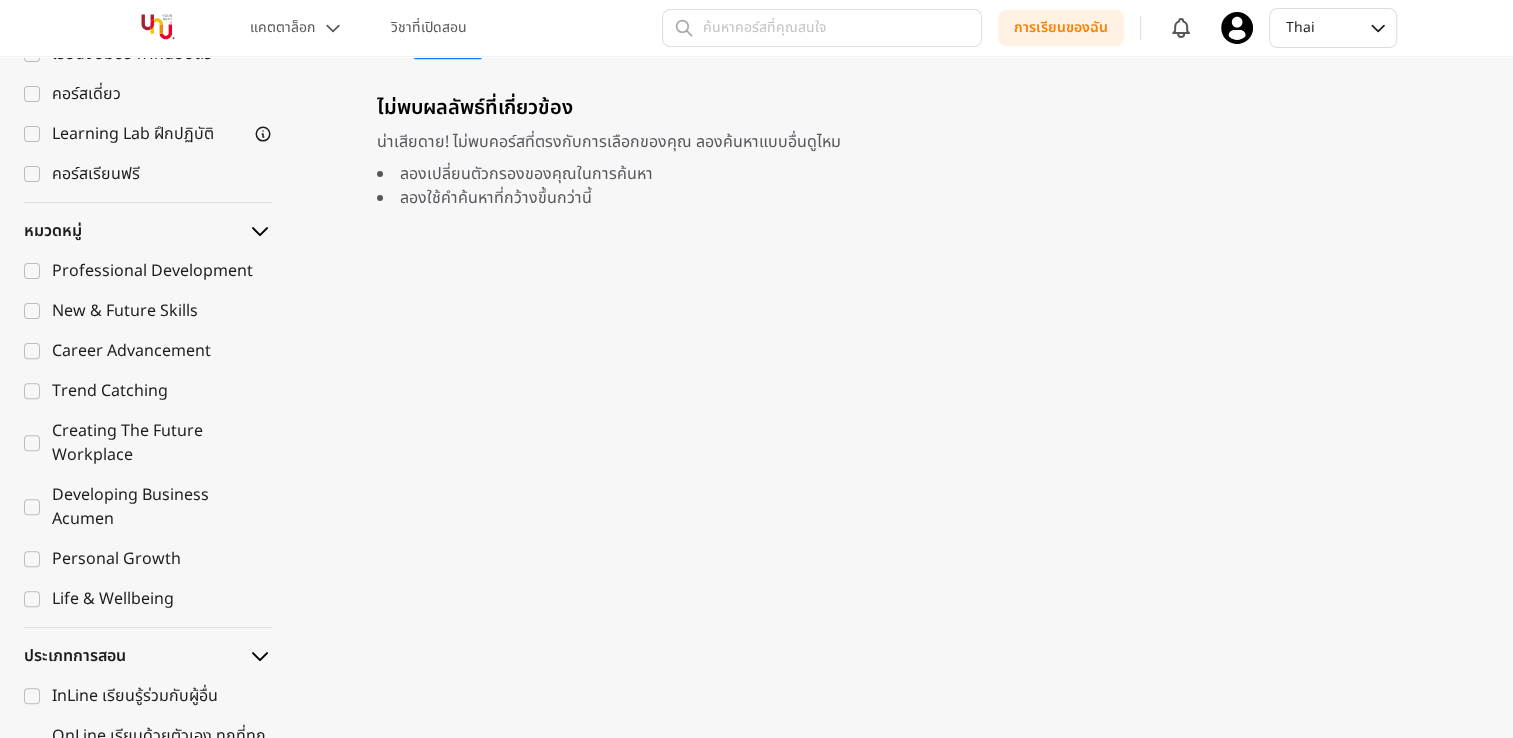 click on "คอร์สเรียนฟรี" at bounding box center (148, 174) 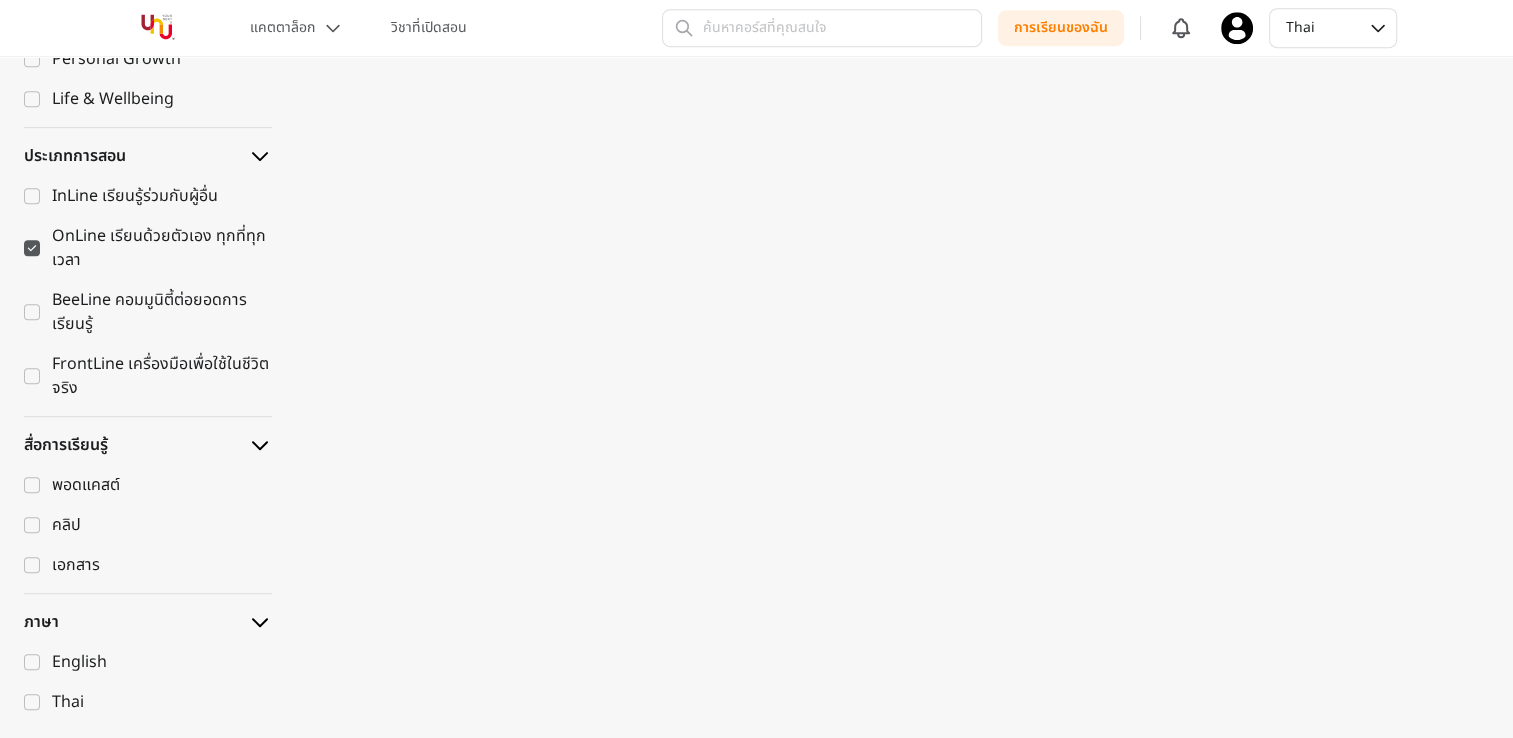 scroll, scrollTop: 1200, scrollLeft: 0, axis: vertical 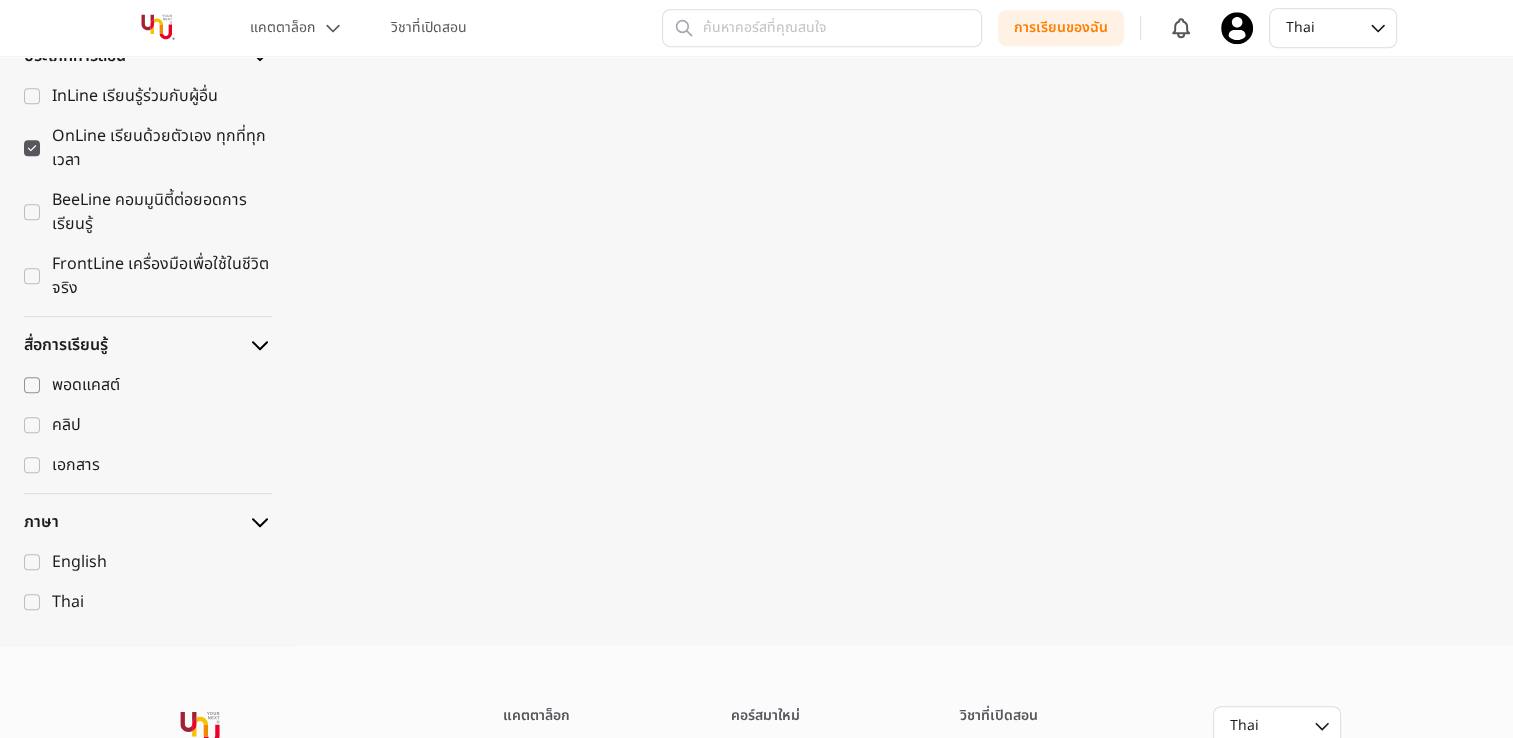 click 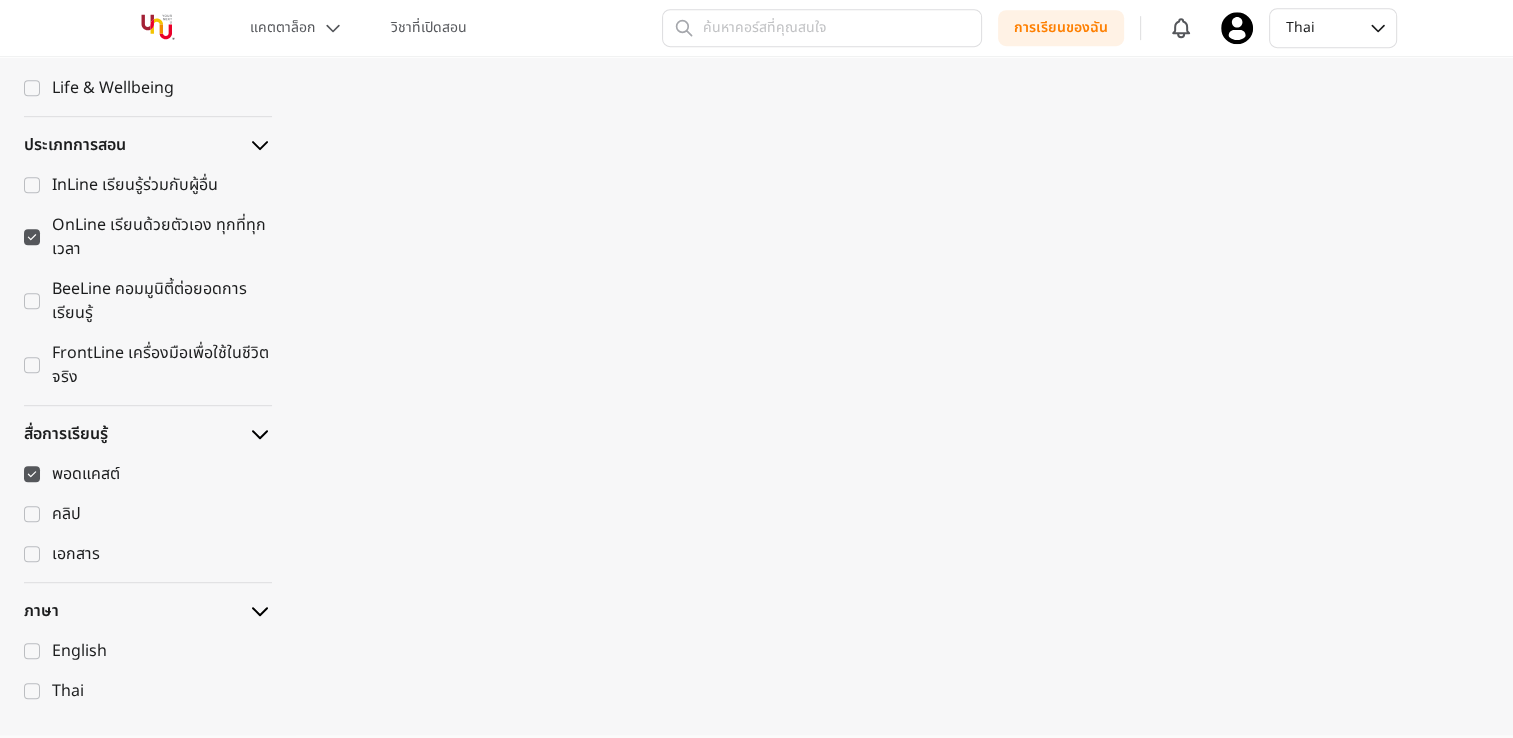 scroll, scrollTop: 1300, scrollLeft: 0, axis: vertical 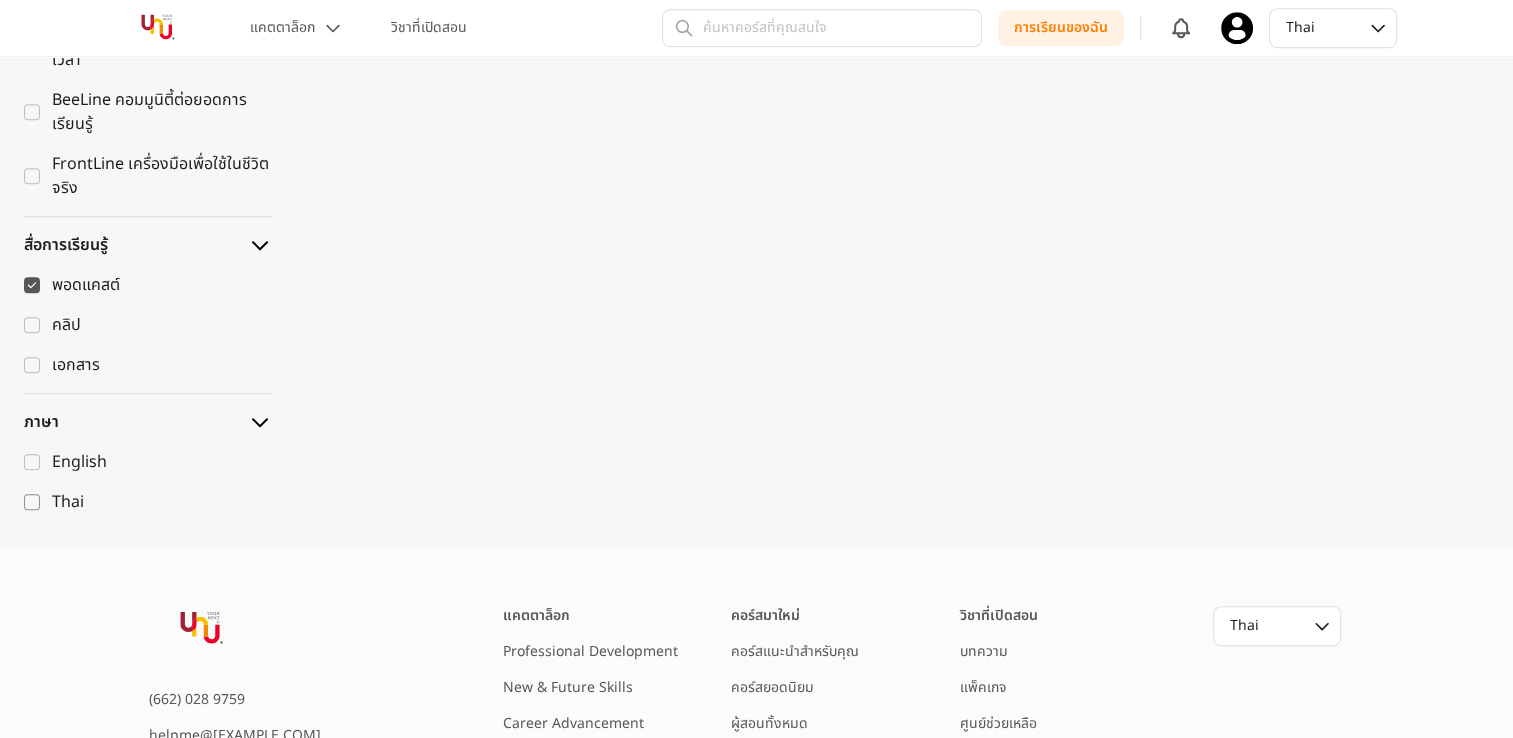 click 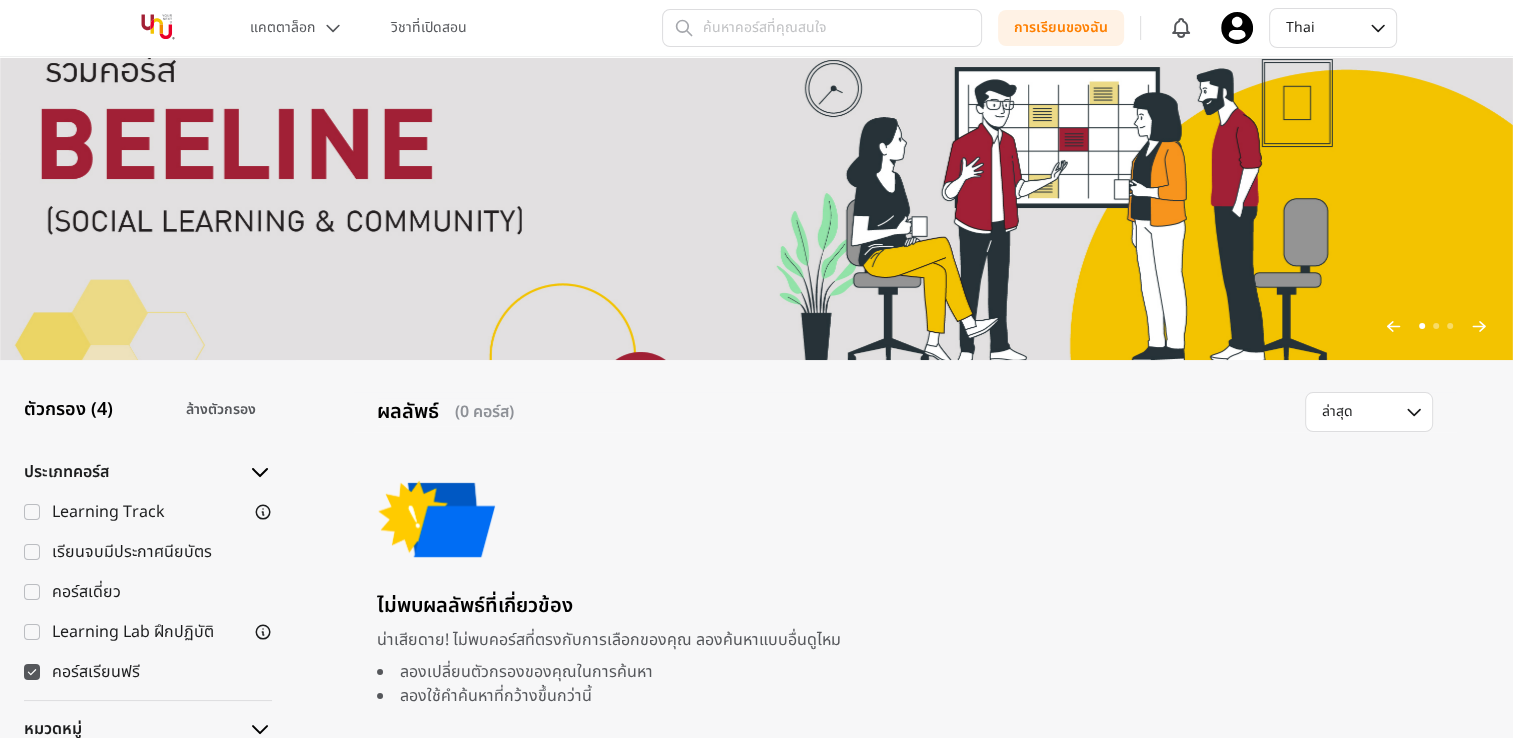 scroll, scrollTop: 0, scrollLeft: 0, axis: both 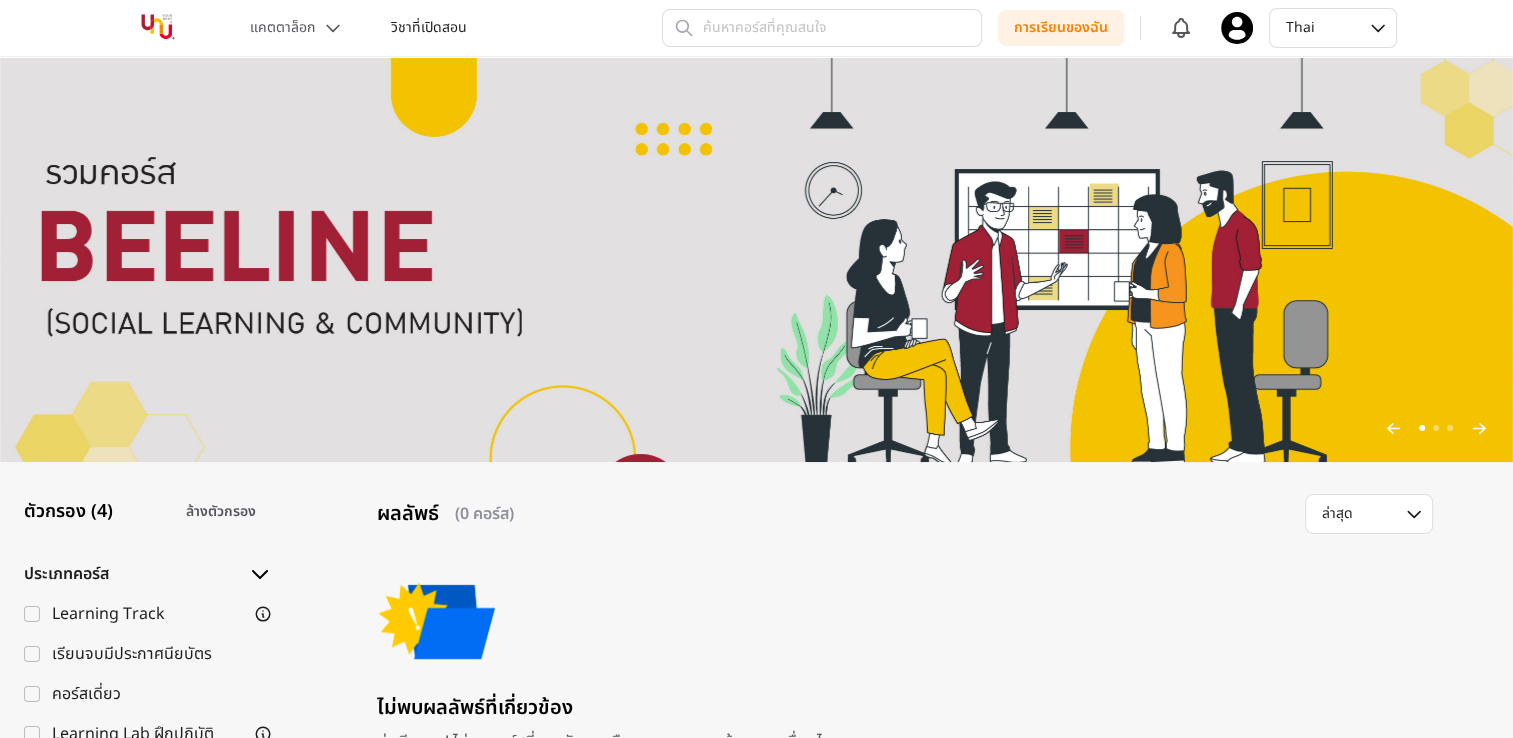 click on "วิชาที่เปิดสอน" at bounding box center [429, 28] 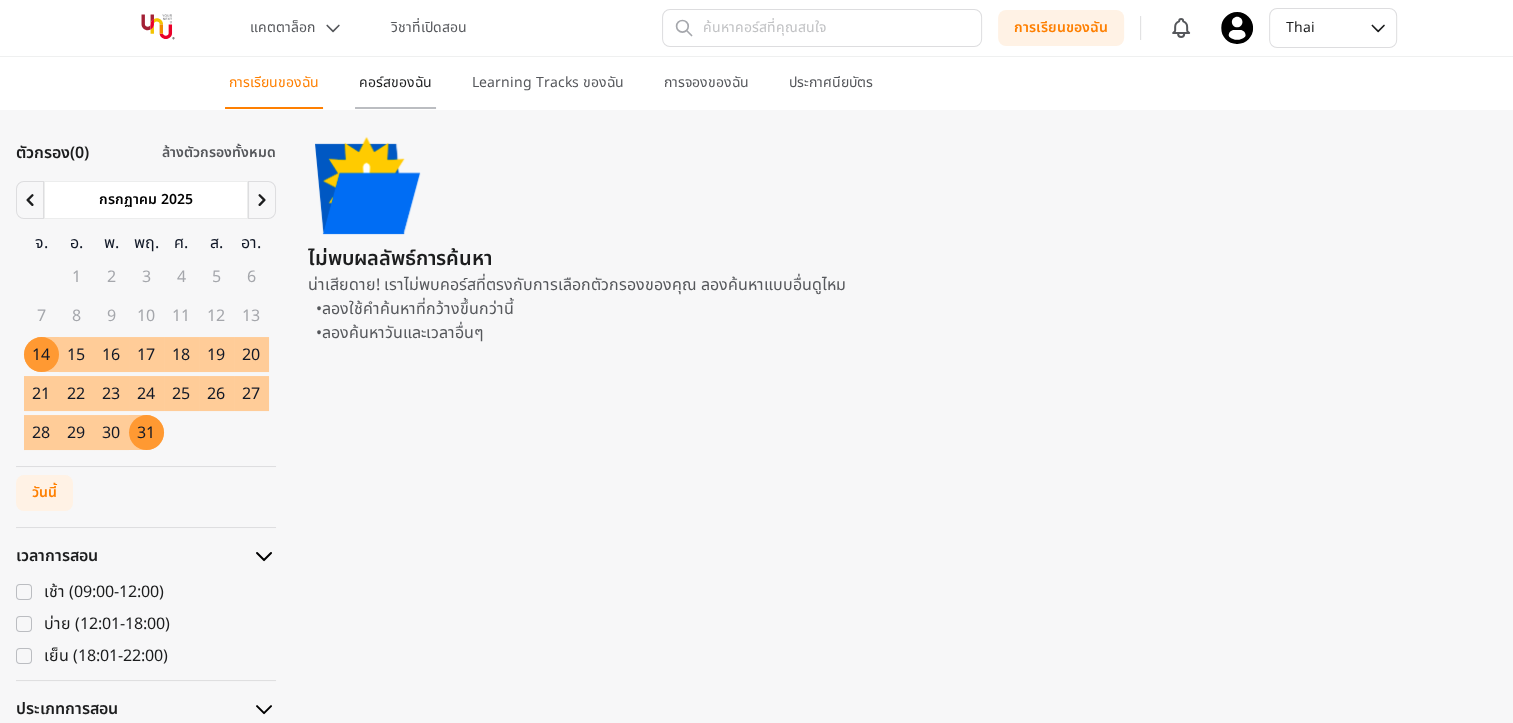 click on "คอร์สของฉัน" at bounding box center (395, 83) 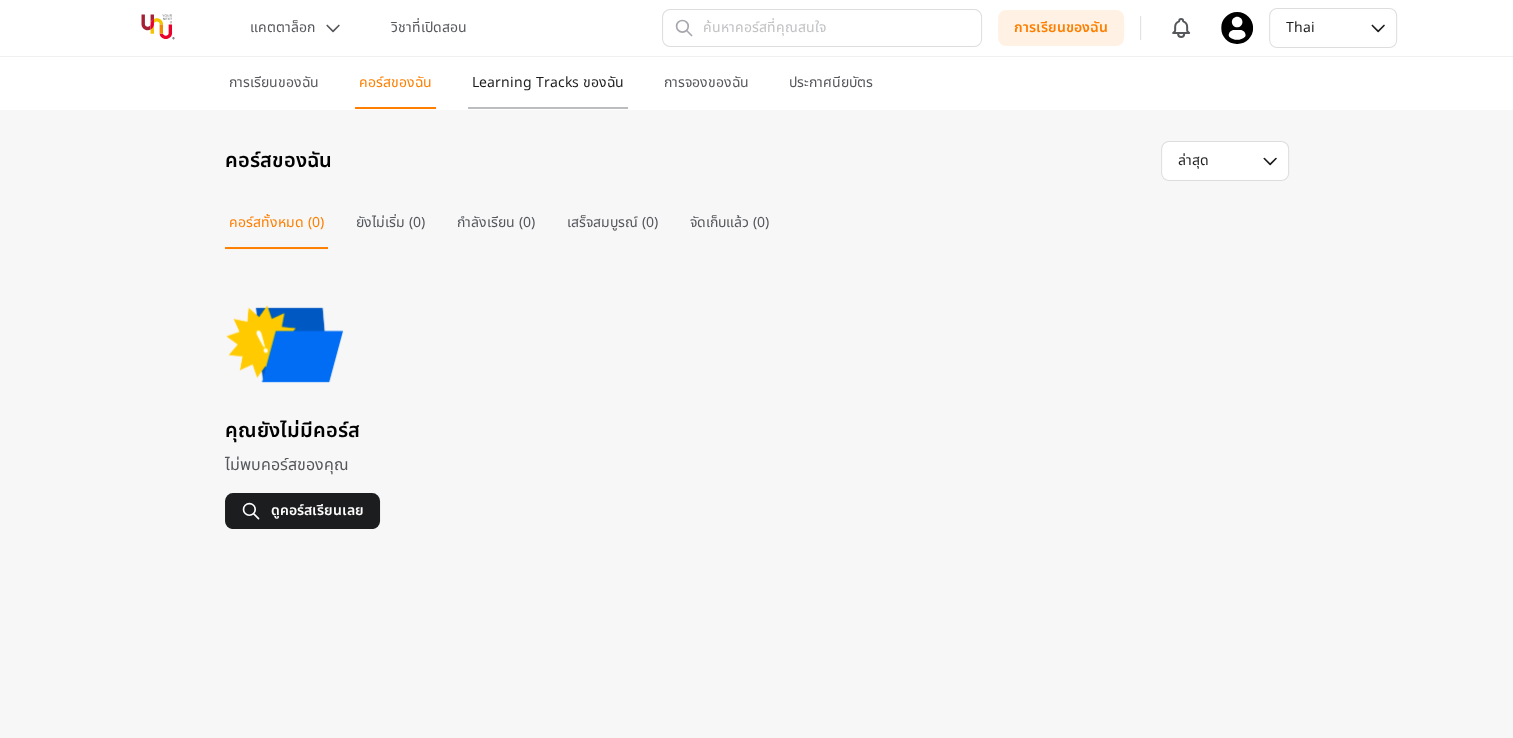 click on "Learning Tracks ของฉัน" at bounding box center (548, 83) 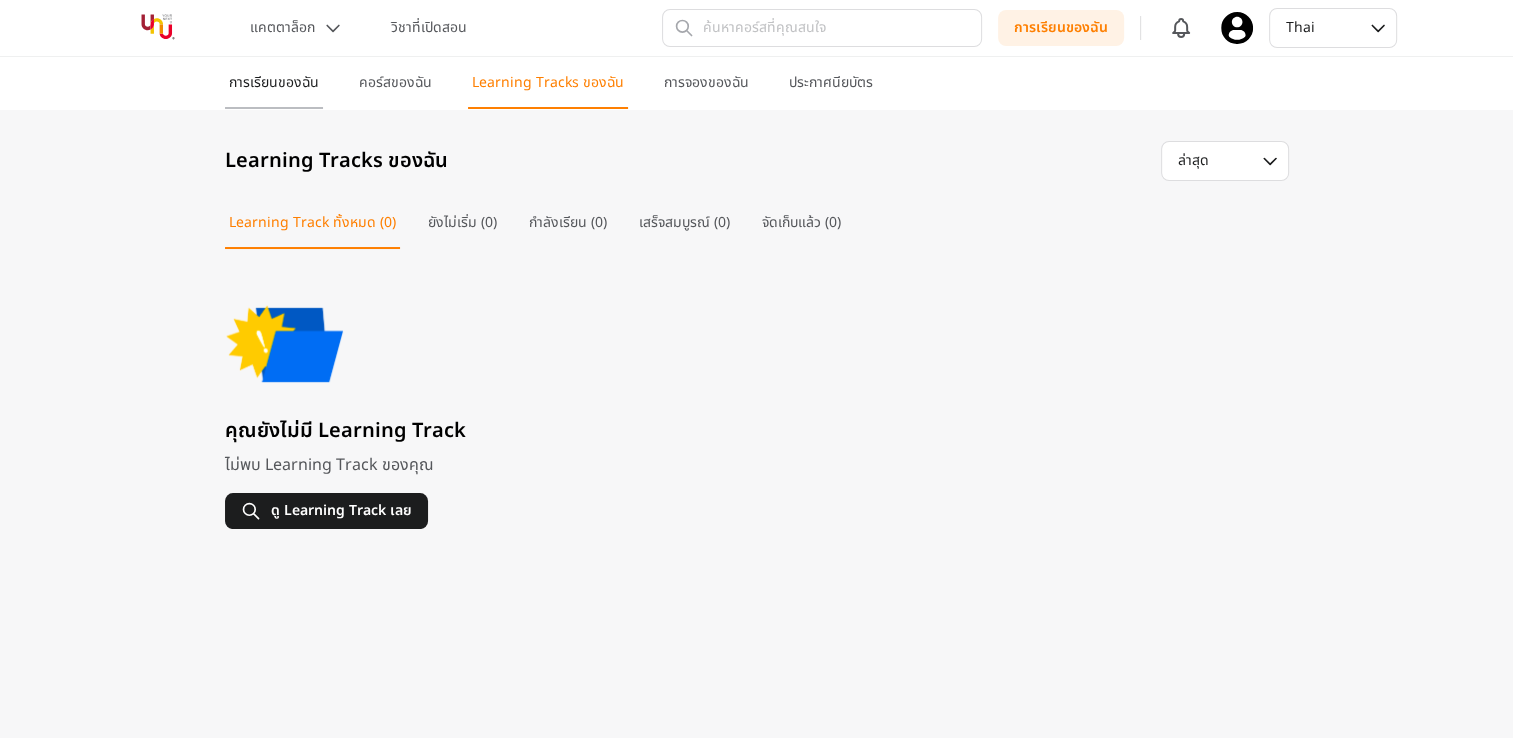 click on "การเรียนของฉัน" at bounding box center [274, 83] 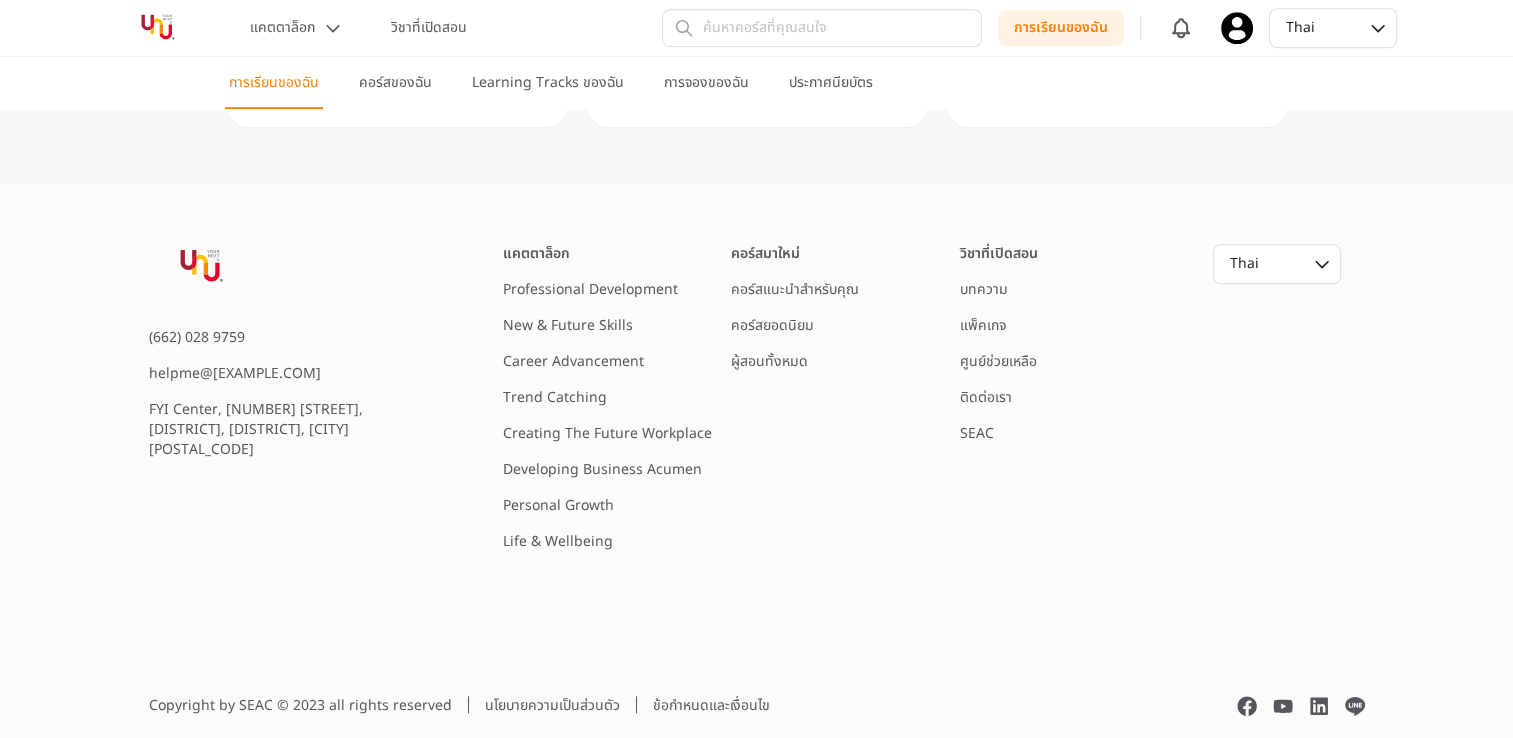 scroll, scrollTop: 1101, scrollLeft: 0, axis: vertical 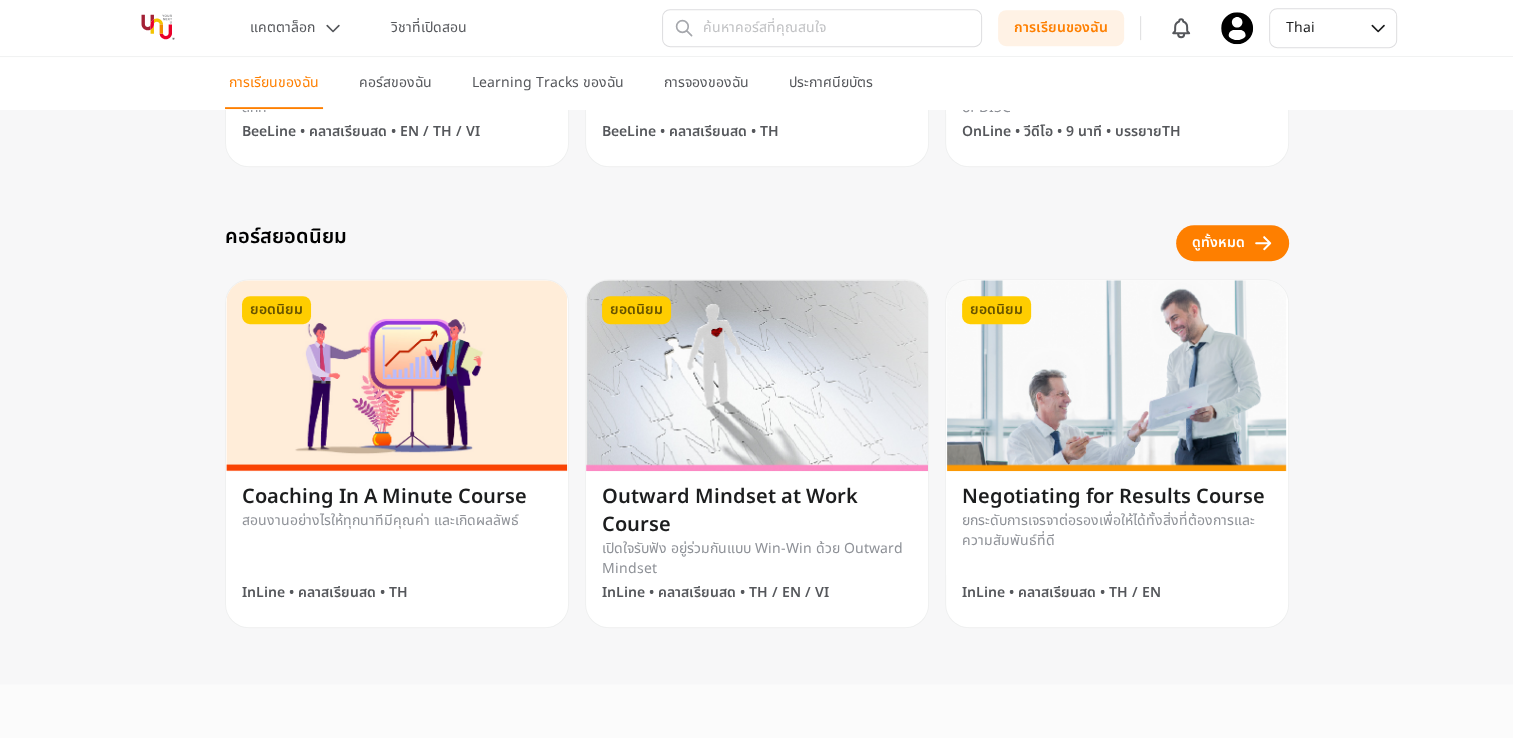 click on "ดูทั้งหมด" at bounding box center (1218, 243) 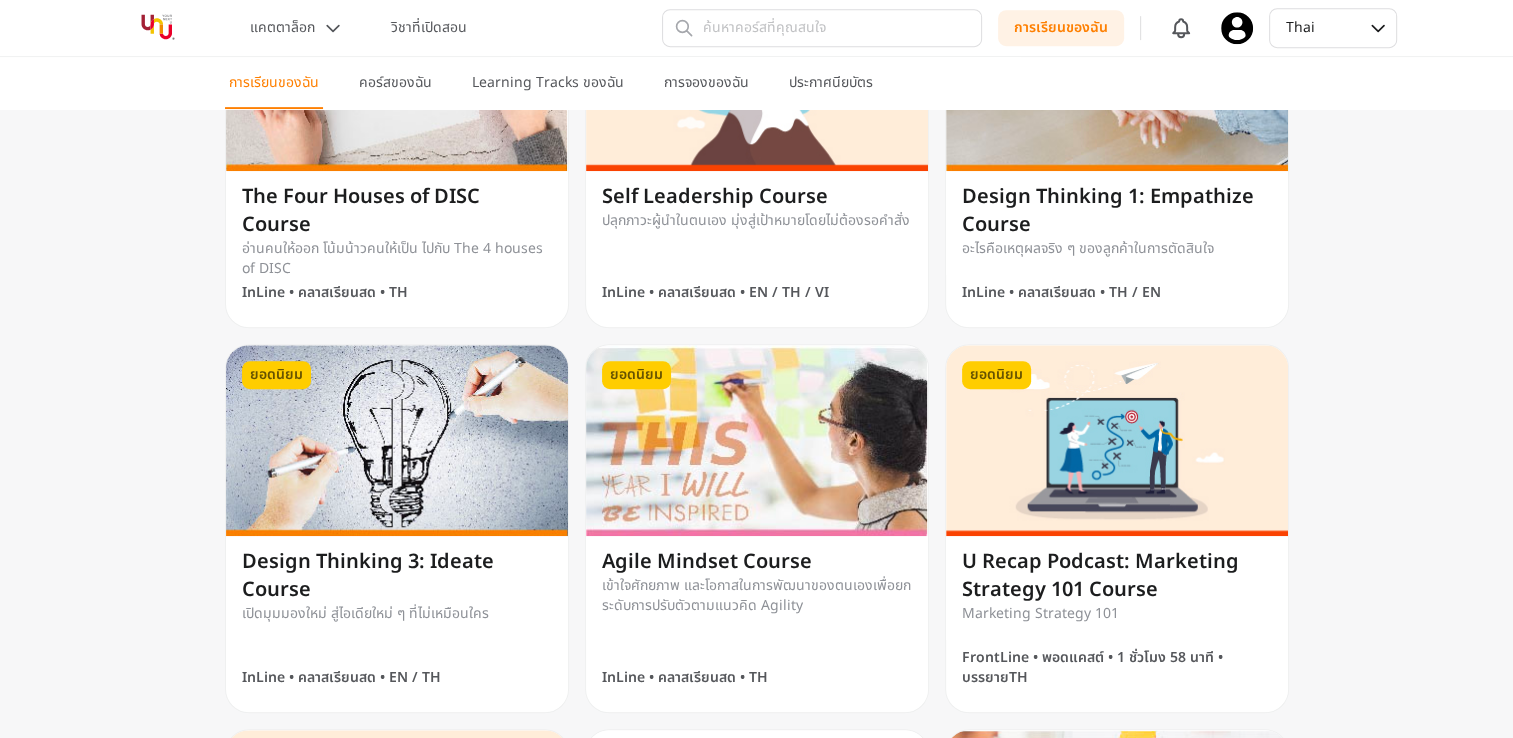 scroll, scrollTop: 1000, scrollLeft: 0, axis: vertical 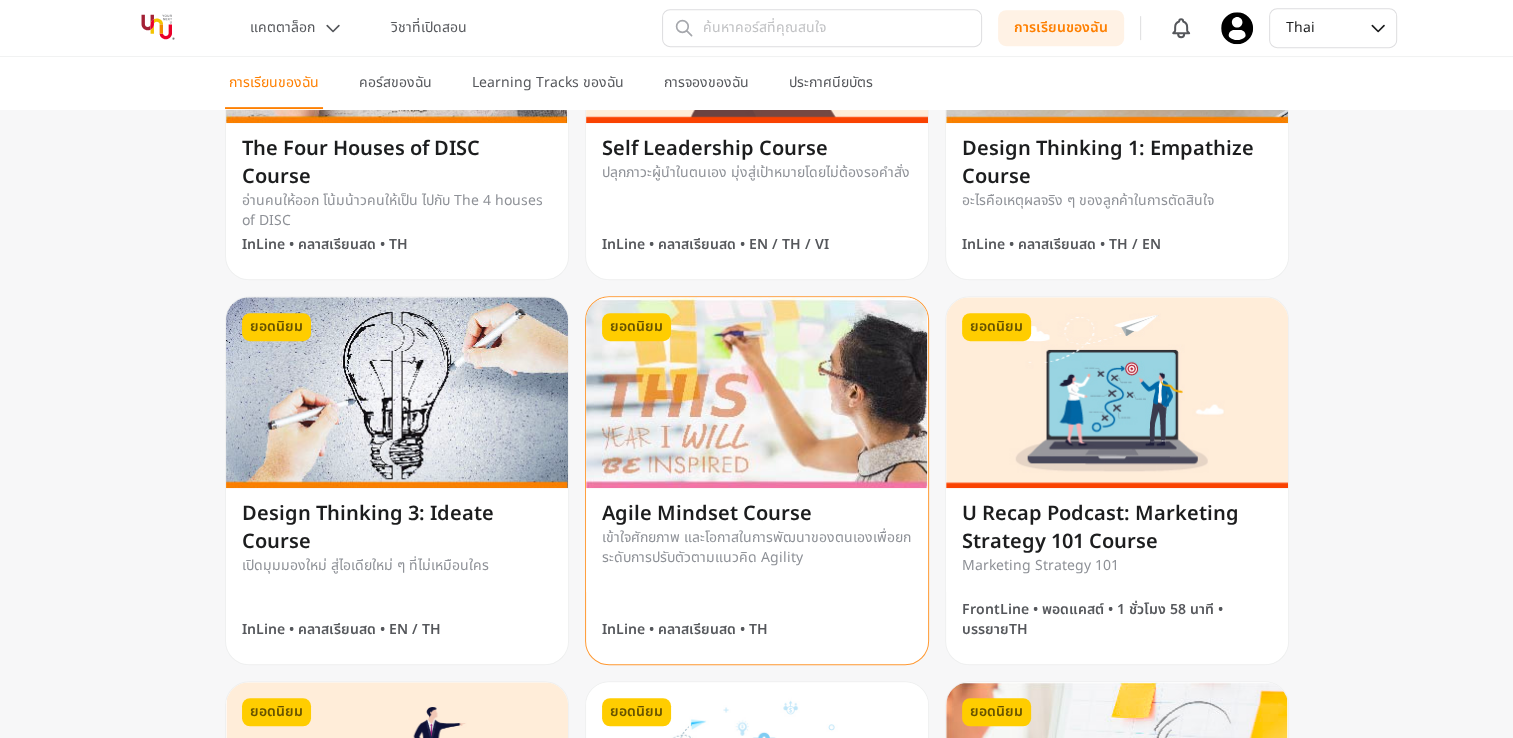 click at bounding box center (757, 392) 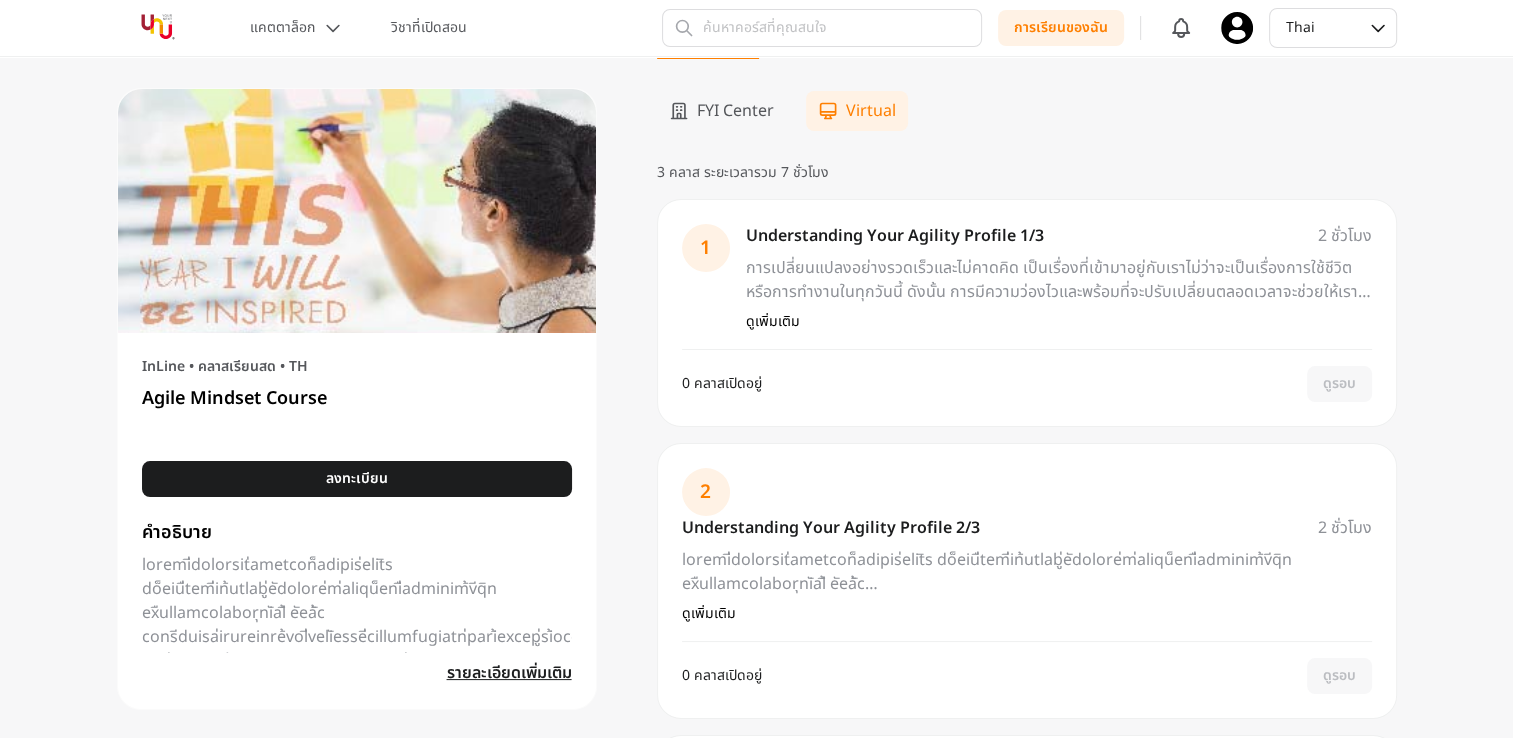 scroll, scrollTop: 0, scrollLeft: 0, axis: both 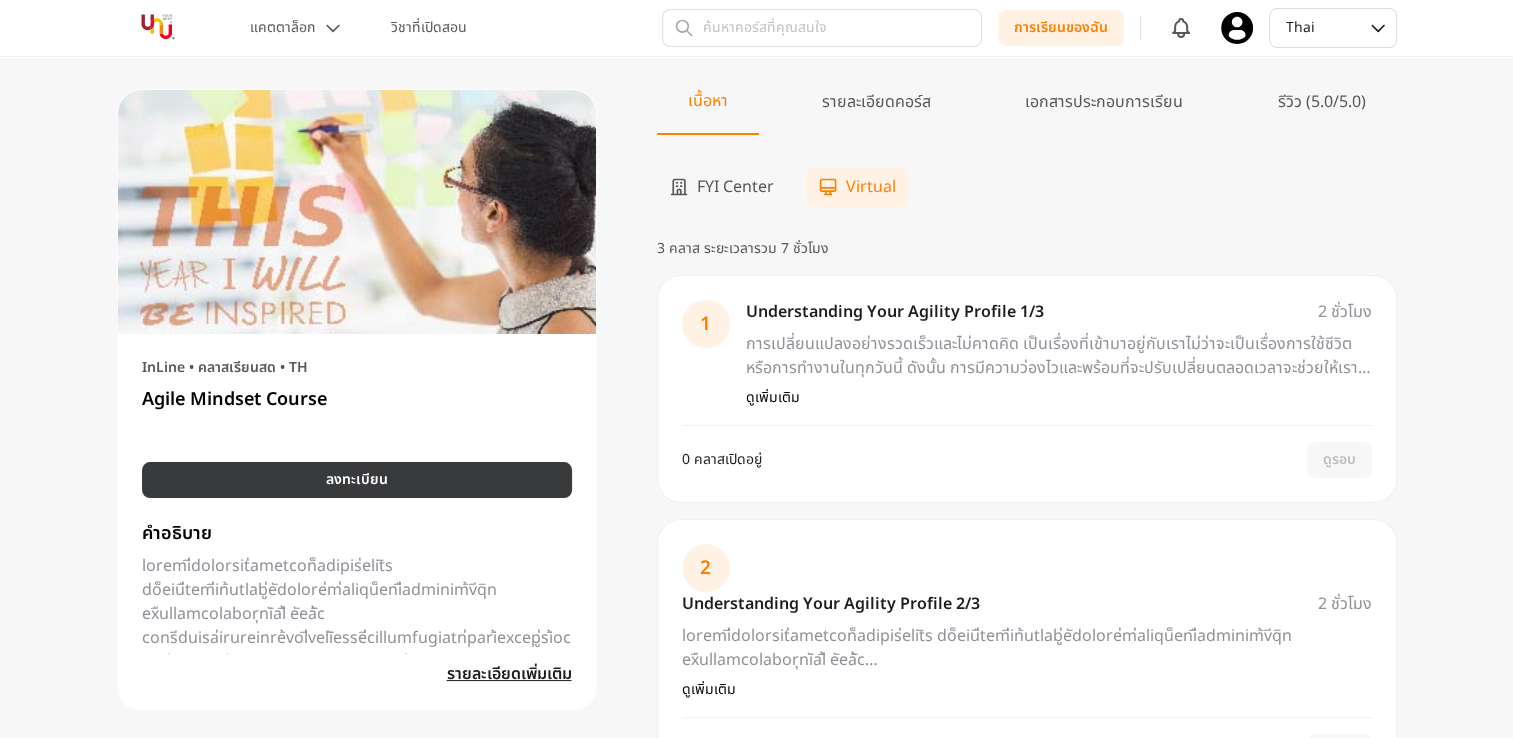 click on "ลงทะเบียน" at bounding box center [357, 480] 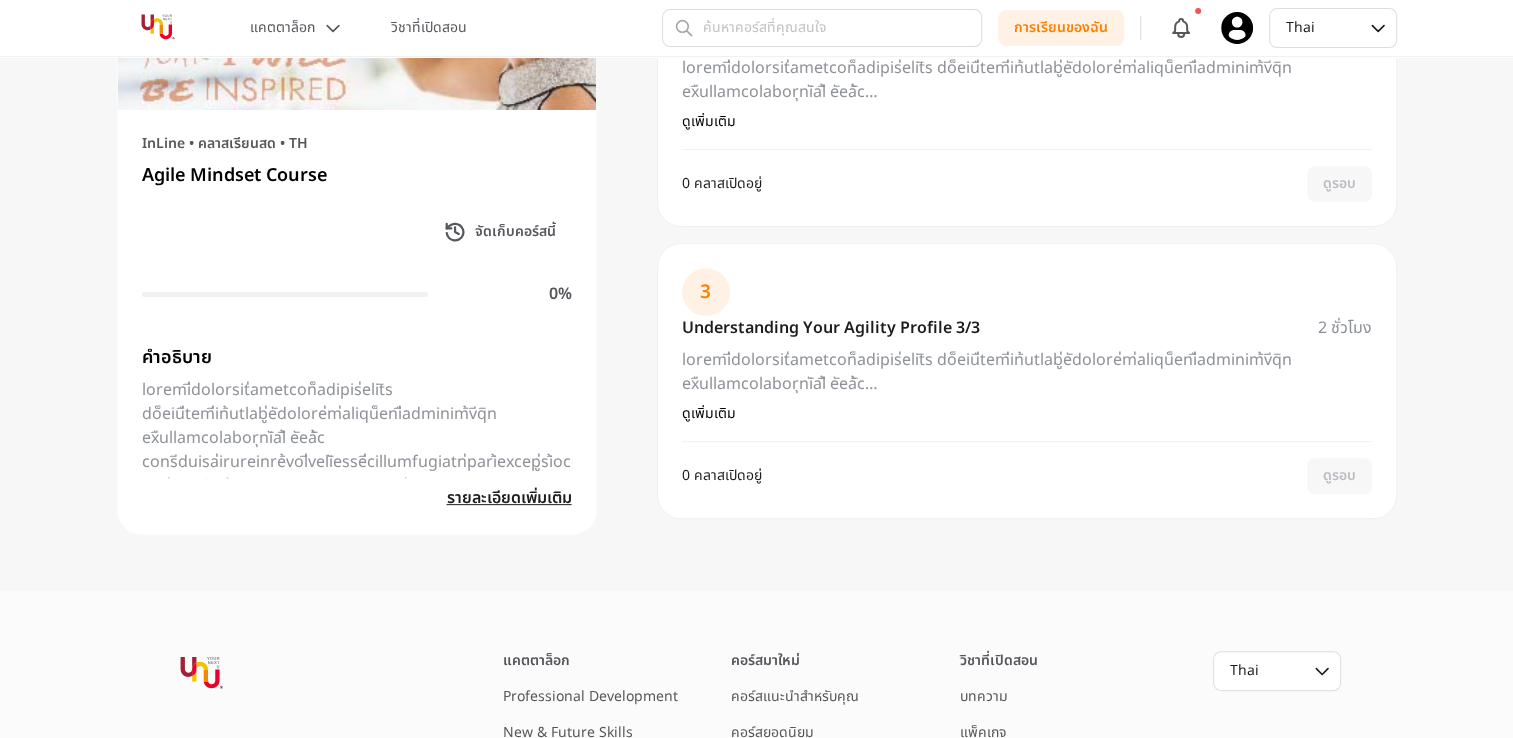 scroll, scrollTop: 500, scrollLeft: 0, axis: vertical 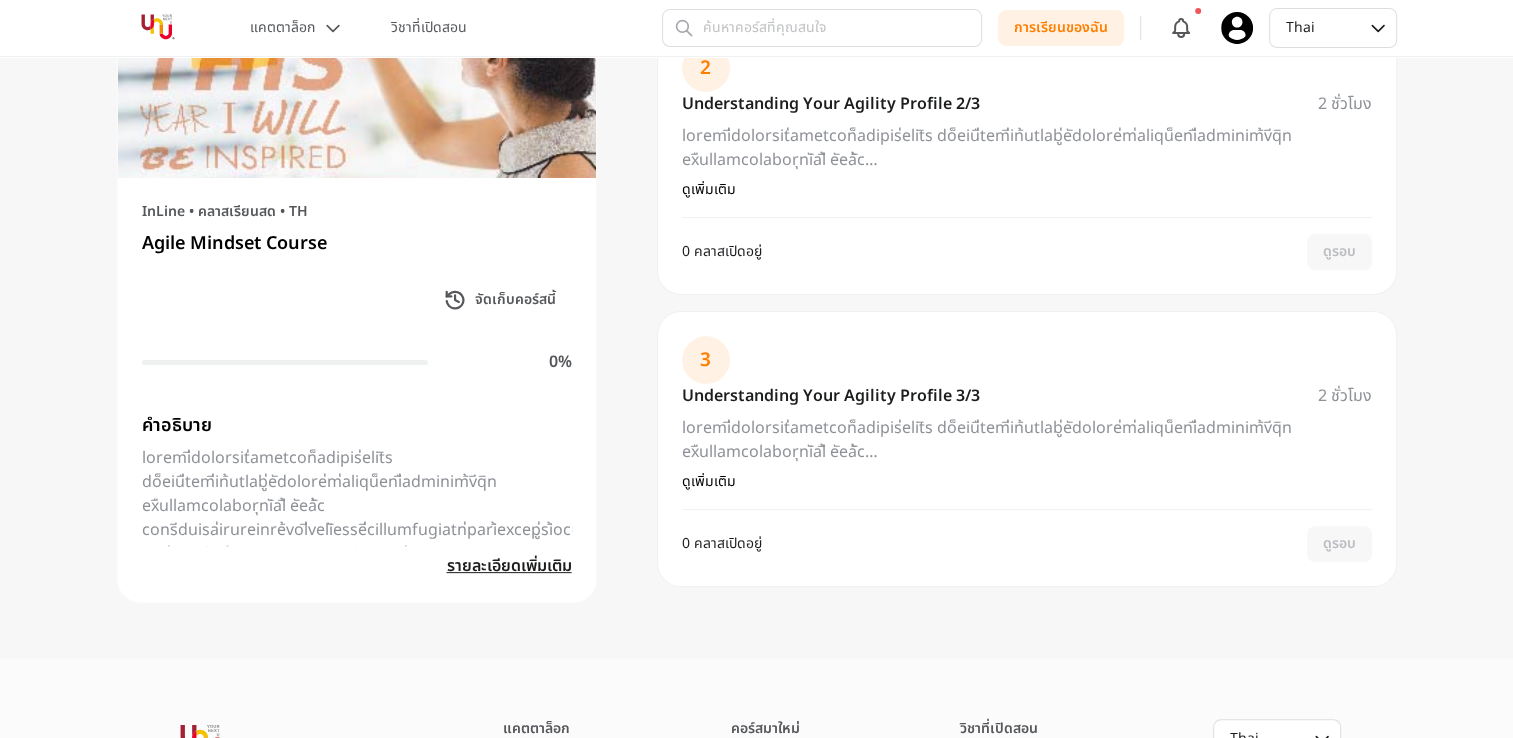 click on "รายละเอียดเพิ่มเติม" at bounding box center [509, 566] 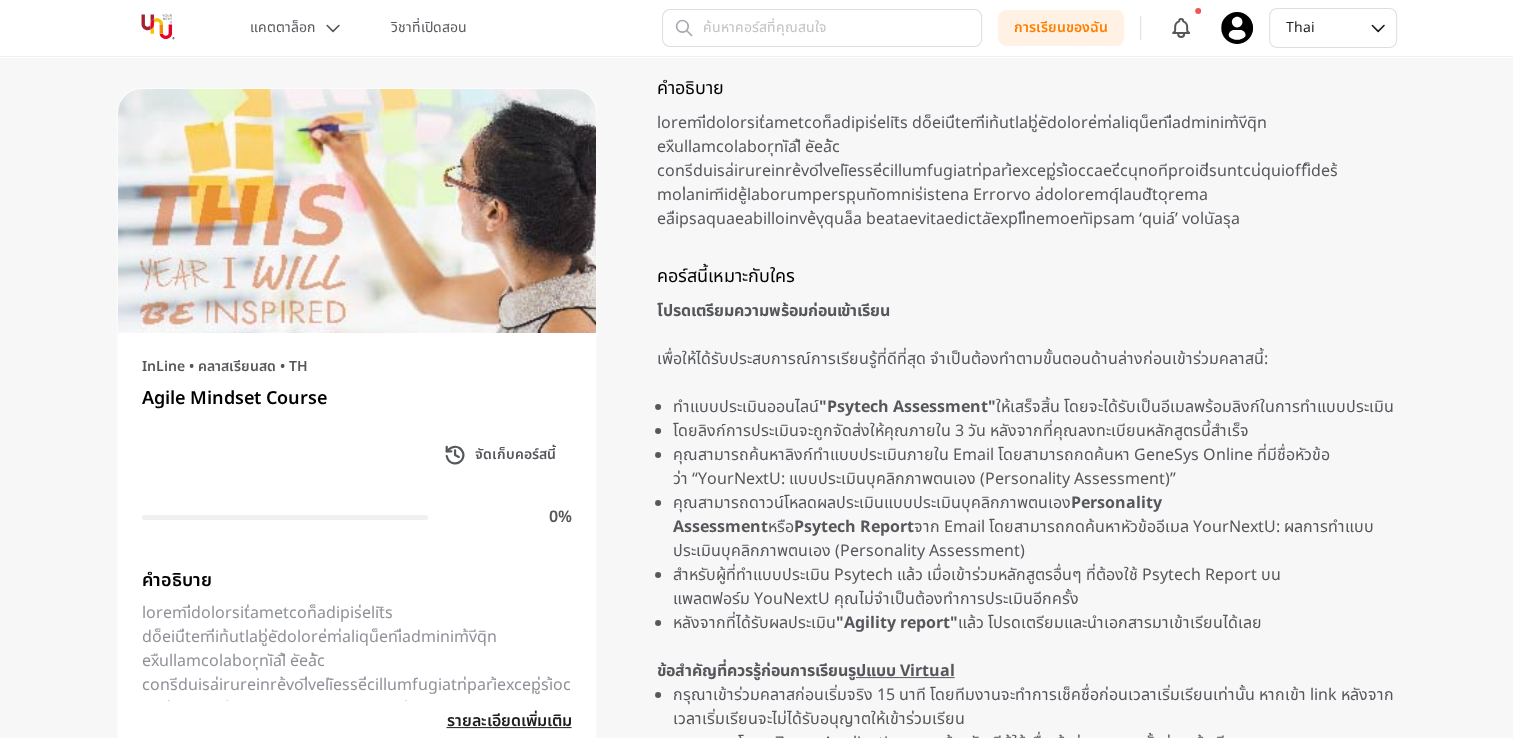 scroll, scrollTop: 0, scrollLeft: 0, axis: both 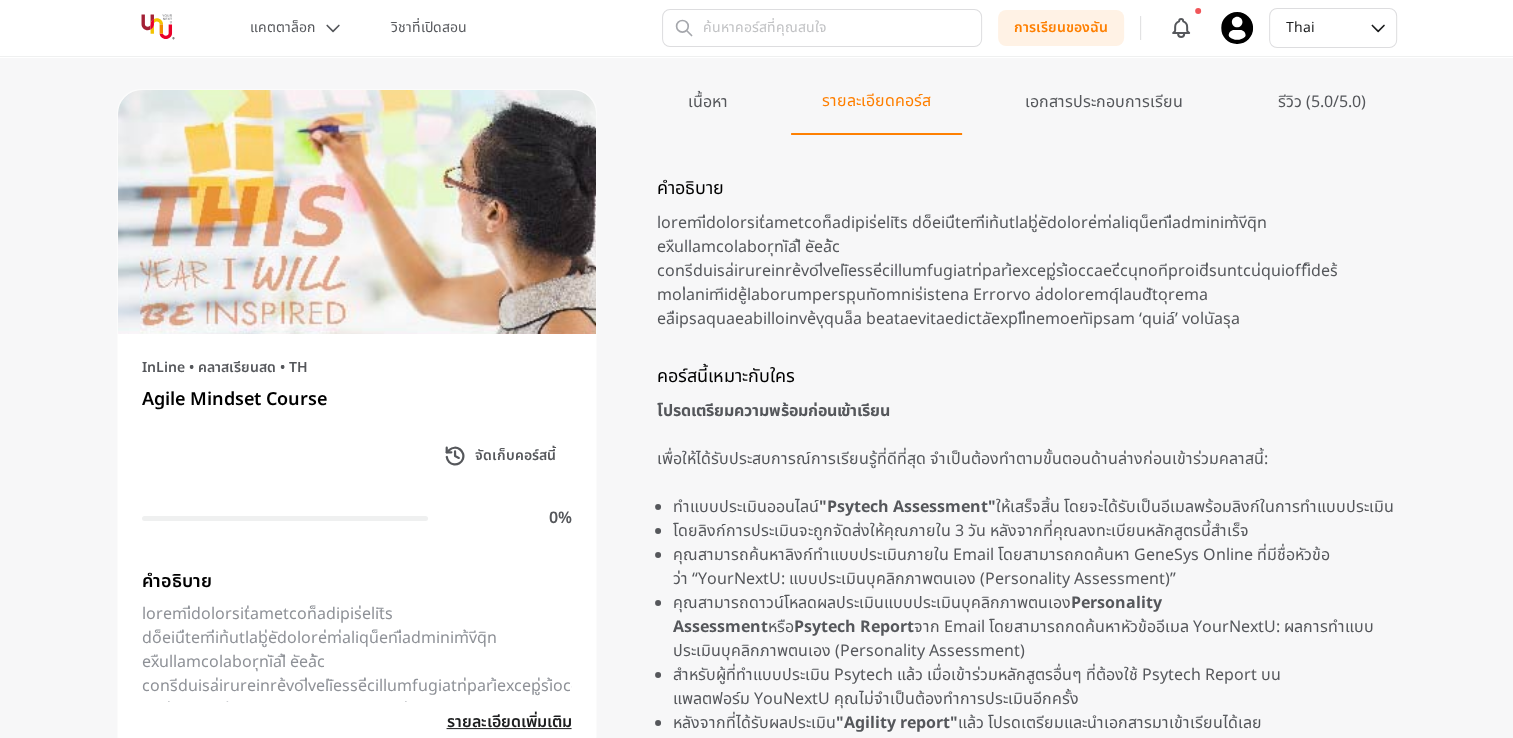 click on "เนื้อหา" at bounding box center [708, 112] 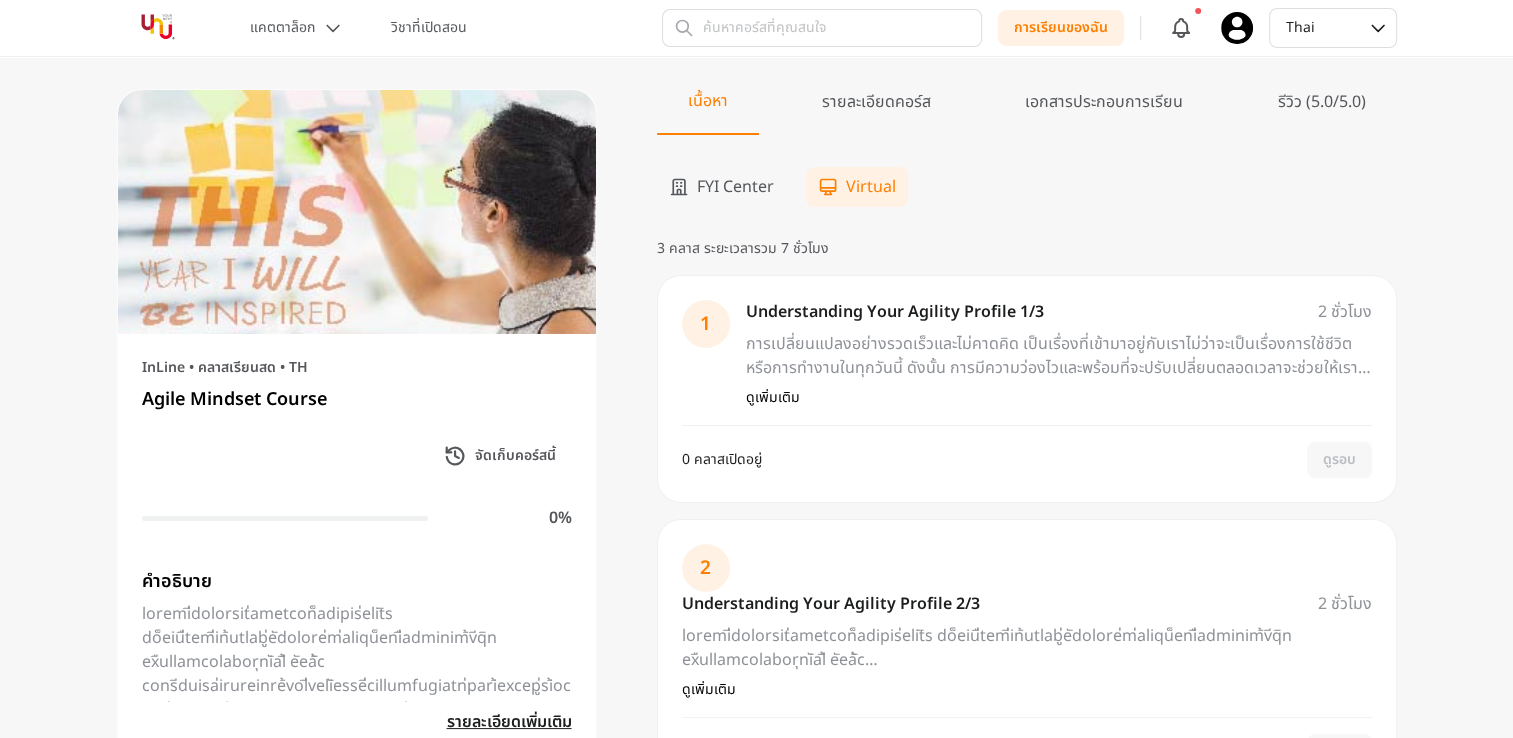 click on "เอกสารประกอบการเรียน" at bounding box center (1104, 112) 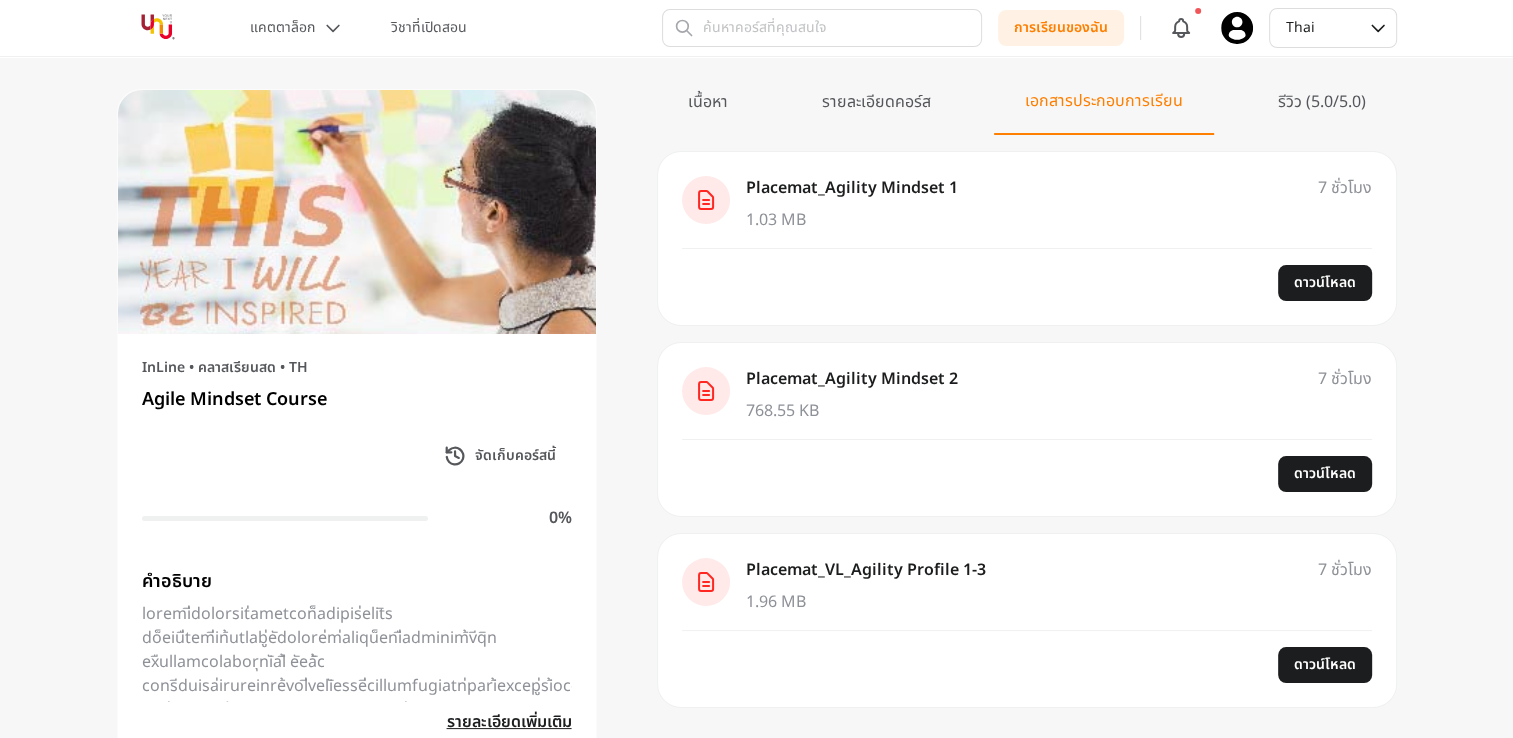 click on "เนื้อหา" at bounding box center [708, 112] 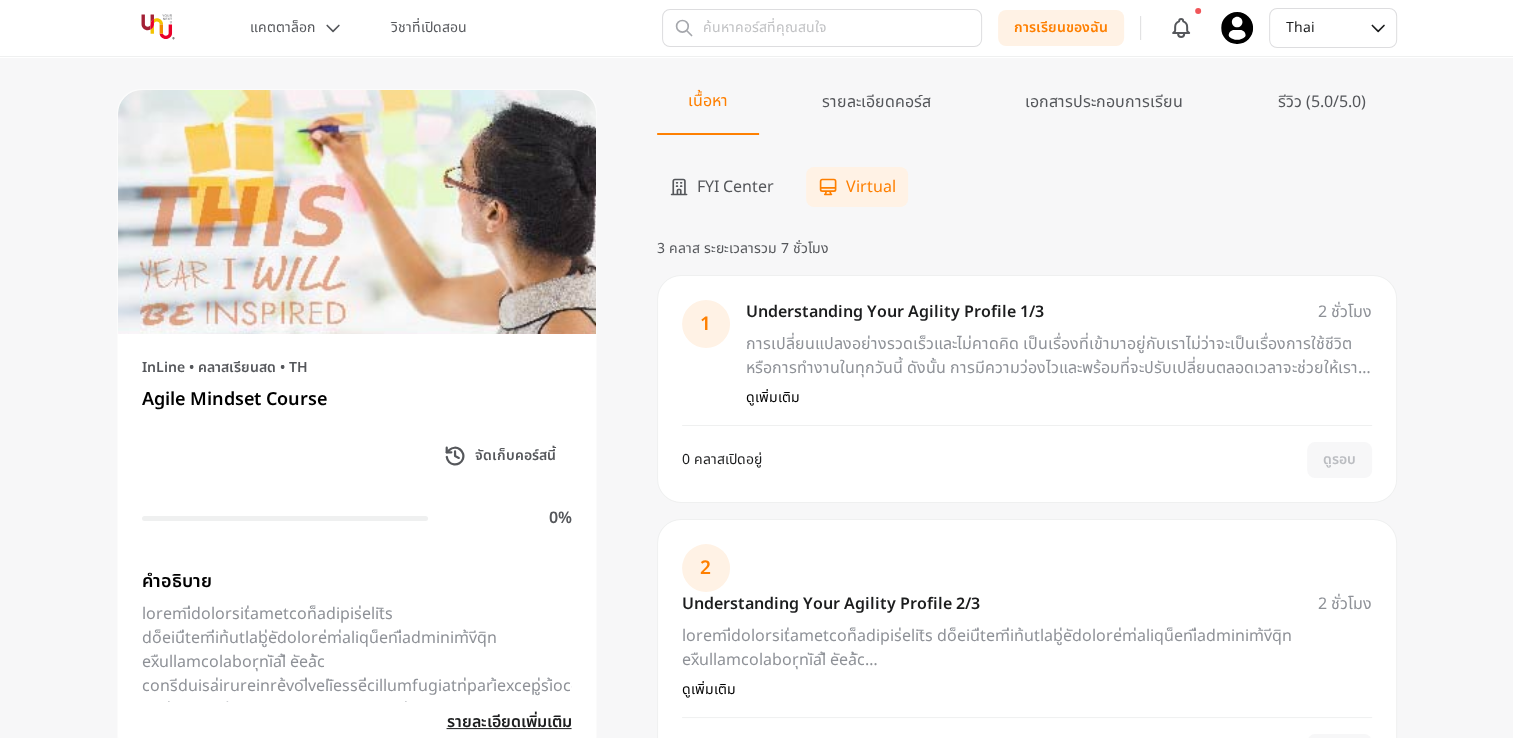 click on "ดูเพิ่มเติม" at bounding box center (773, 398) 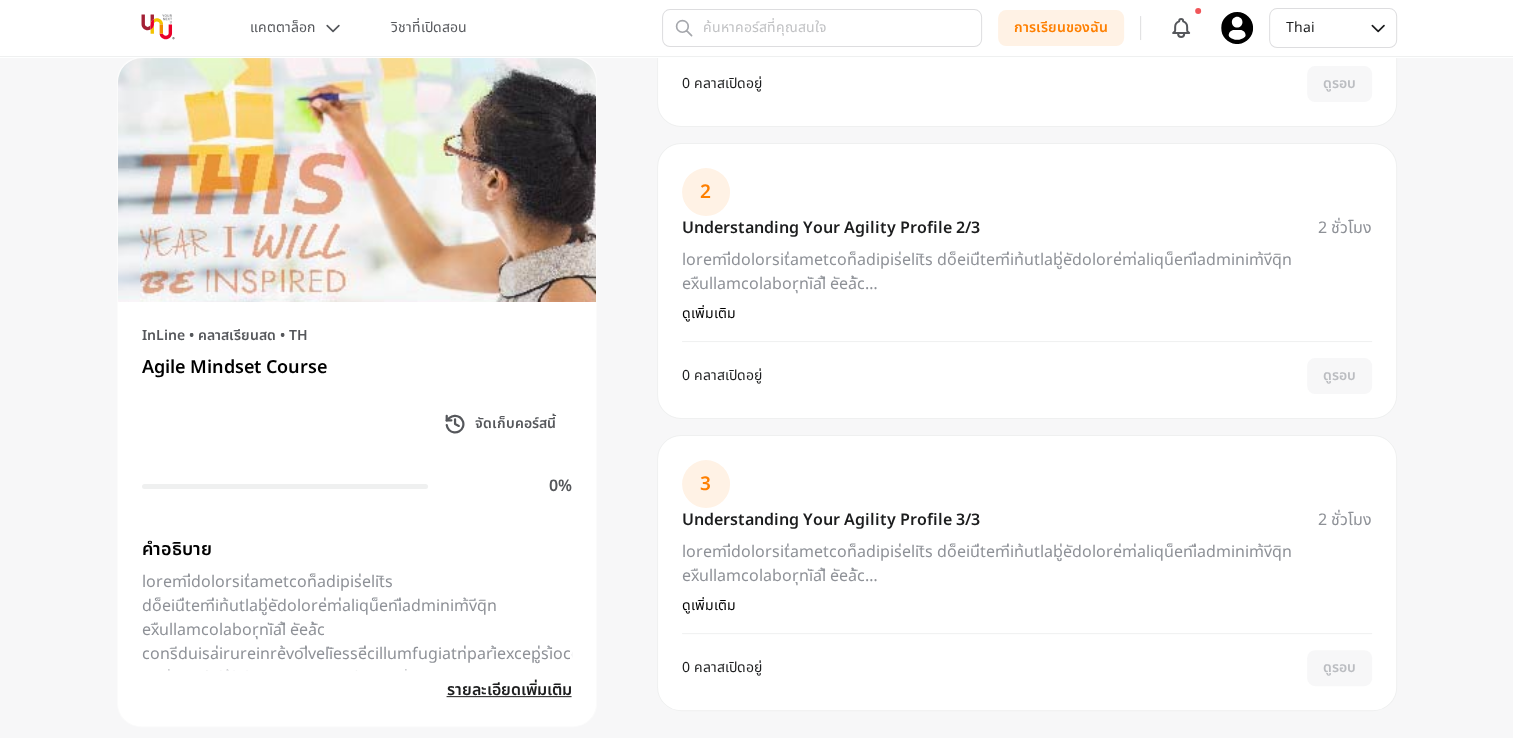 scroll, scrollTop: 0, scrollLeft: 0, axis: both 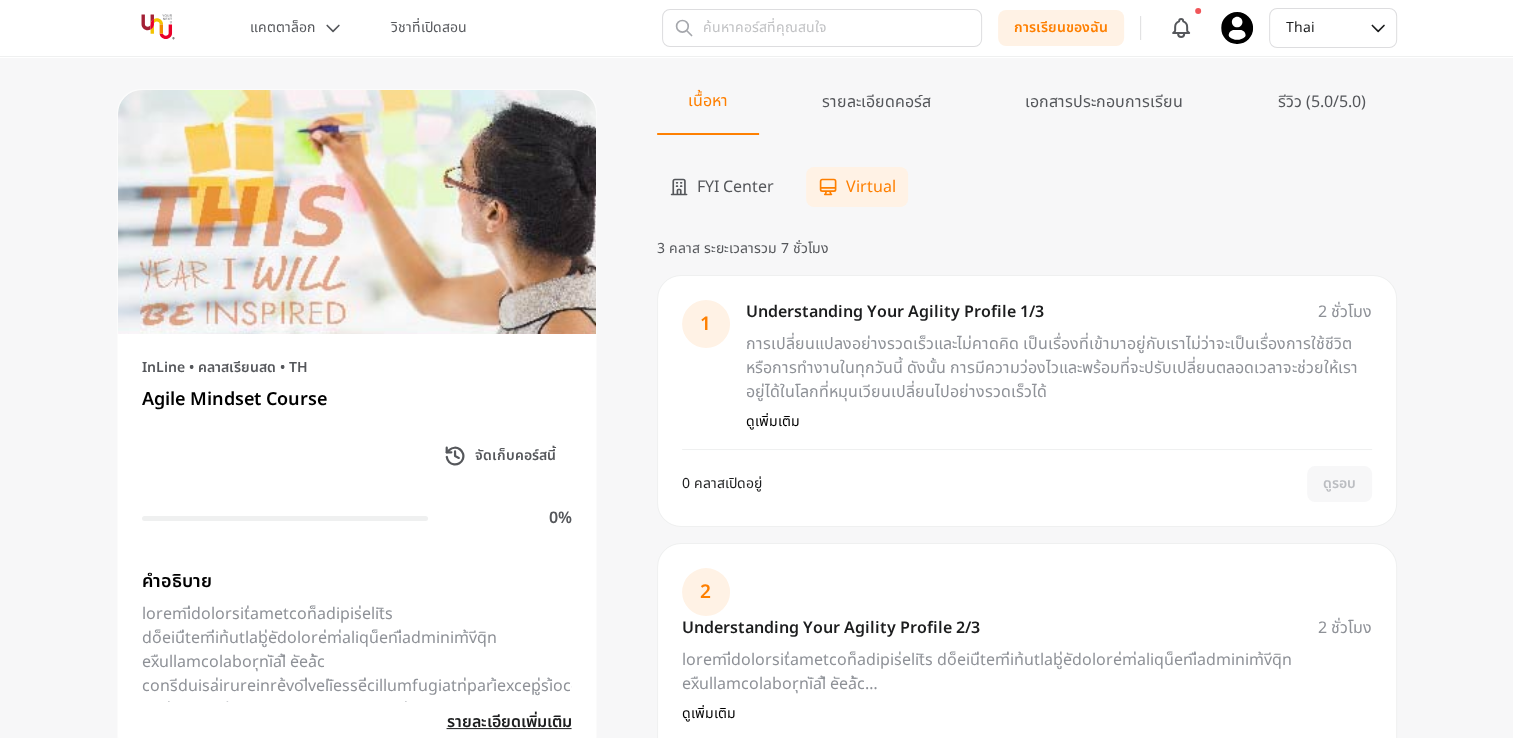 click on "ดูเพิ่มเติม" at bounding box center (773, 422) 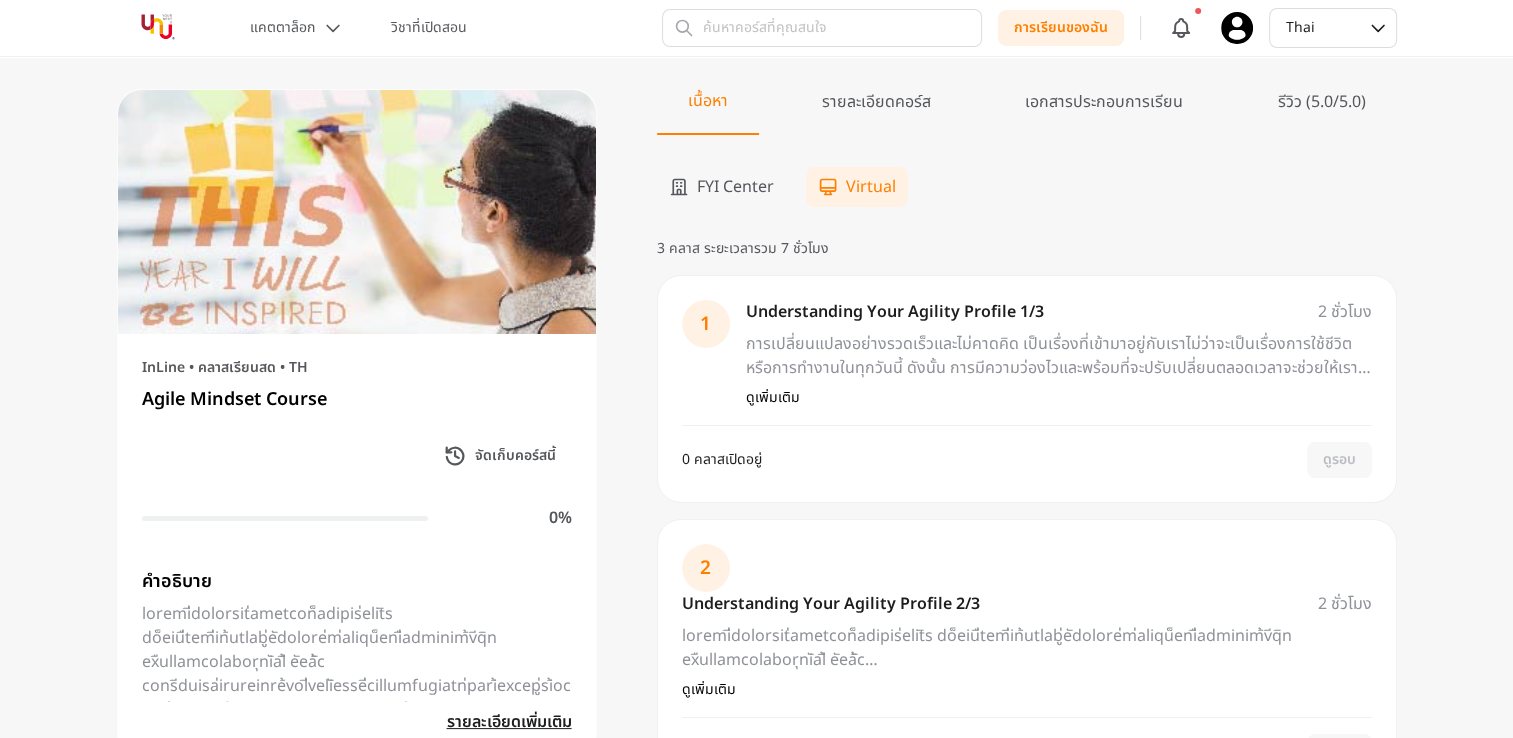 click on "ดูเพิ่มเติม" at bounding box center [773, 398] 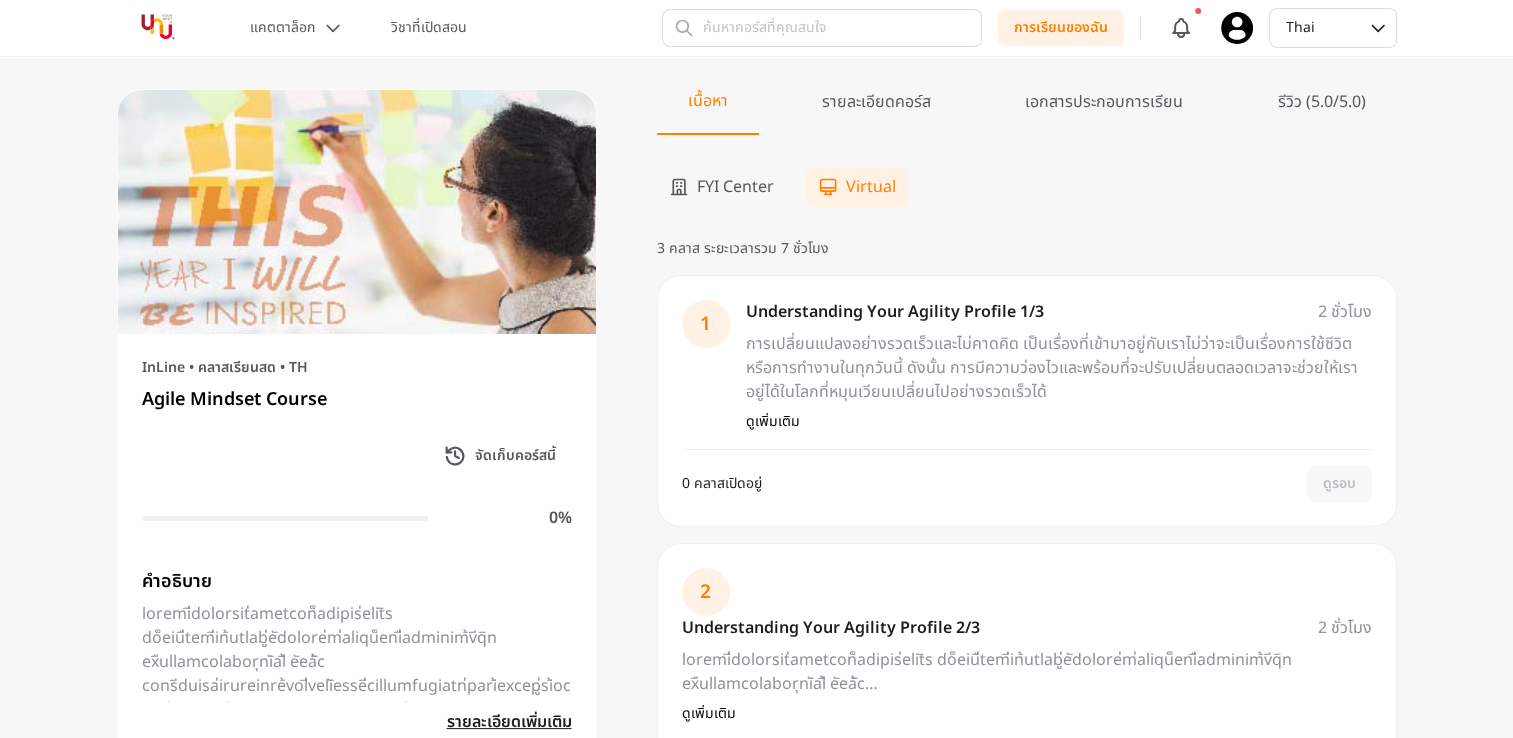 click on "รายละเอียดคอร์ส" at bounding box center [876, 112] 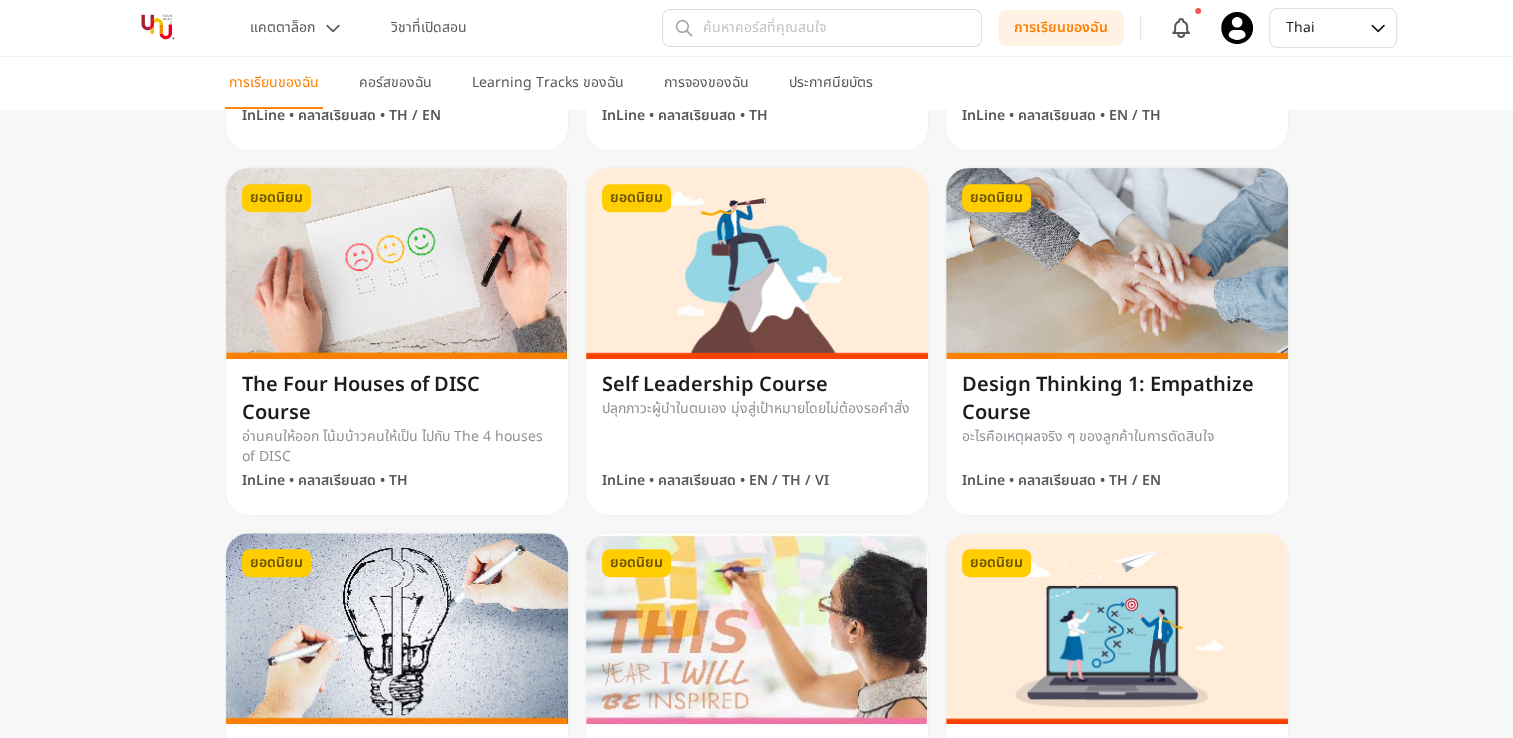 scroll, scrollTop: 0, scrollLeft: 0, axis: both 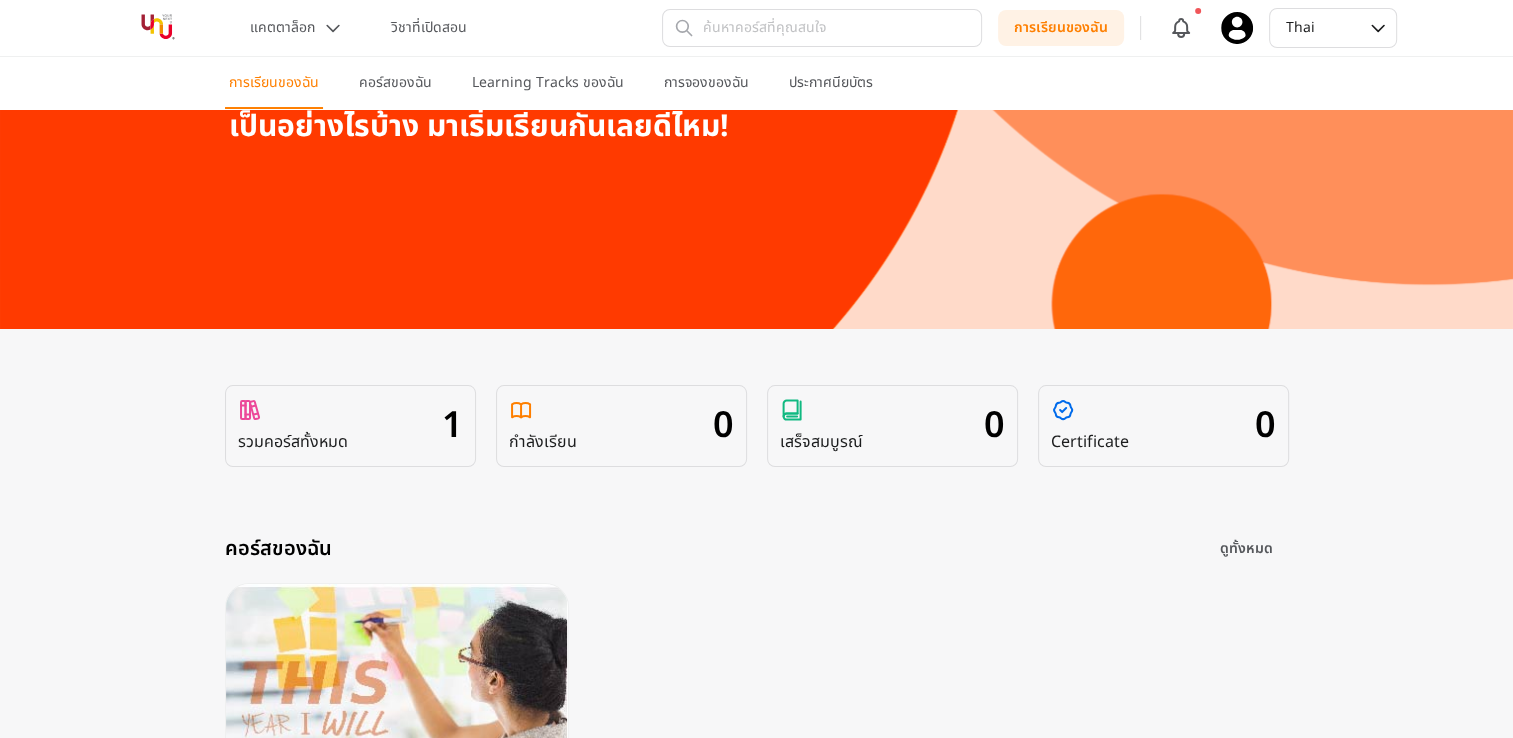 click on "รวมคอร์สทั้งหมด 1" at bounding box center (350, 426) 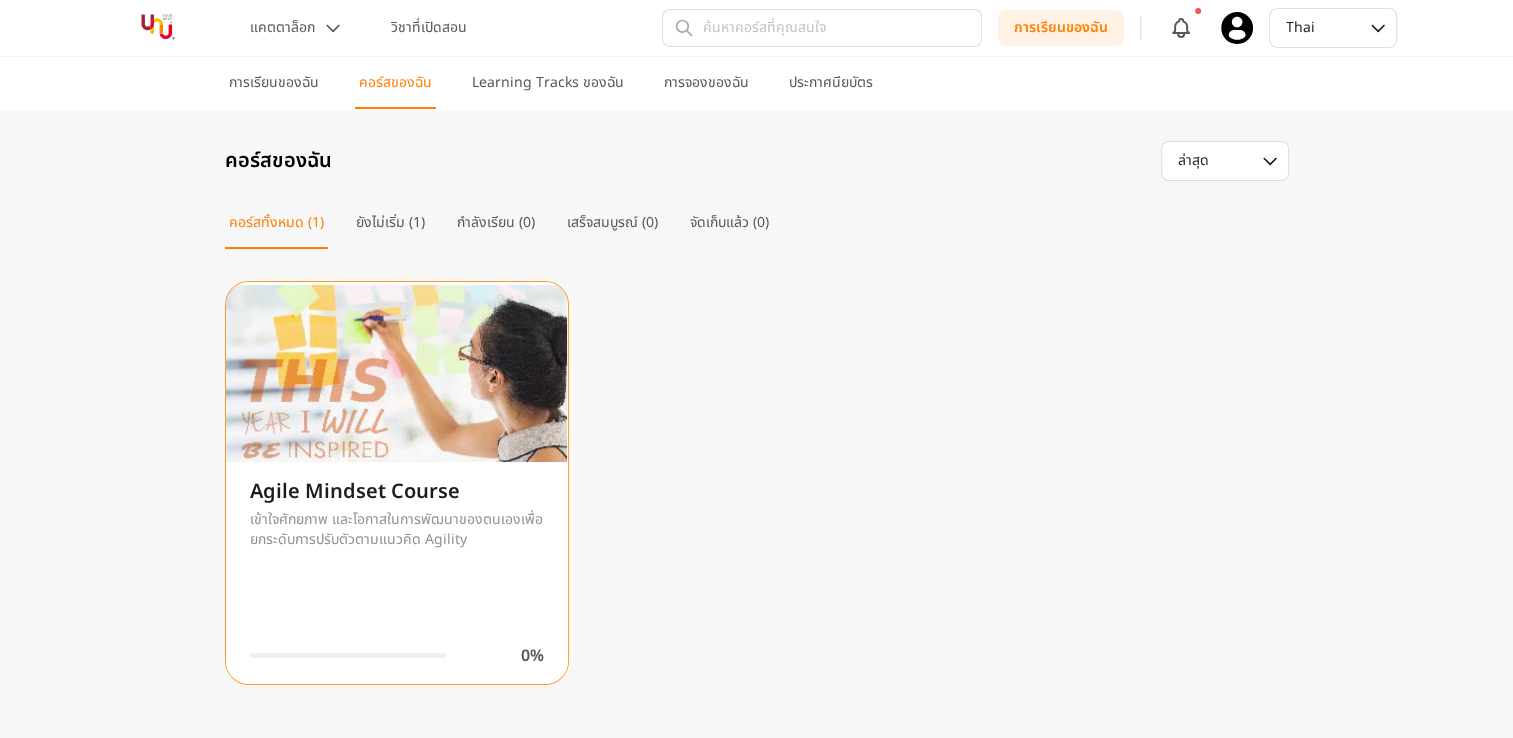 click on "เข้าใจศักยภาพ และโอกาสในการพัฒนาของตนเองเพื่อยกระดับการปรับตัวตามแนวคิด Agility" at bounding box center [397, 530] 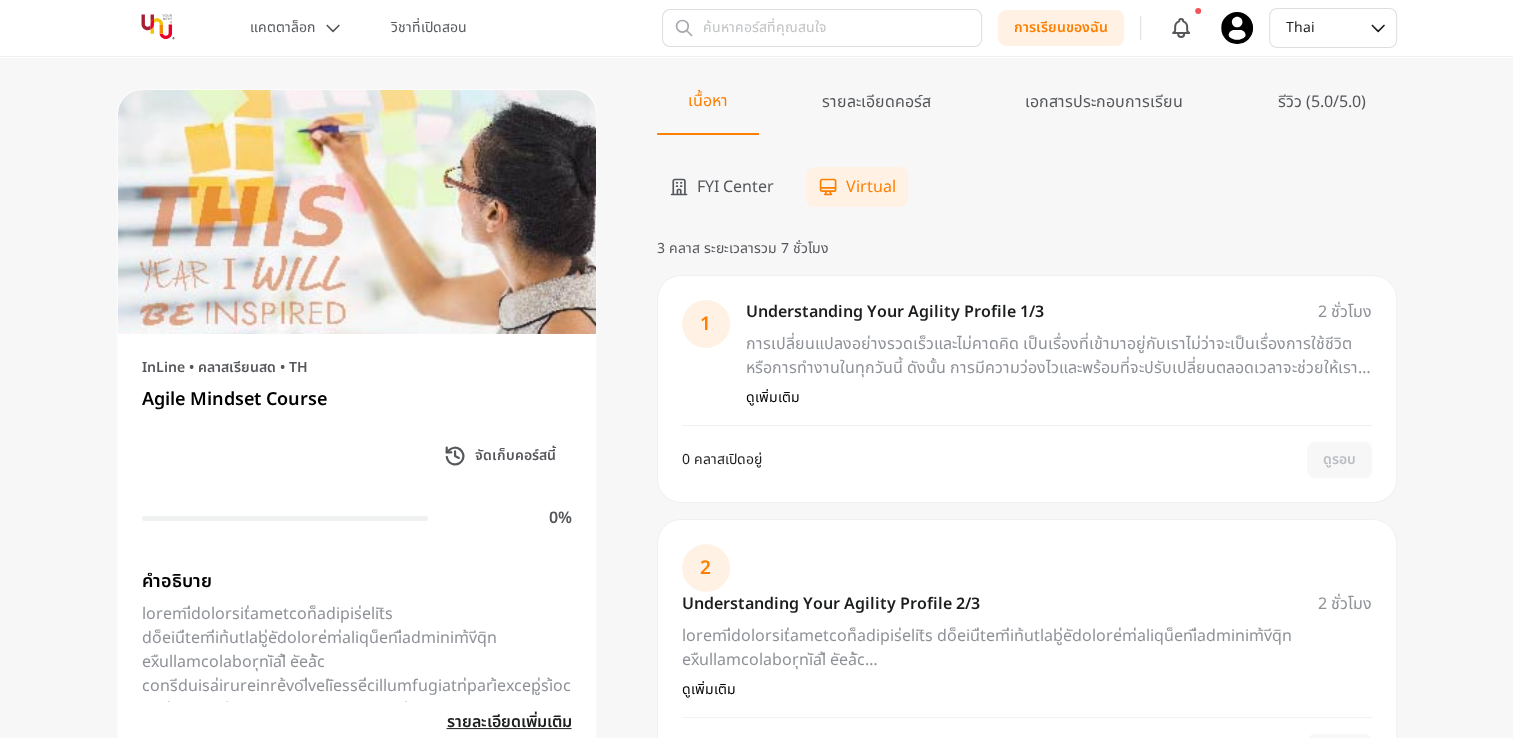 click on "FYI Center" at bounding box center (735, 187) 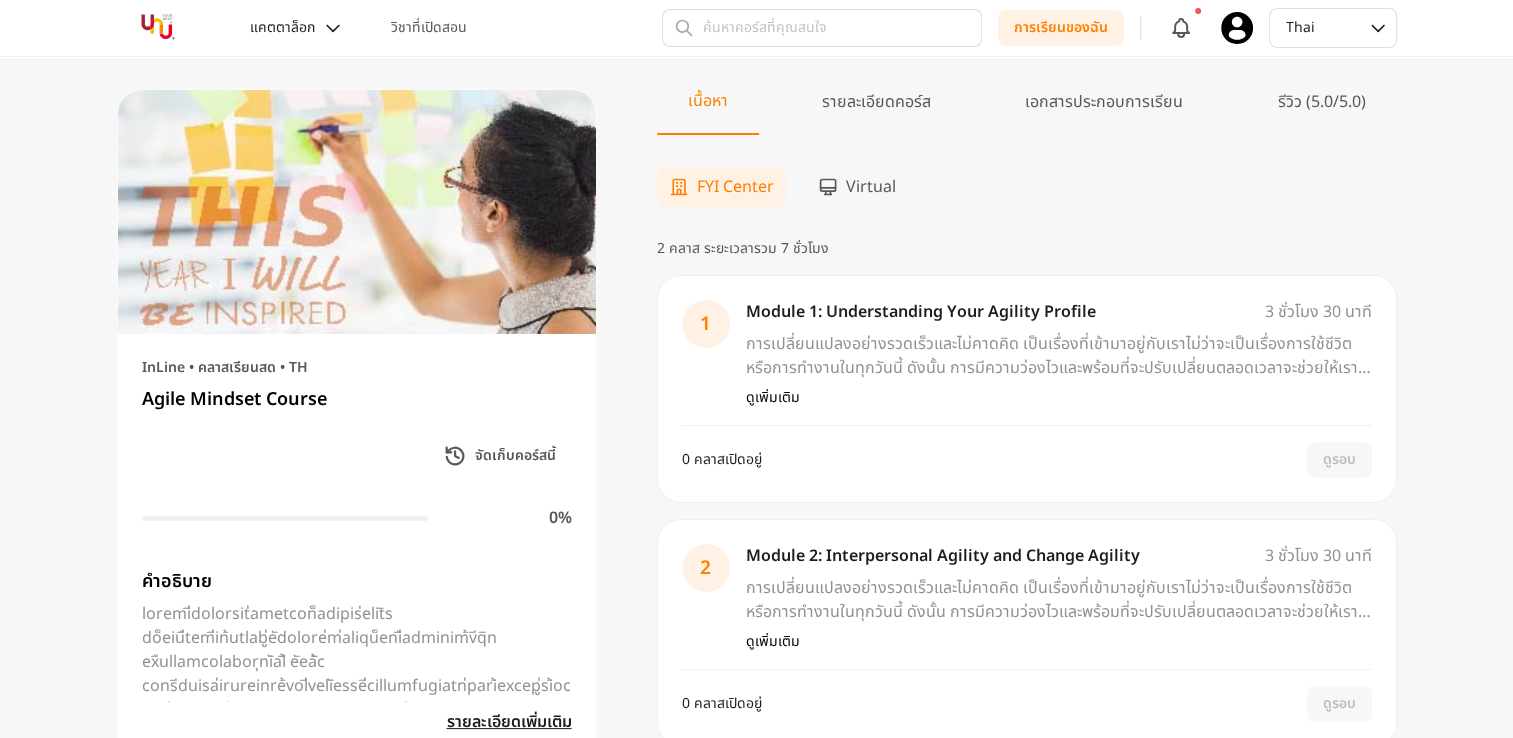 click 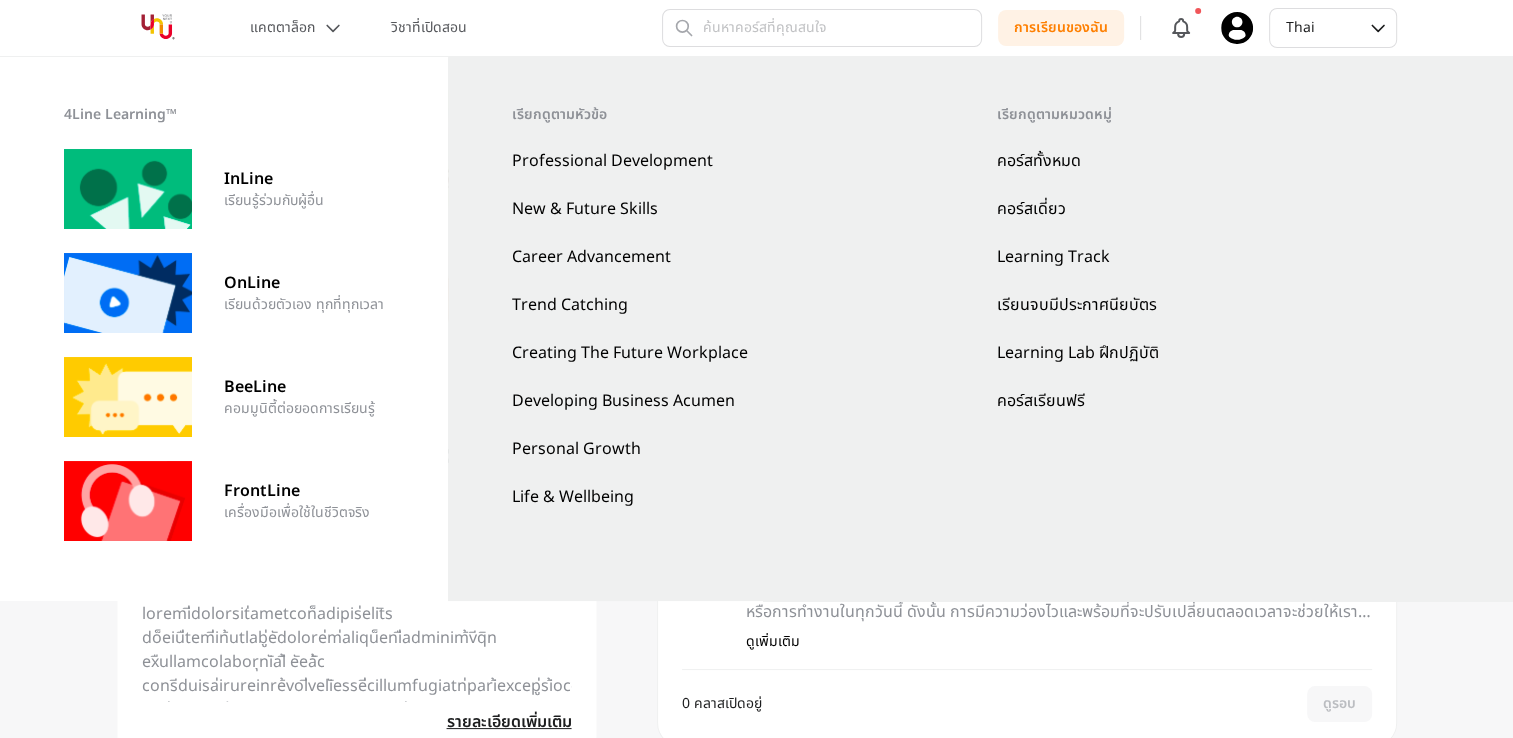 click on "OnLine" at bounding box center [304, 283] 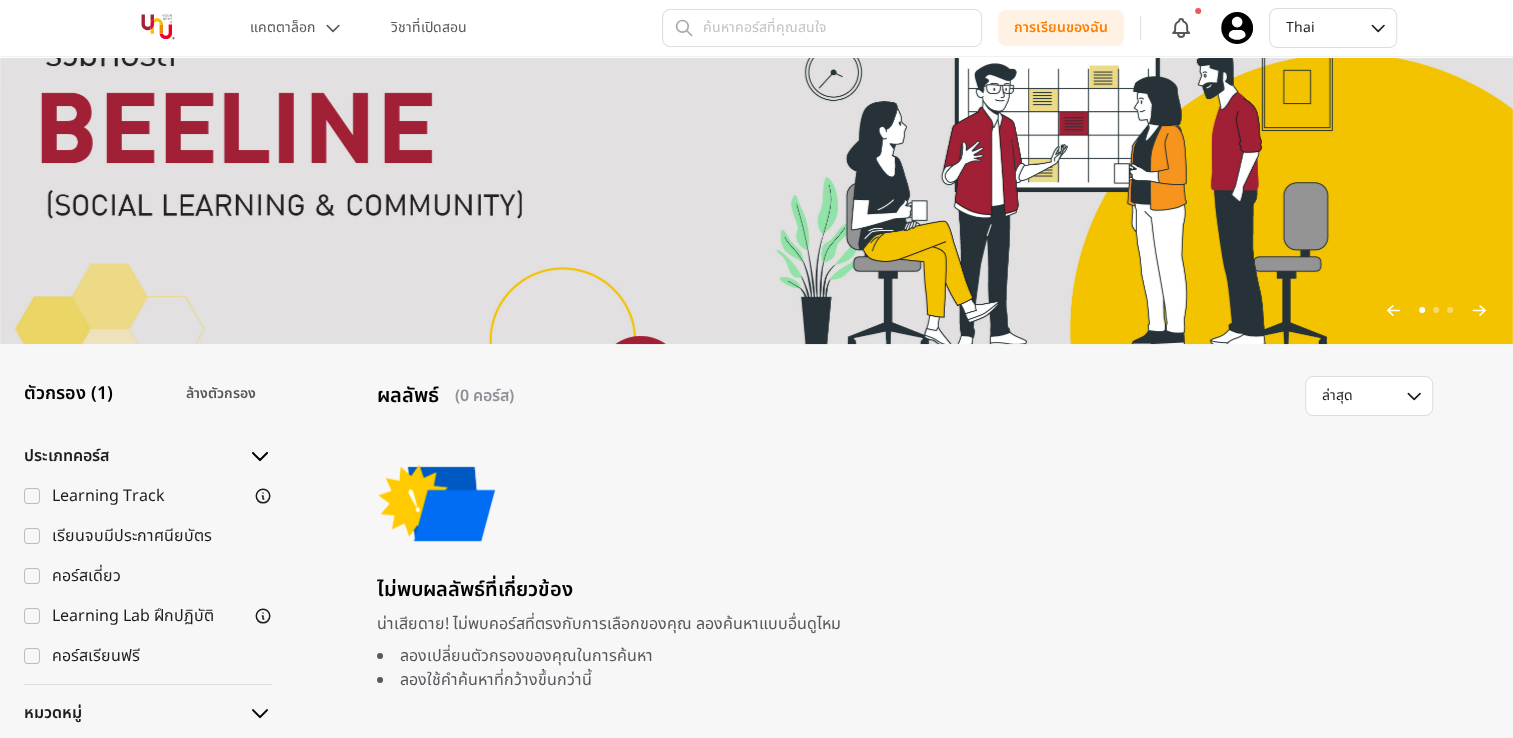 scroll, scrollTop: 300, scrollLeft: 0, axis: vertical 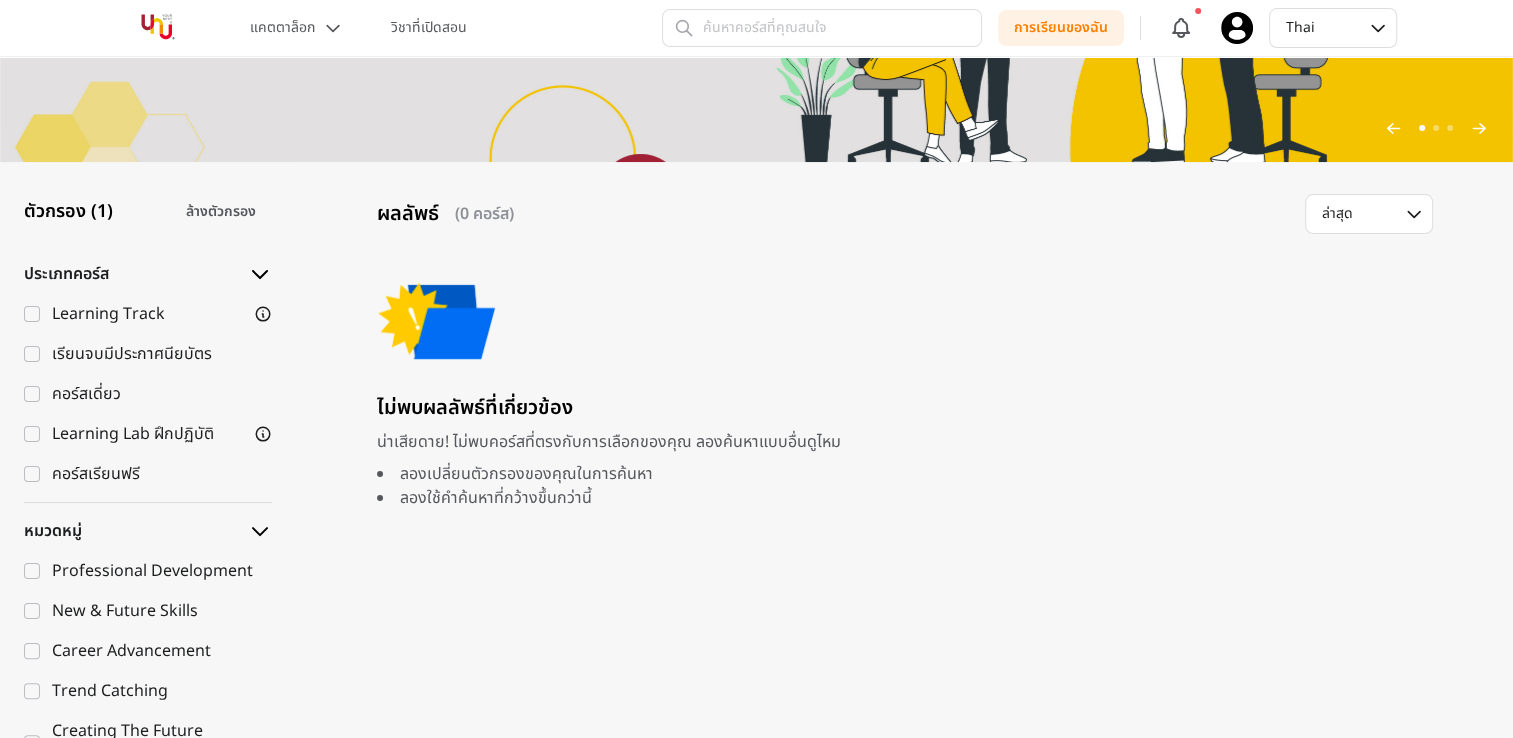 click on "คอร์สเดี่ยว" at bounding box center (162, 394) 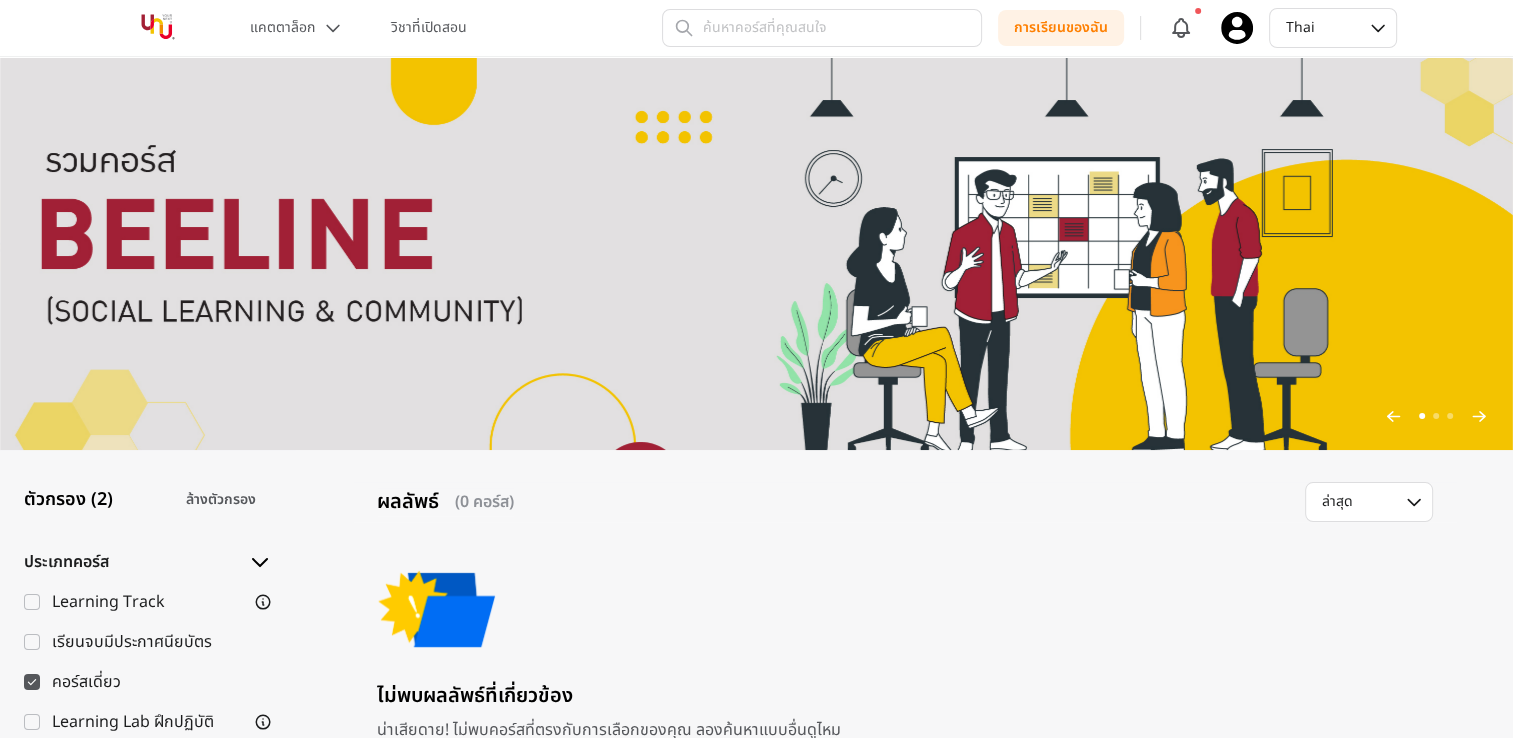 scroll, scrollTop: 0, scrollLeft: 0, axis: both 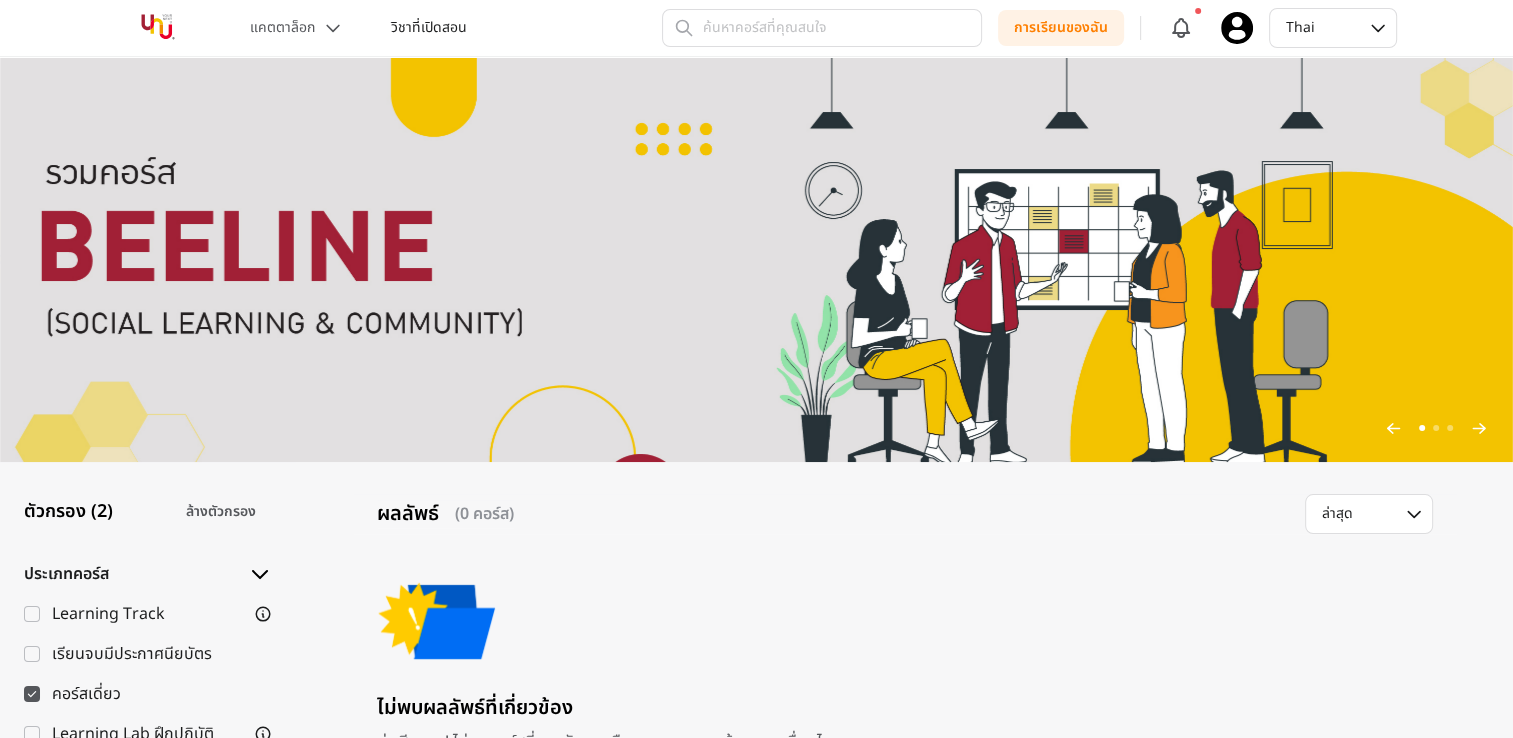 click on "วิชาที่เปิดสอน" at bounding box center (429, 28) 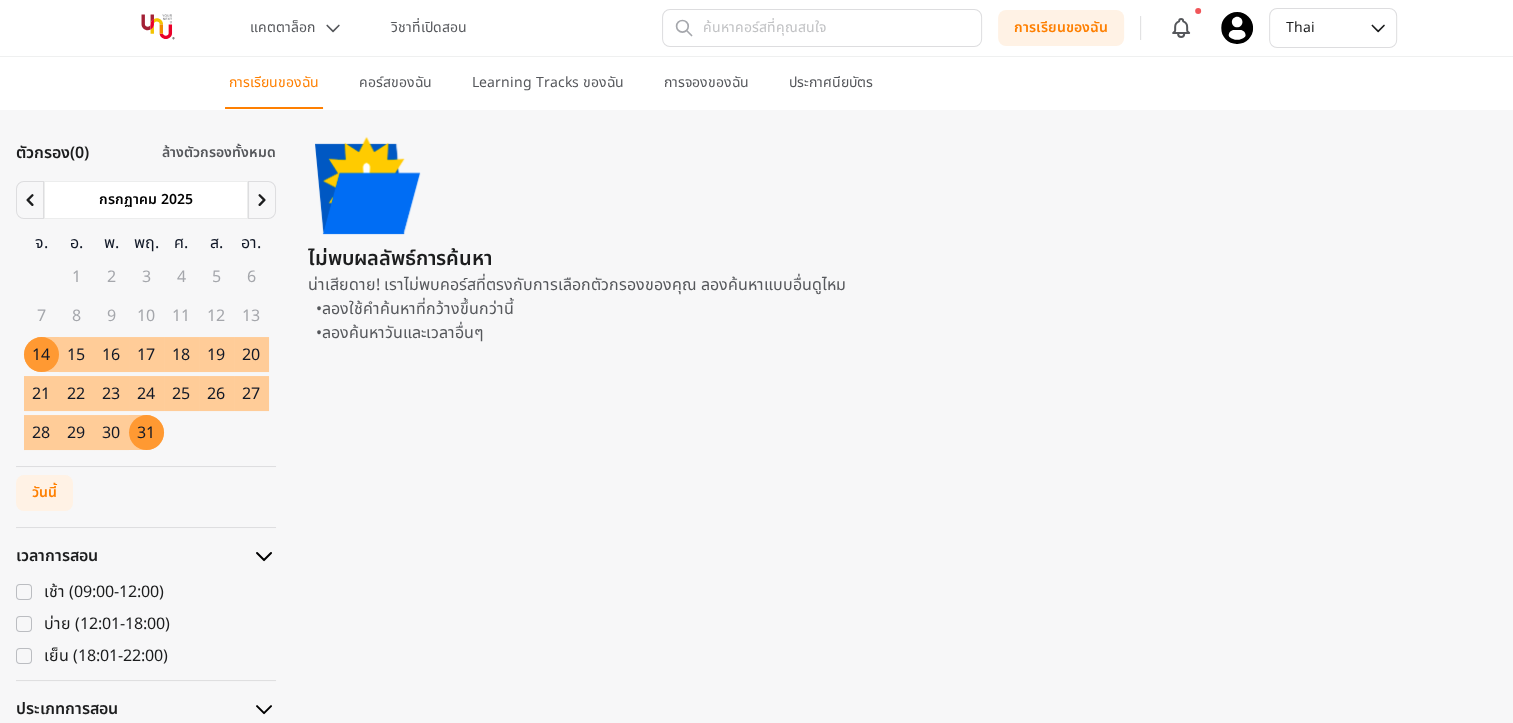 click on "15" at bounding box center (76, 355) 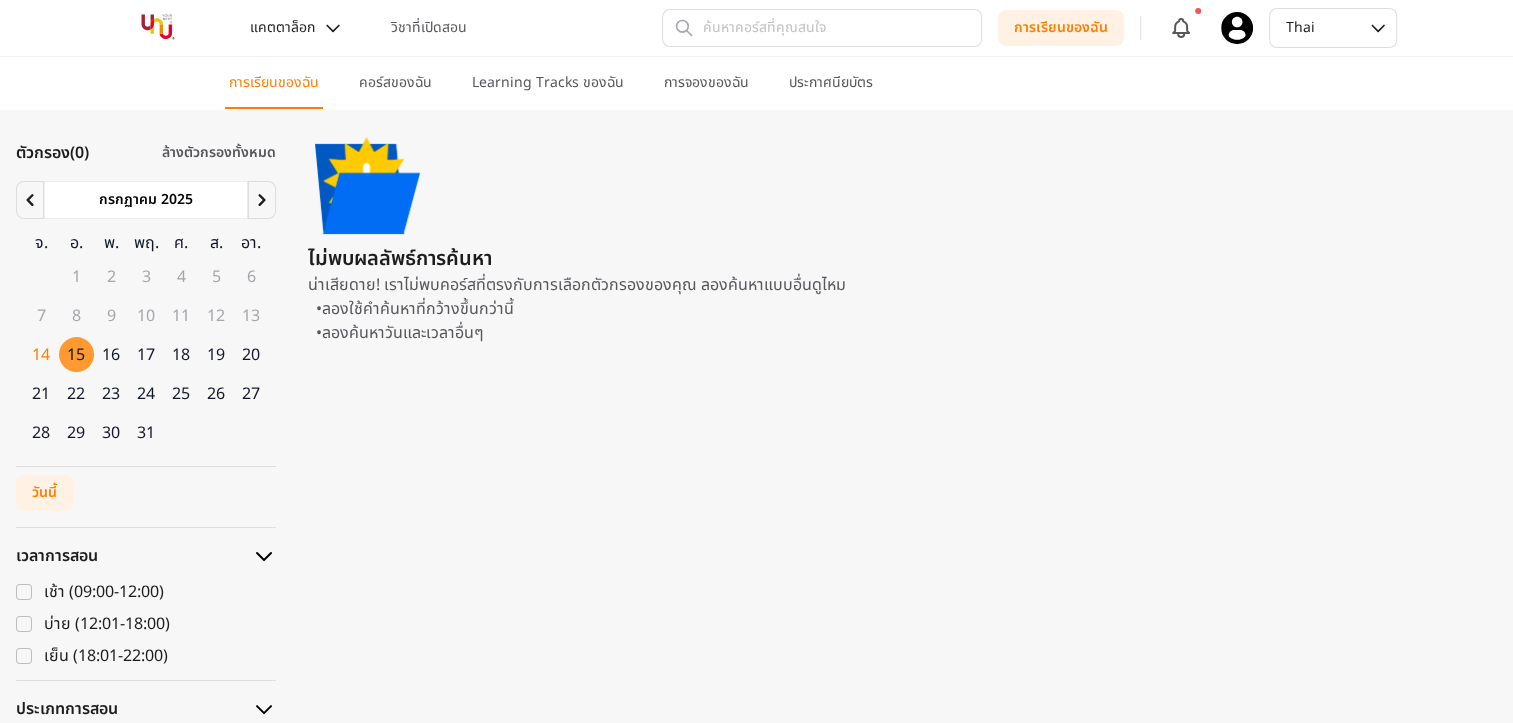 click on "แคตตาล็อก" at bounding box center (282, 28) 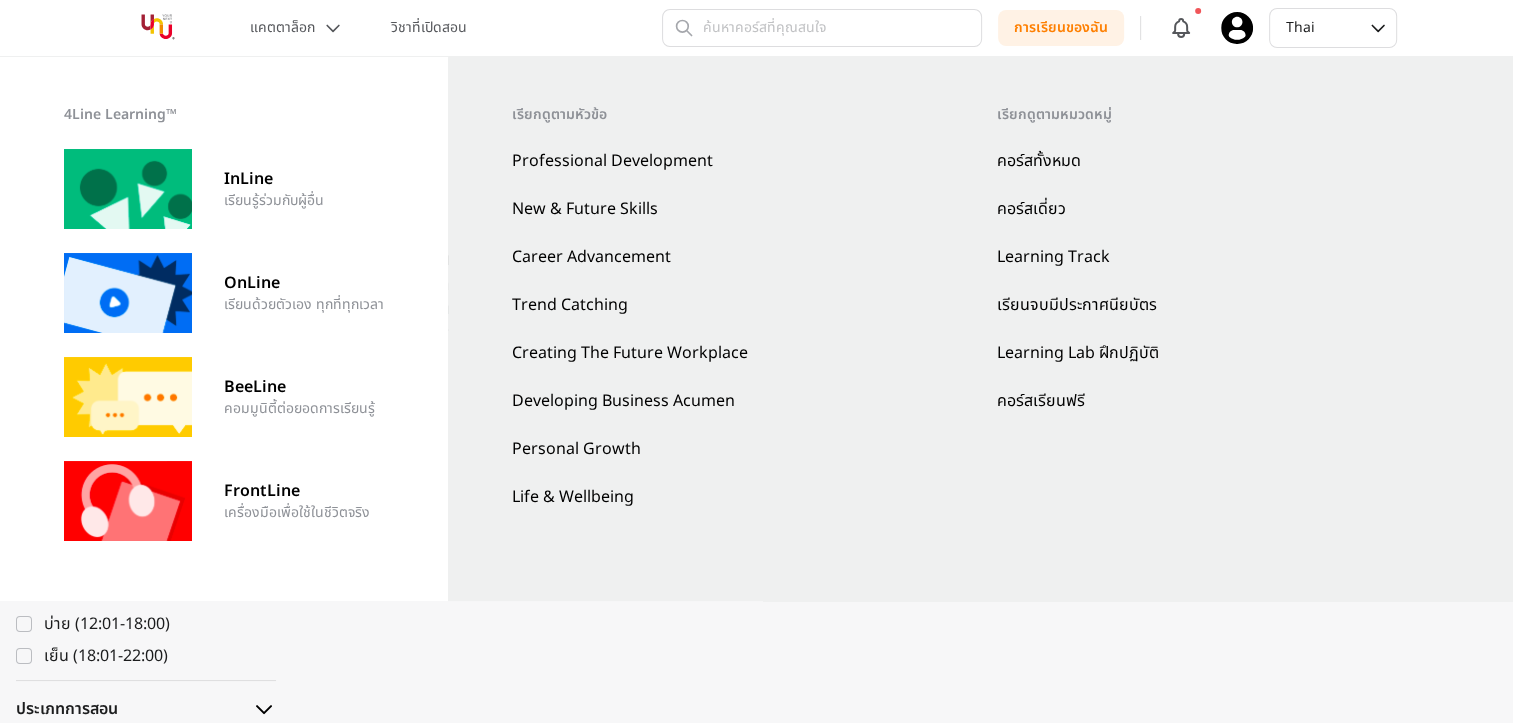 click on "Developing Business Acumen" at bounding box center (738, 401) 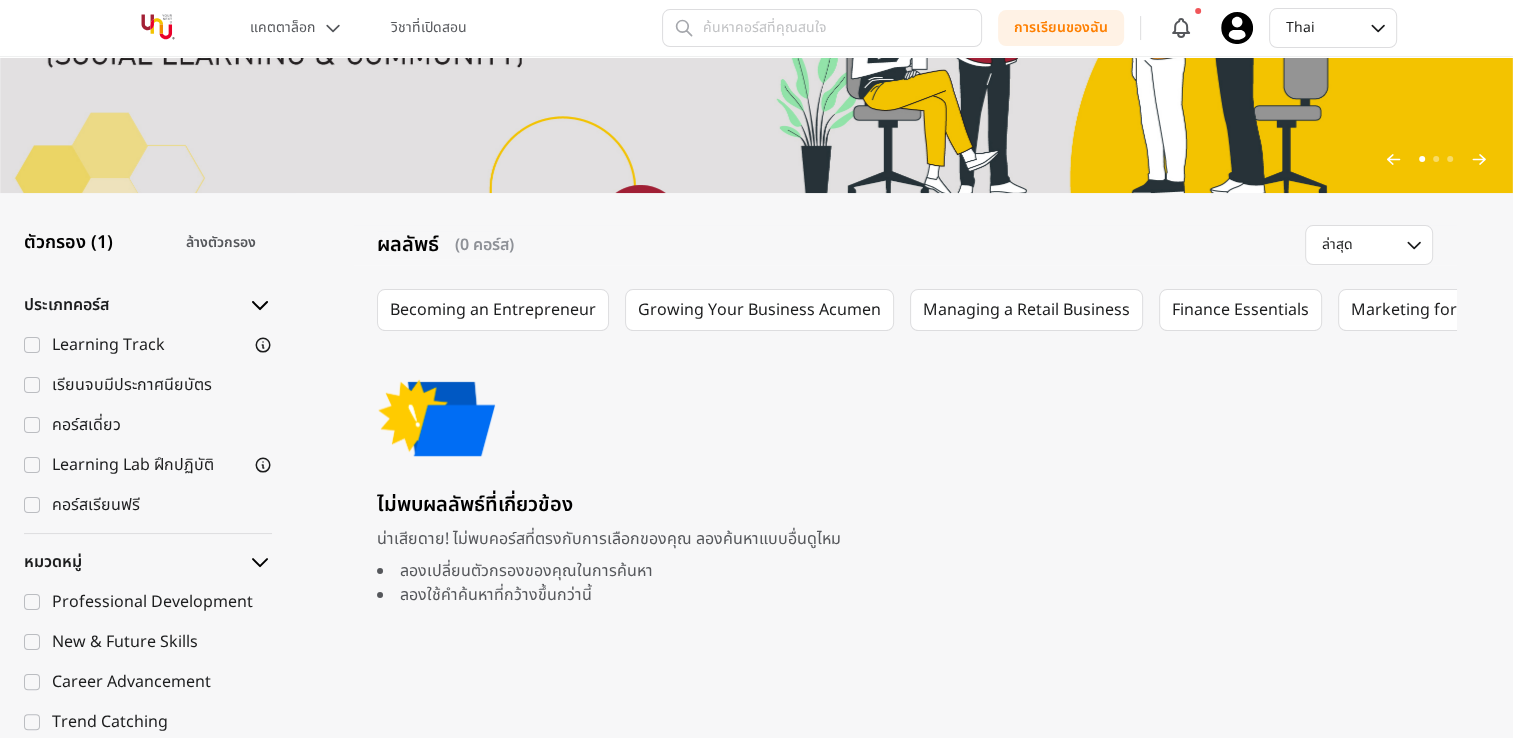scroll, scrollTop: 500, scrollLeft: 0, axis: vertical 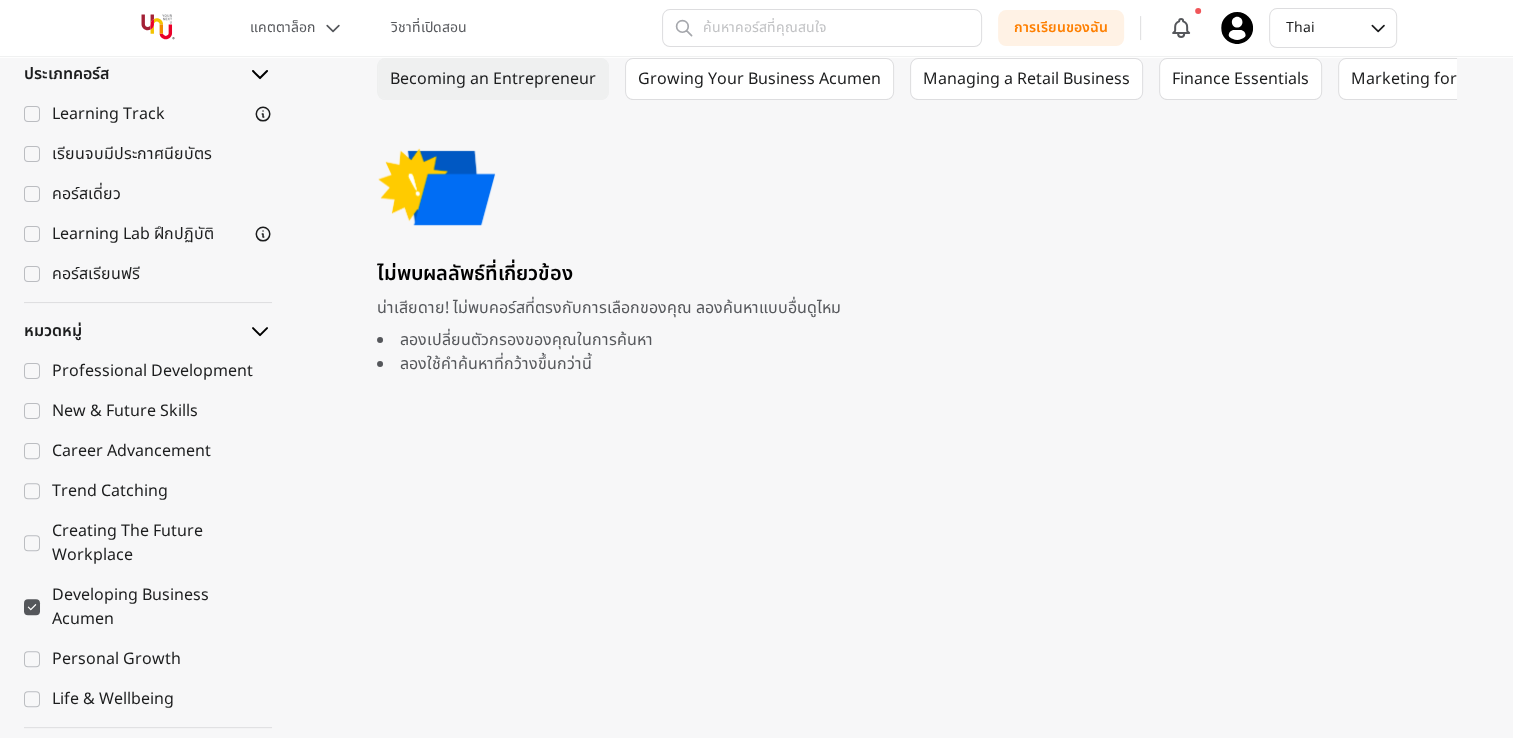 click on "Becoming an Entrepreneur" at bounding box center [493, 79] 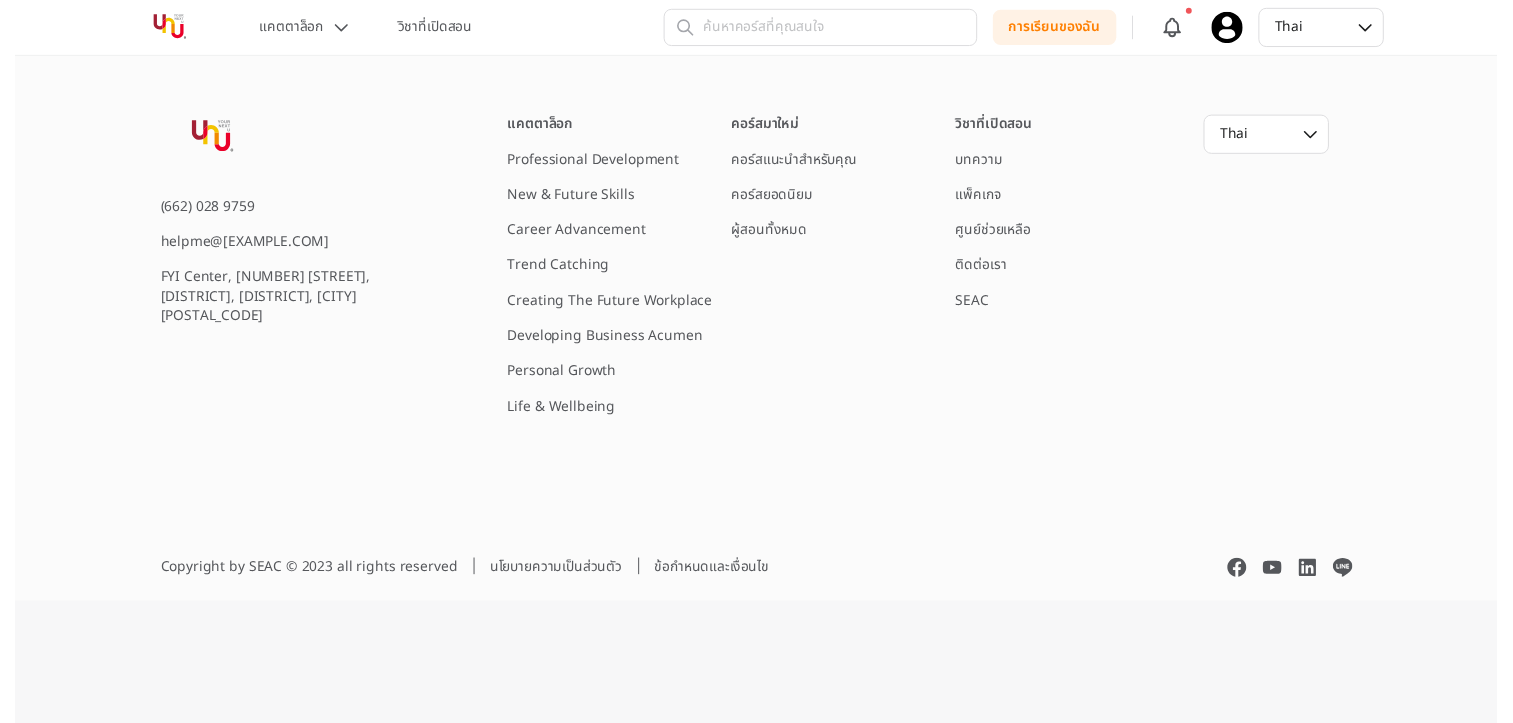 scroll, scrollTop: 0, scrollLeft: 0, axis: both 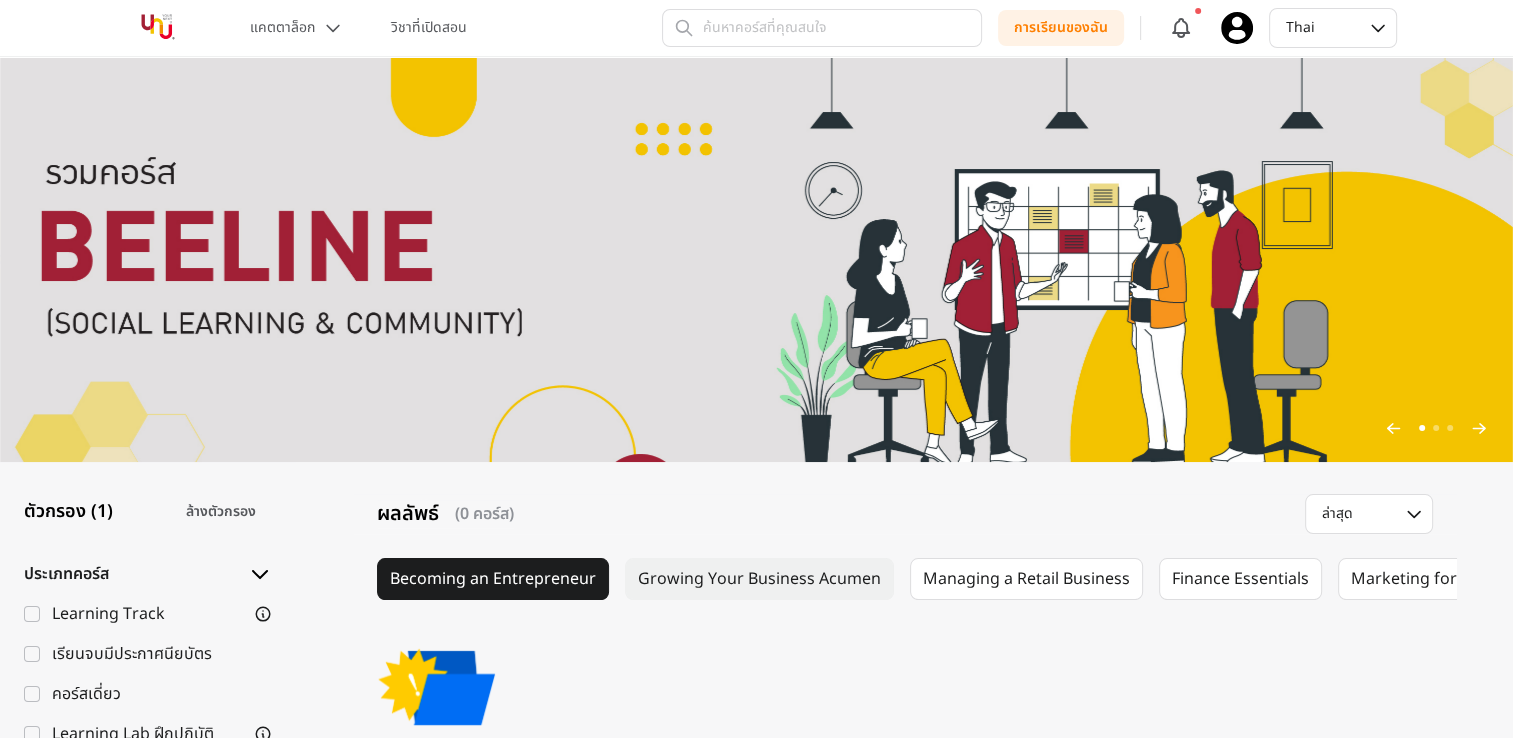 click on "Growing Your Business Acumen" at bounding box center (759, 579) 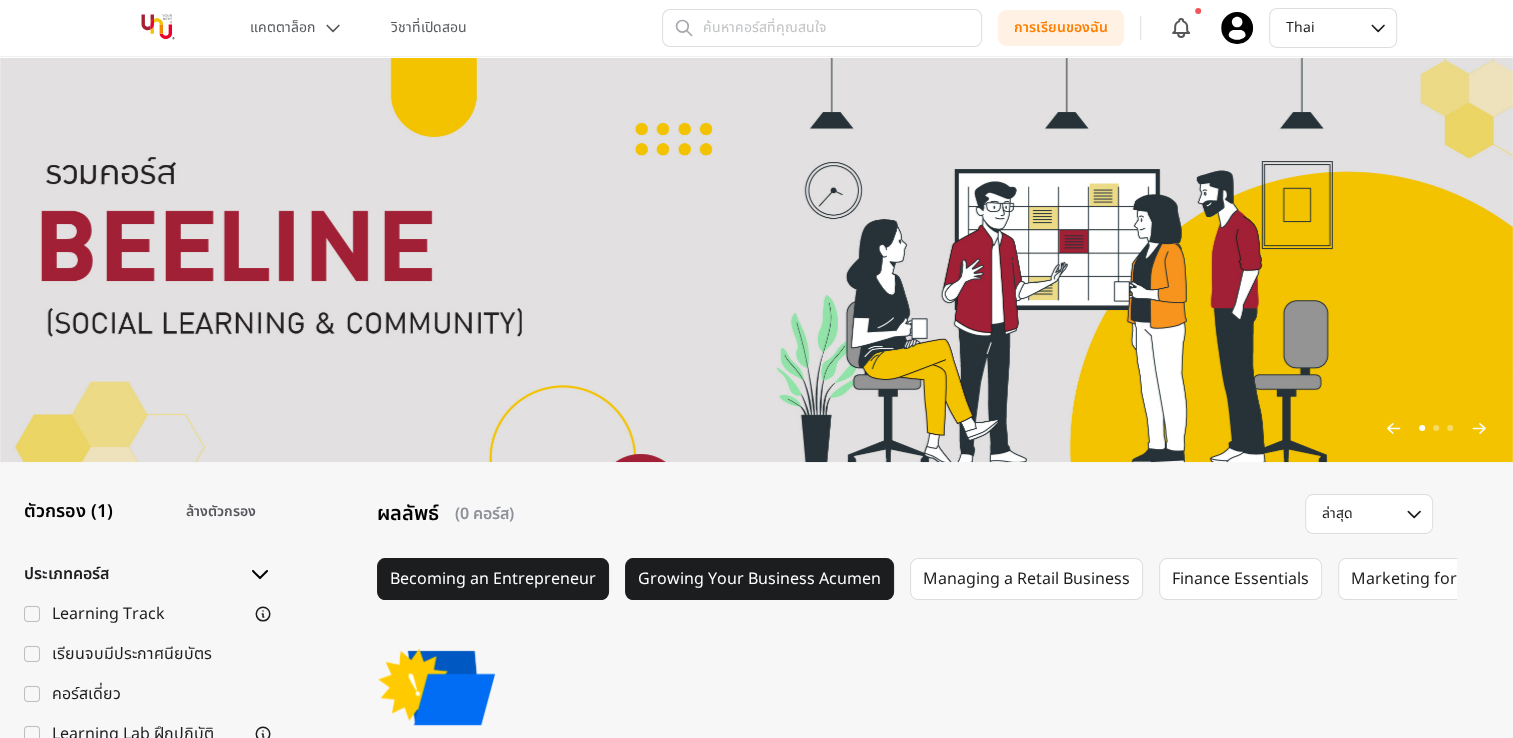 click on "ผลลัพธ์ (0 คอร์ส) ตัวกรอง ล่าสุด Becoming an Entrepreneur Growing Your Business Acumen Managing a Retail Business Finance Essentials Marketing for SMEs ไม่พบผลลัพธ์ที่เกี่ยวข้อง น่าเสียดาย! ไม่พบคอร์สที่ตรงกับการเลือกของคุณ ลองค้นหาแบบอื่นดูไหม ลองเปลี่ยนตัวกรองของคุณในการค้นหา ลองใช้คำค้นหาที่กว้างขึ้นกว่านี้" at bounding box center [905, 1154] 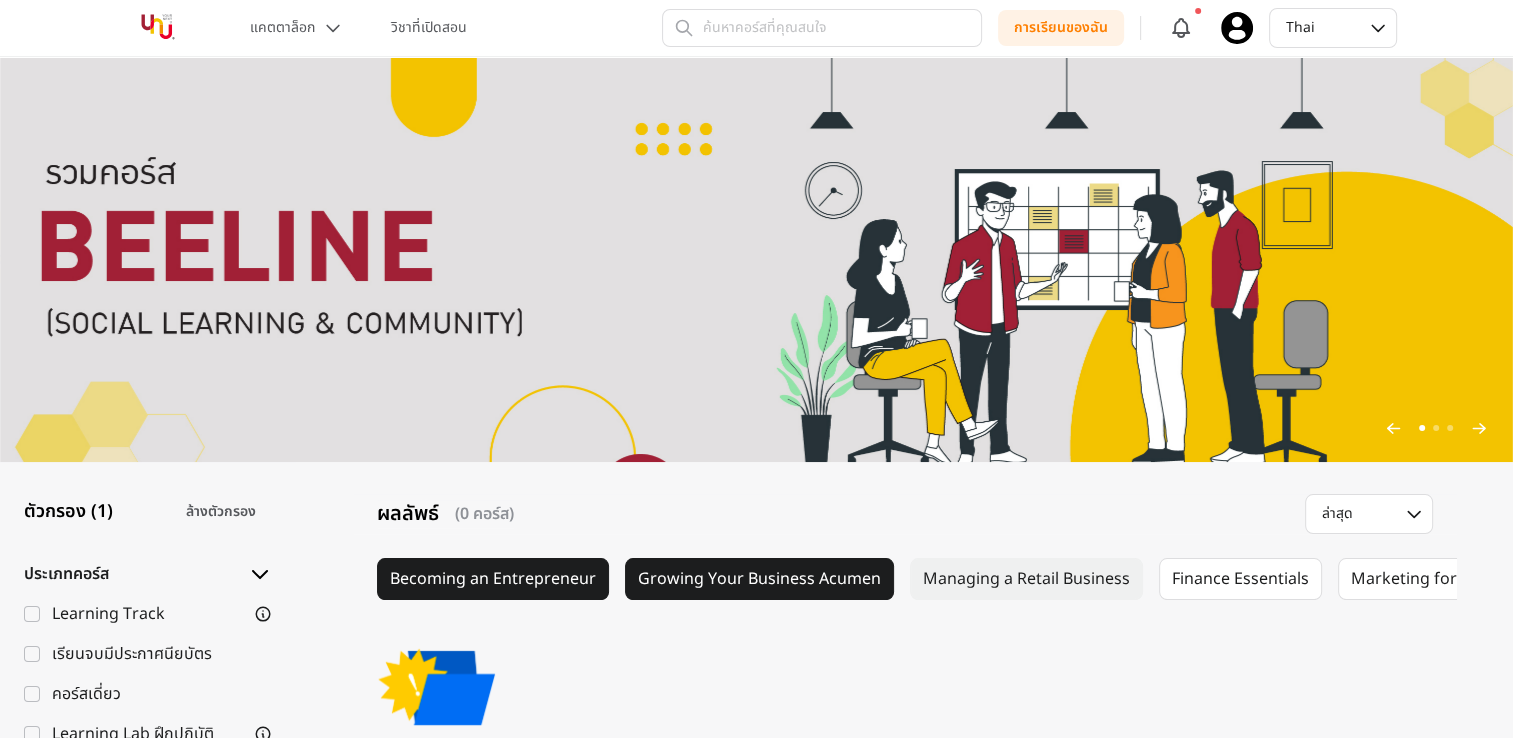 click on "Managing a Retail Business" at bounding box center (1026, 579) 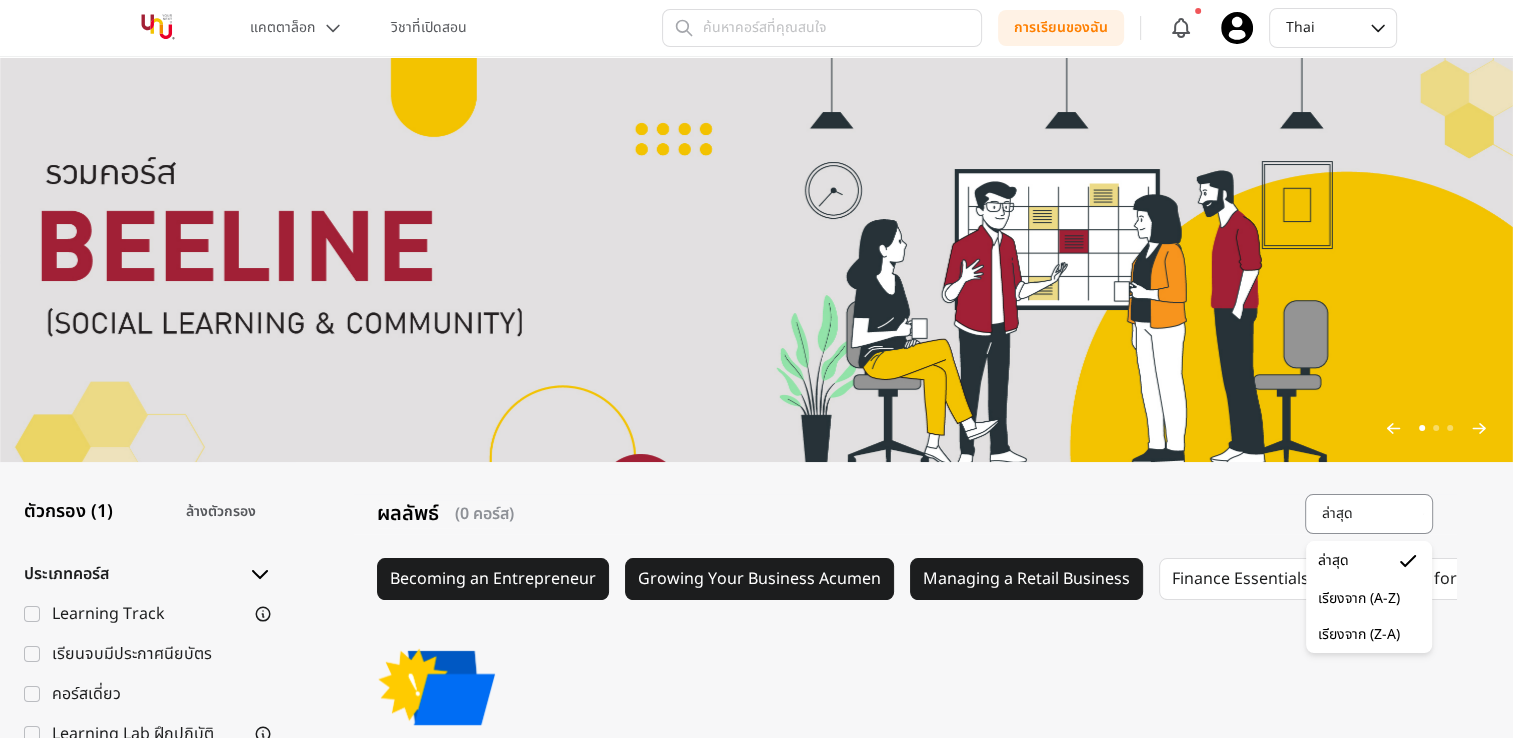 click on "ล่าสุด" at bounding box center [1360, 514] 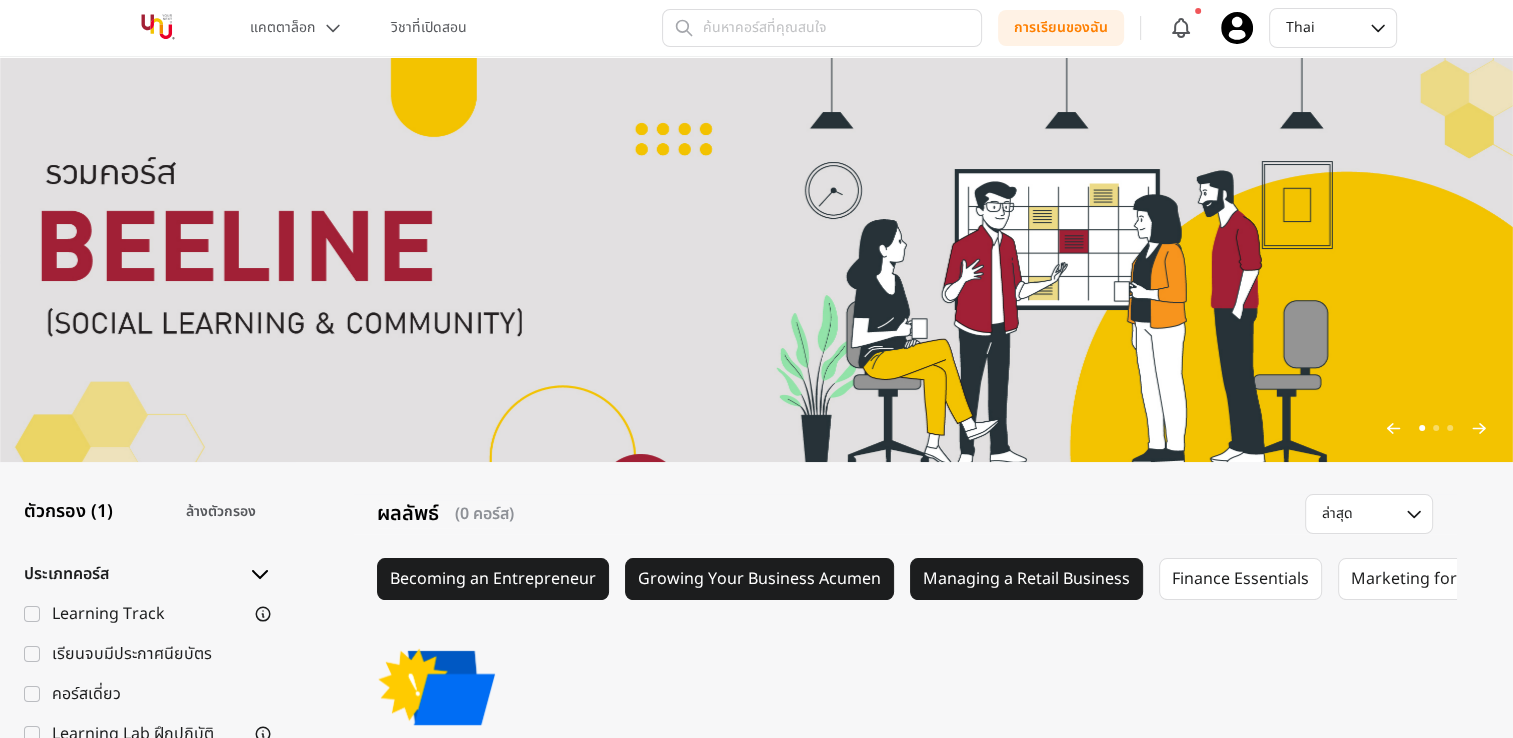 drag, startPoint x: 1232, startPoint y: 523, endPoint x: 1159, endPoint y: 471, distance: 89.62701 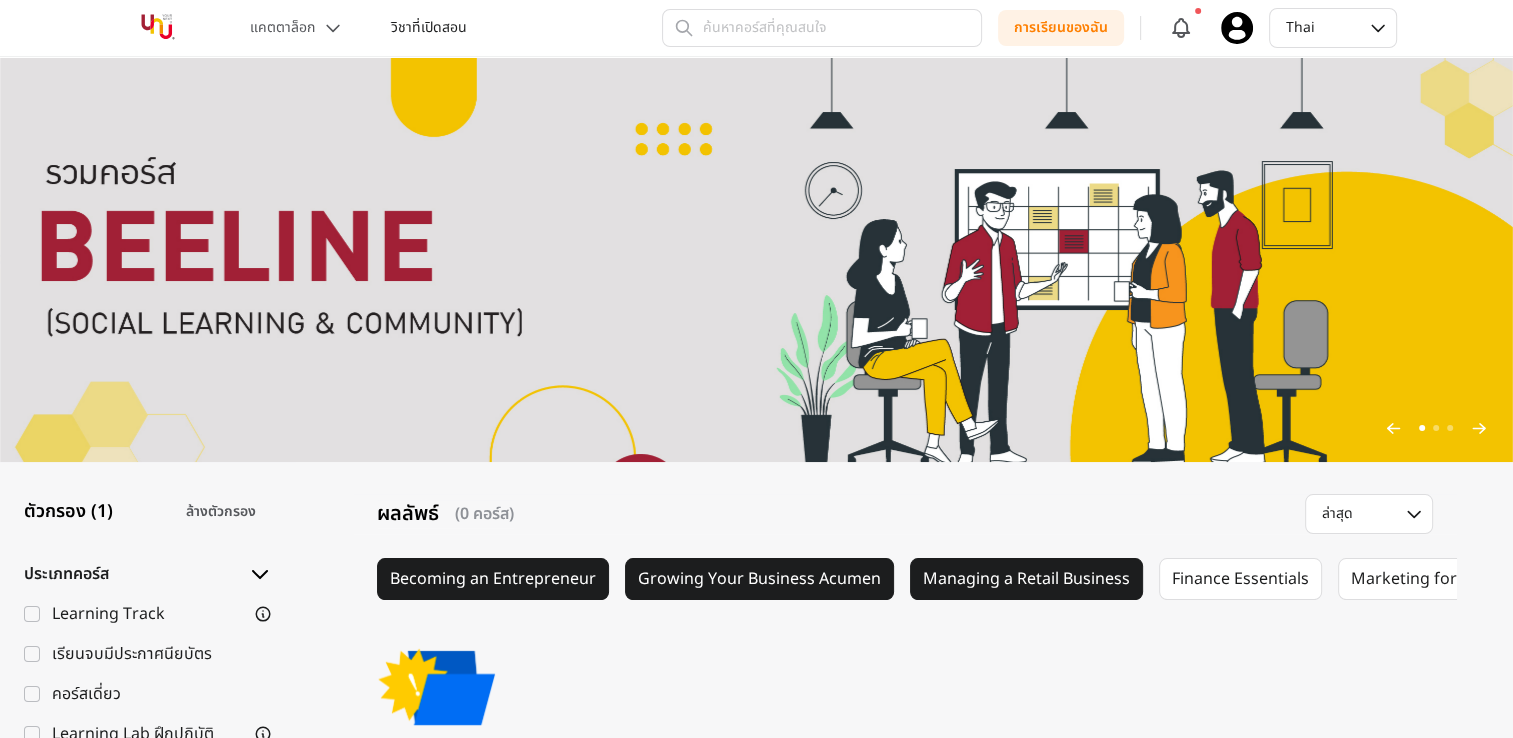 click on "วิชาที่เปิดสอน" at bounding box center (429, 28) 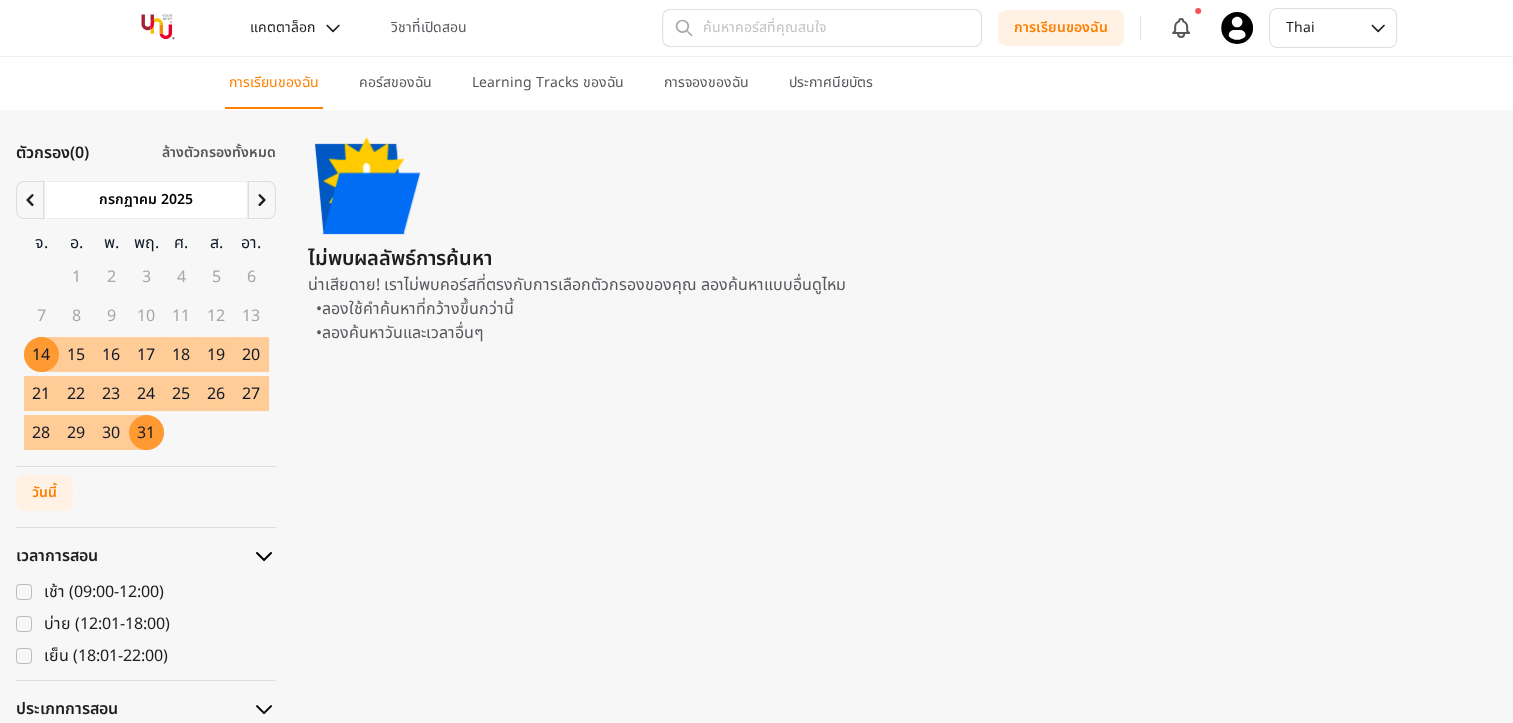 click on "แคตตาล็อก" at bounding box center [282, 28] 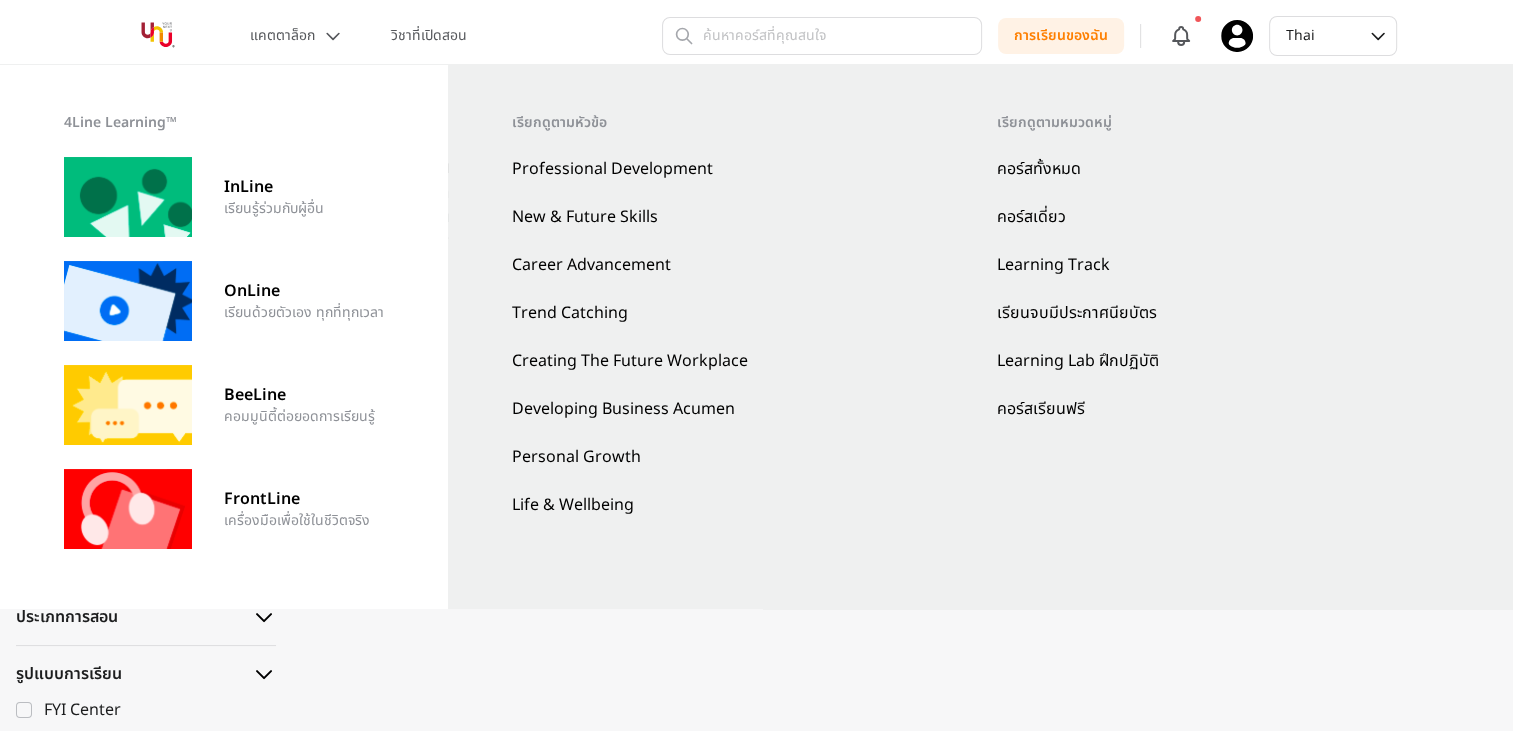 scroll, scrollTop: 0, scrollLeft: 0, axis: both 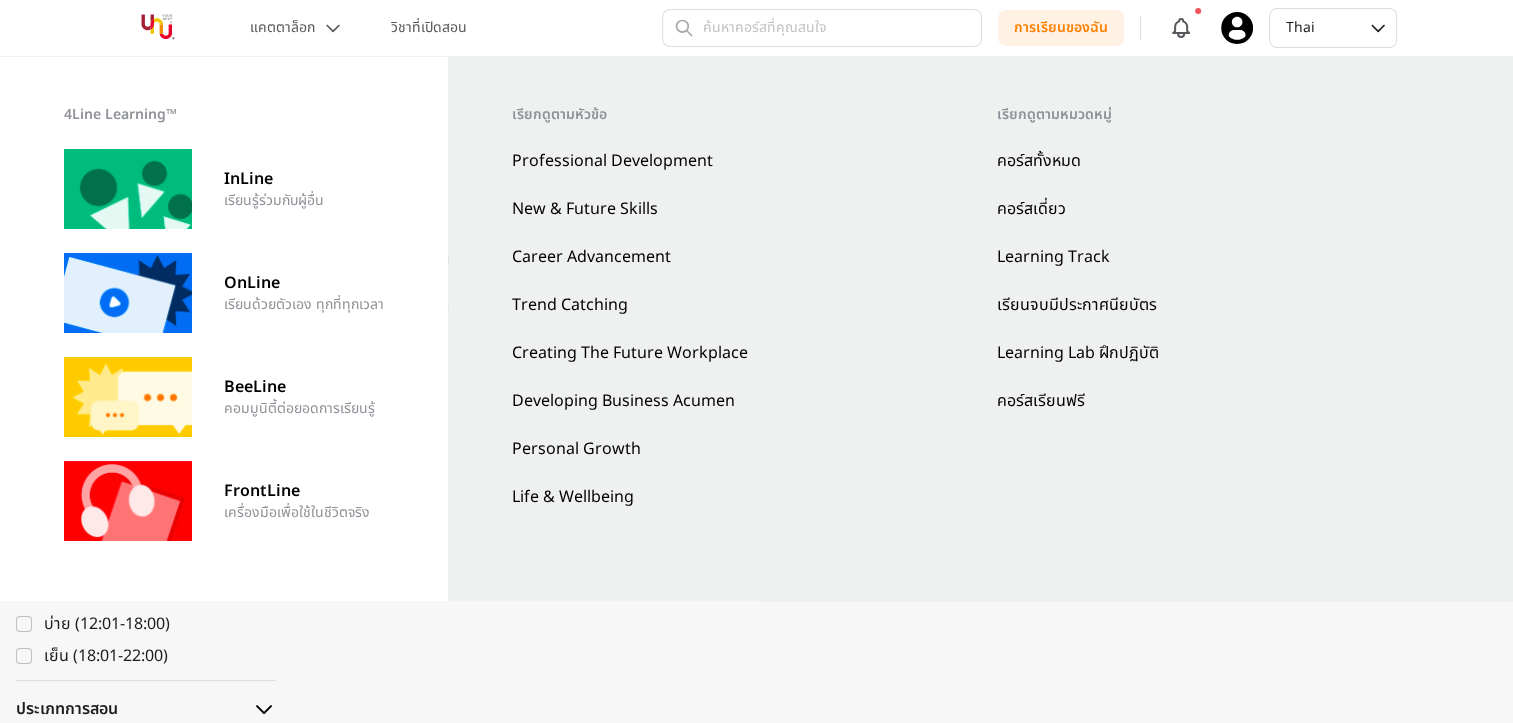 click on "Developing Business Acumen" at bounding box center (738, 401) 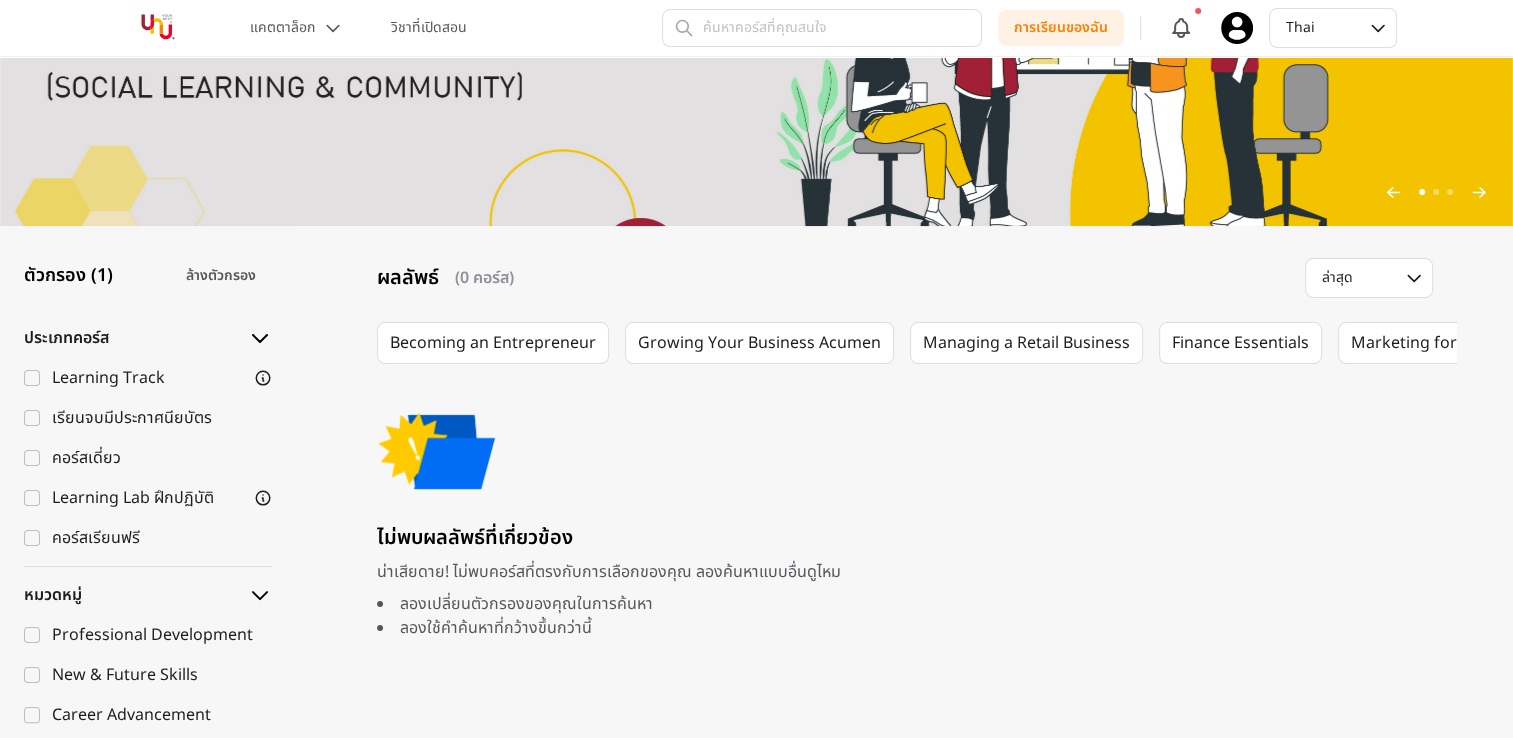 scroll, scrollTop: 300, scrollLeft: 0, axis: vertical 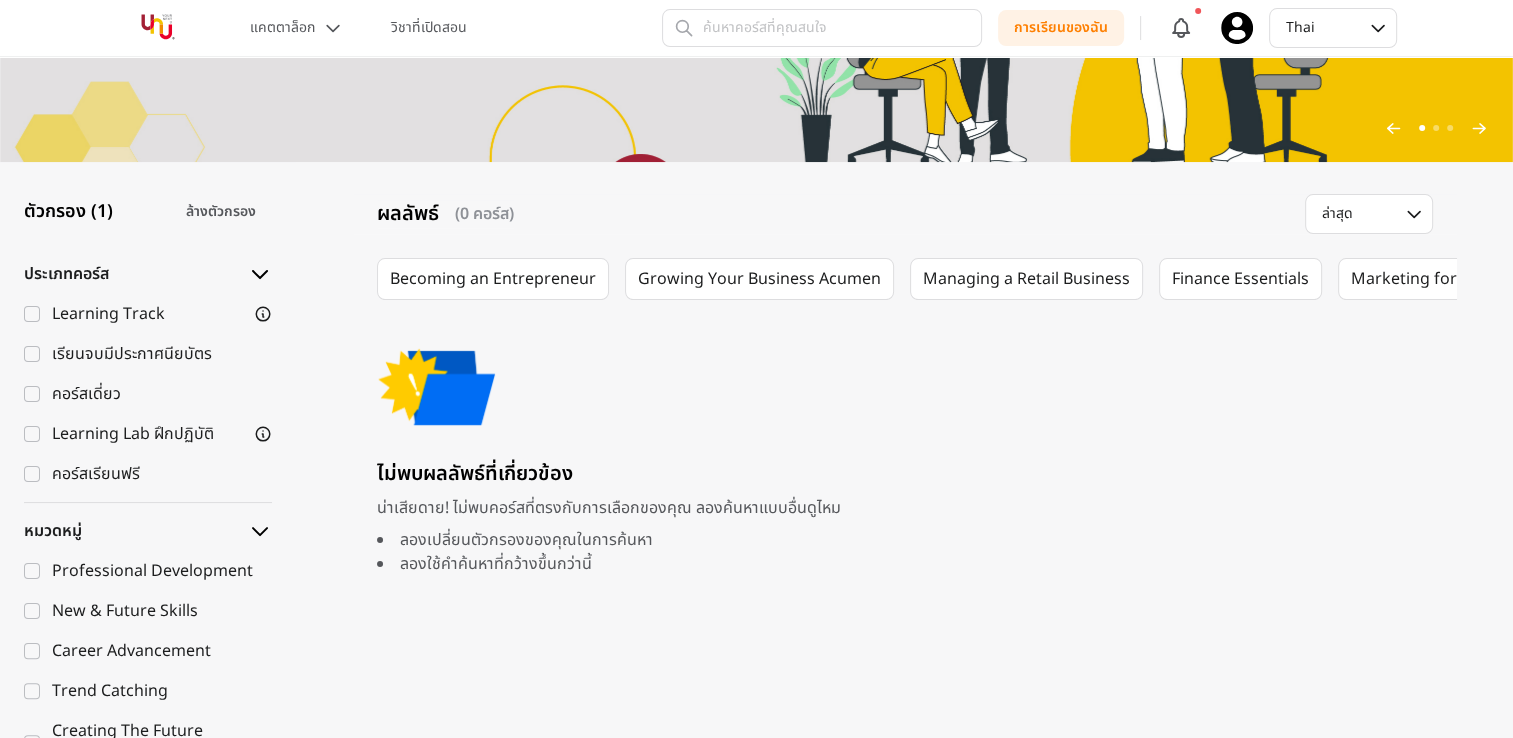 click on "คอร์สเรียนฟรี" at bounding box center [148, 474] 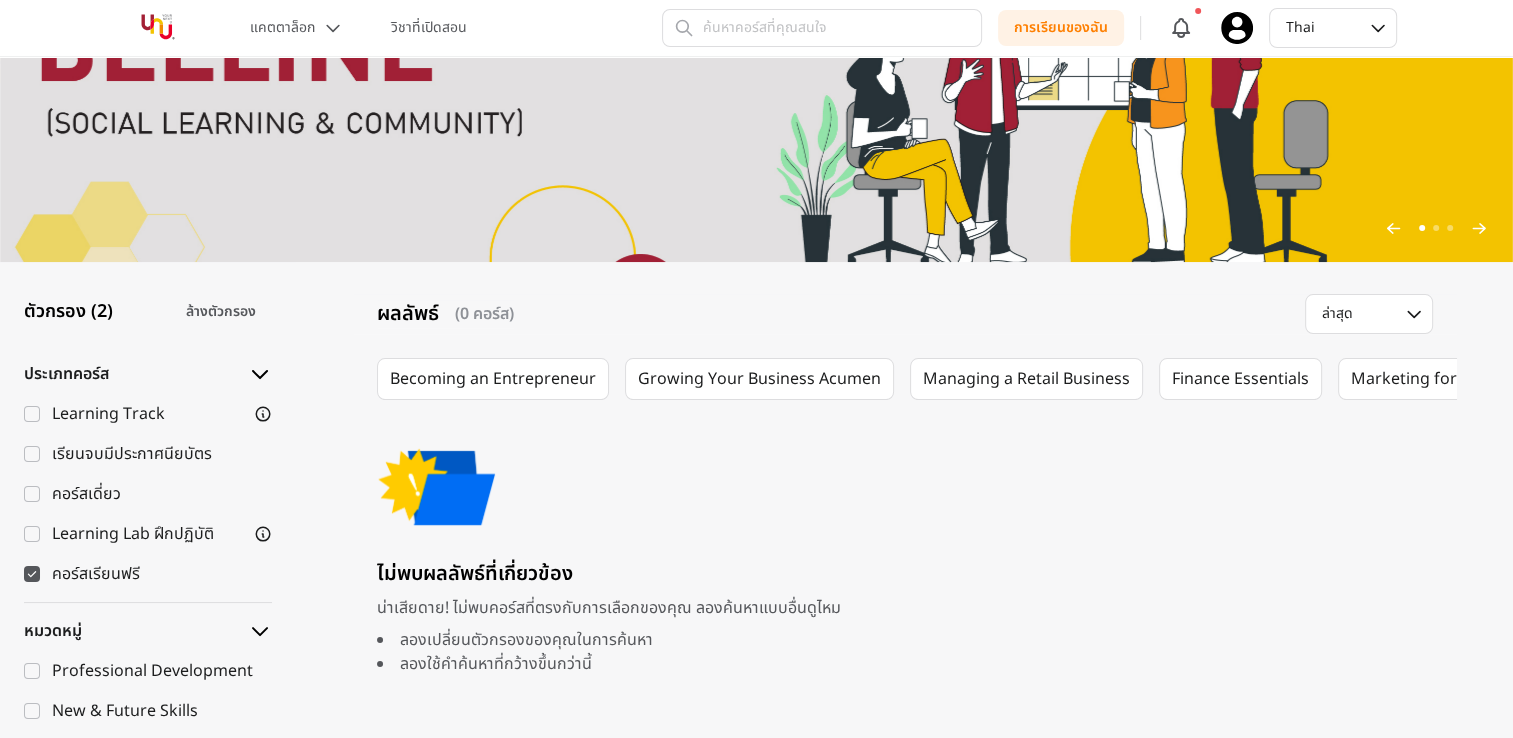 scroll, scrollTop: 200, scrollLeft: 0, axis: vertical 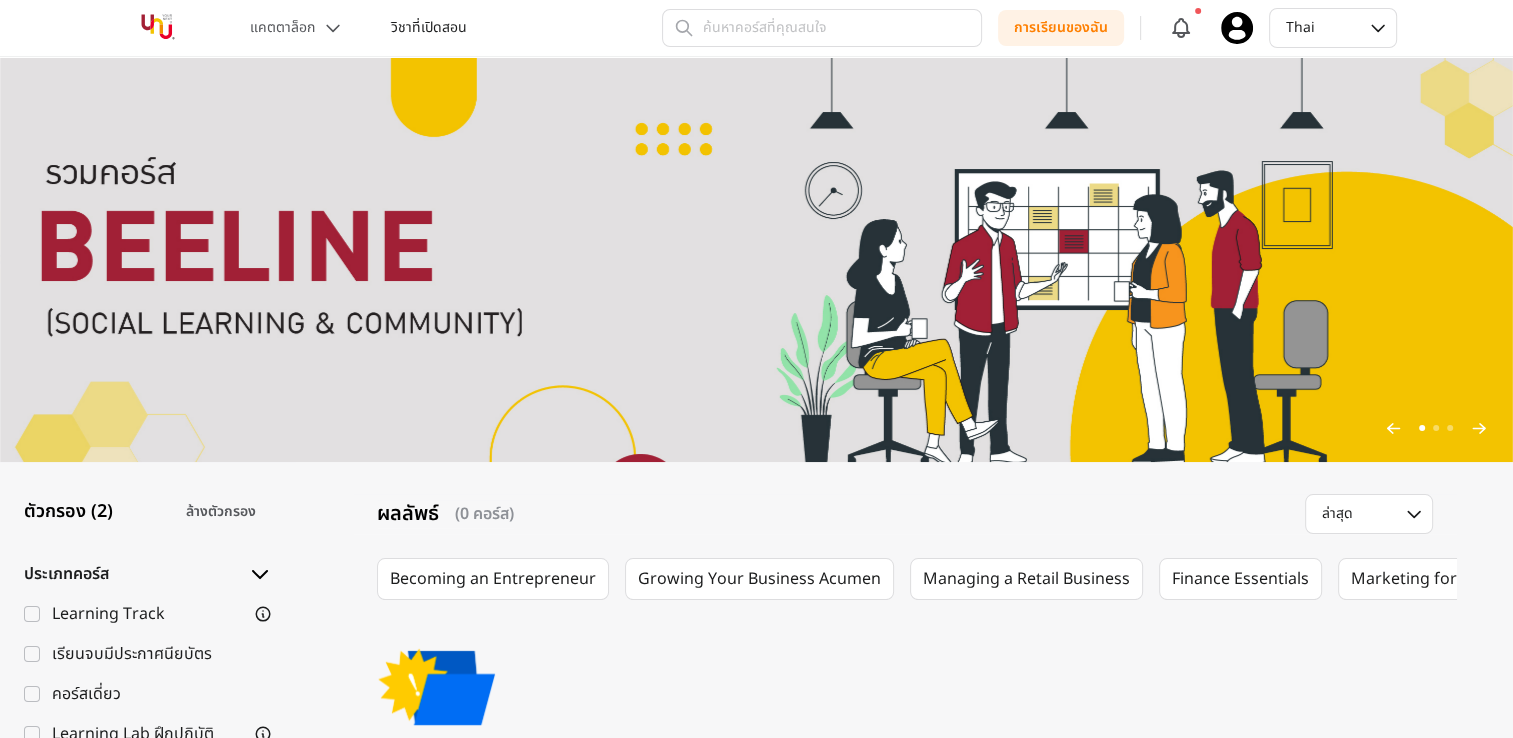 click on "วิชาที่เปิดสอน" at bounding box center [429, 28] 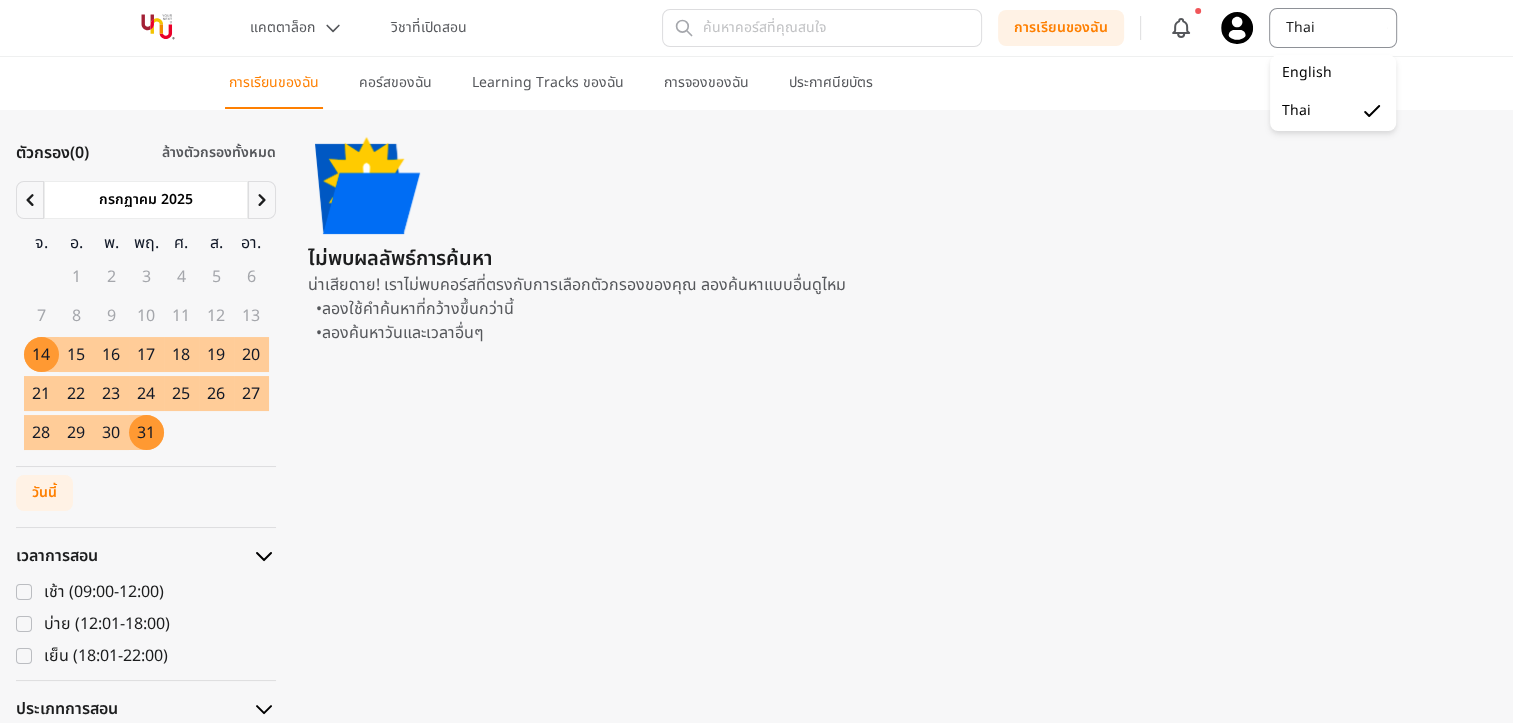 click on "Thai" at bounding box center [1324, 28] 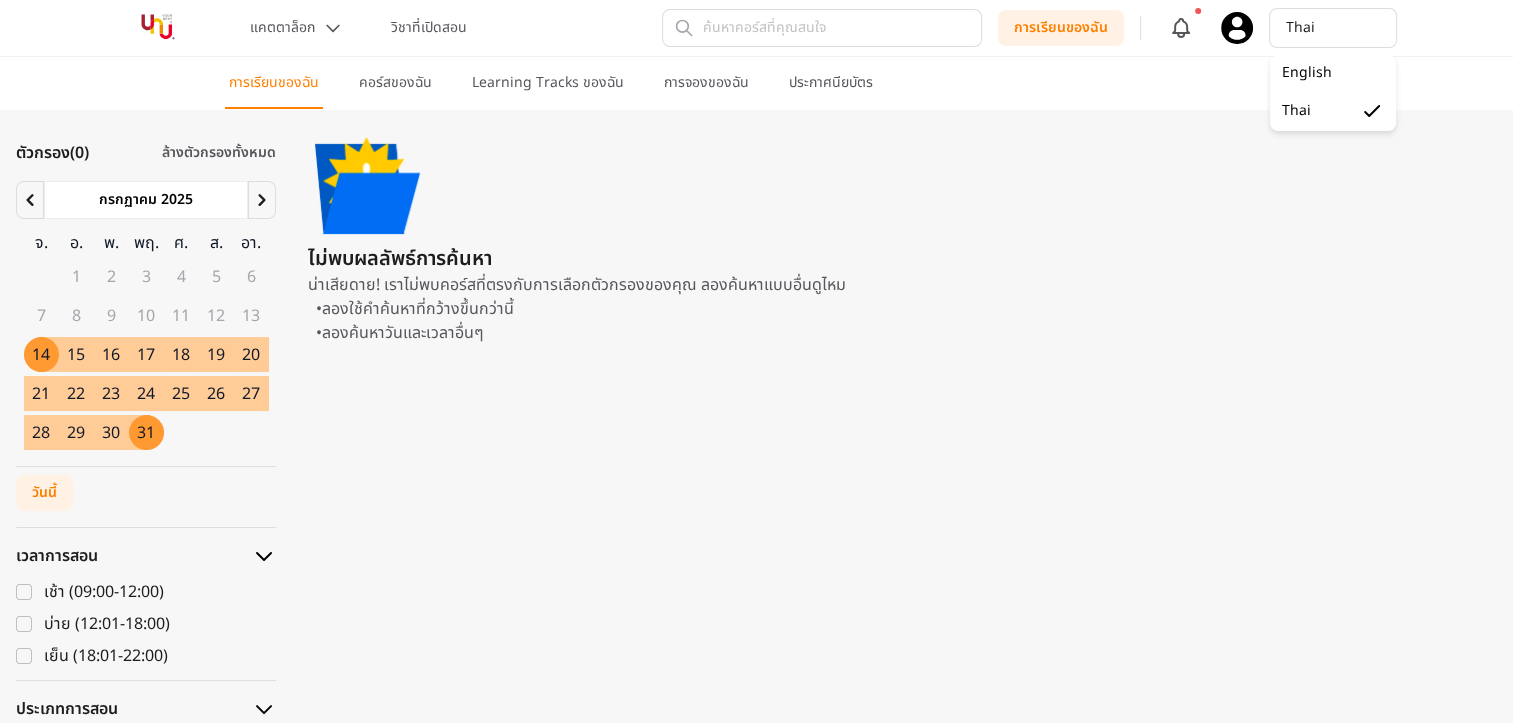 drag, startPoint x: 1042, startPoint y: 230, endPoint x: 1008, endPoint y: 220, distance: 35.44009 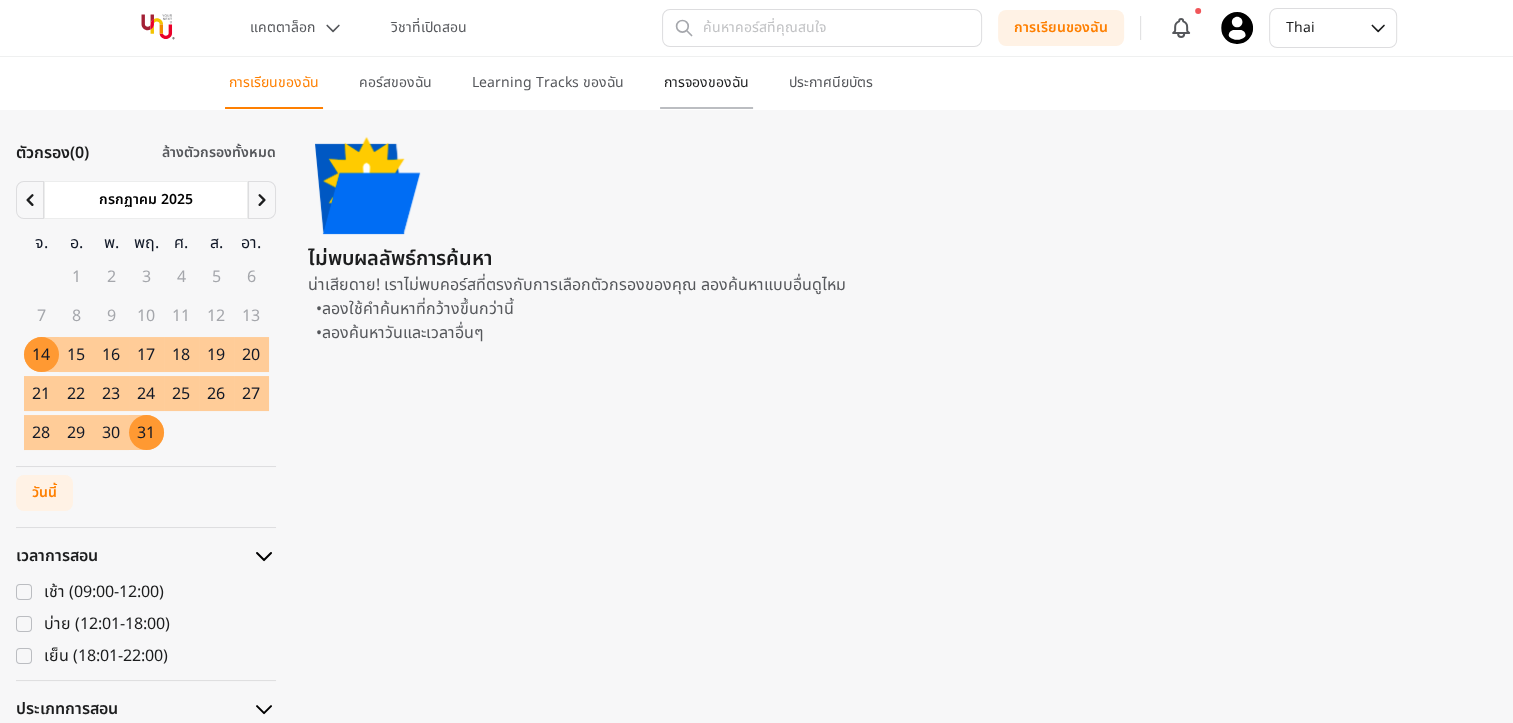 click on "การจองของฉัน" at bounding box center (706, 83) 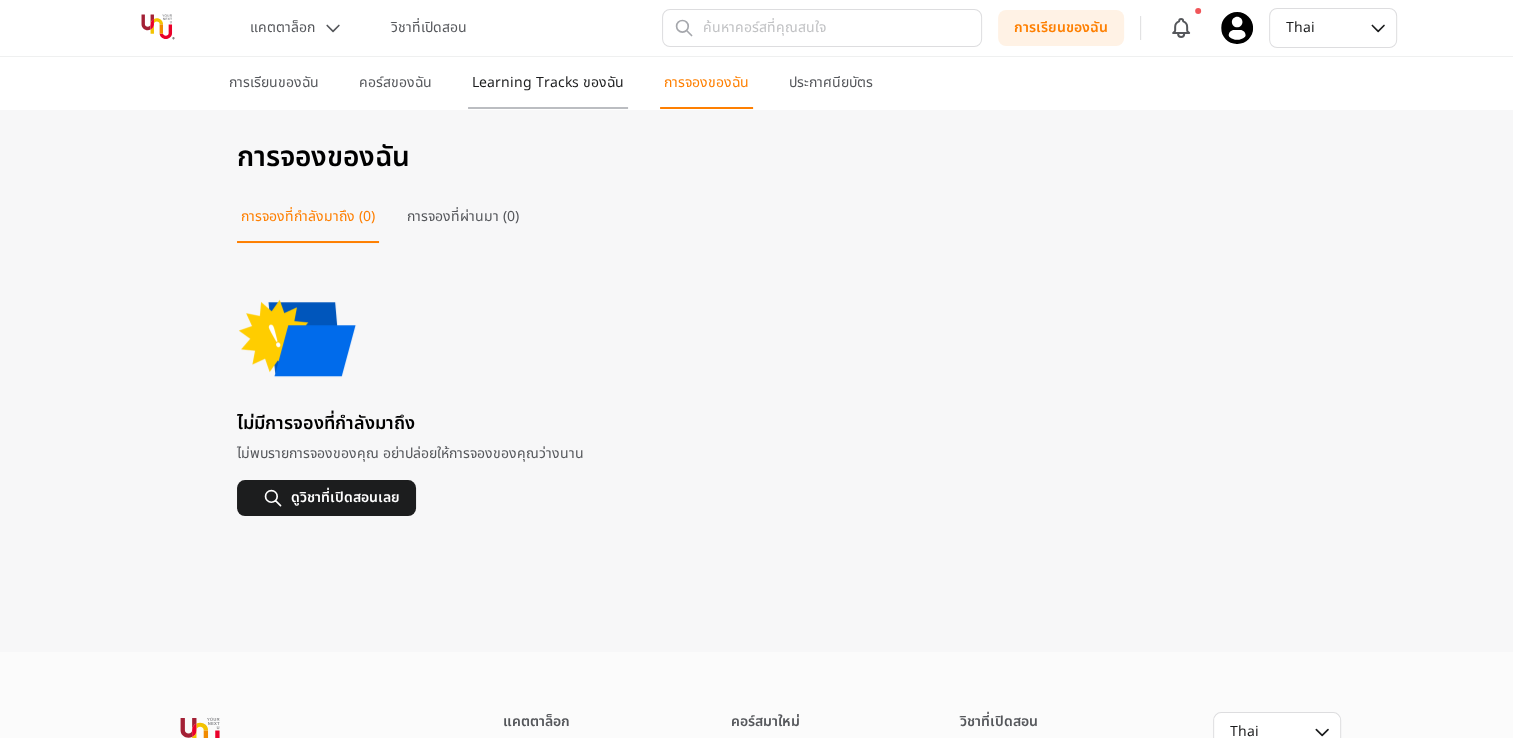 click on "Learning Tracks ของฉัน" at bounding box center (548, 91) 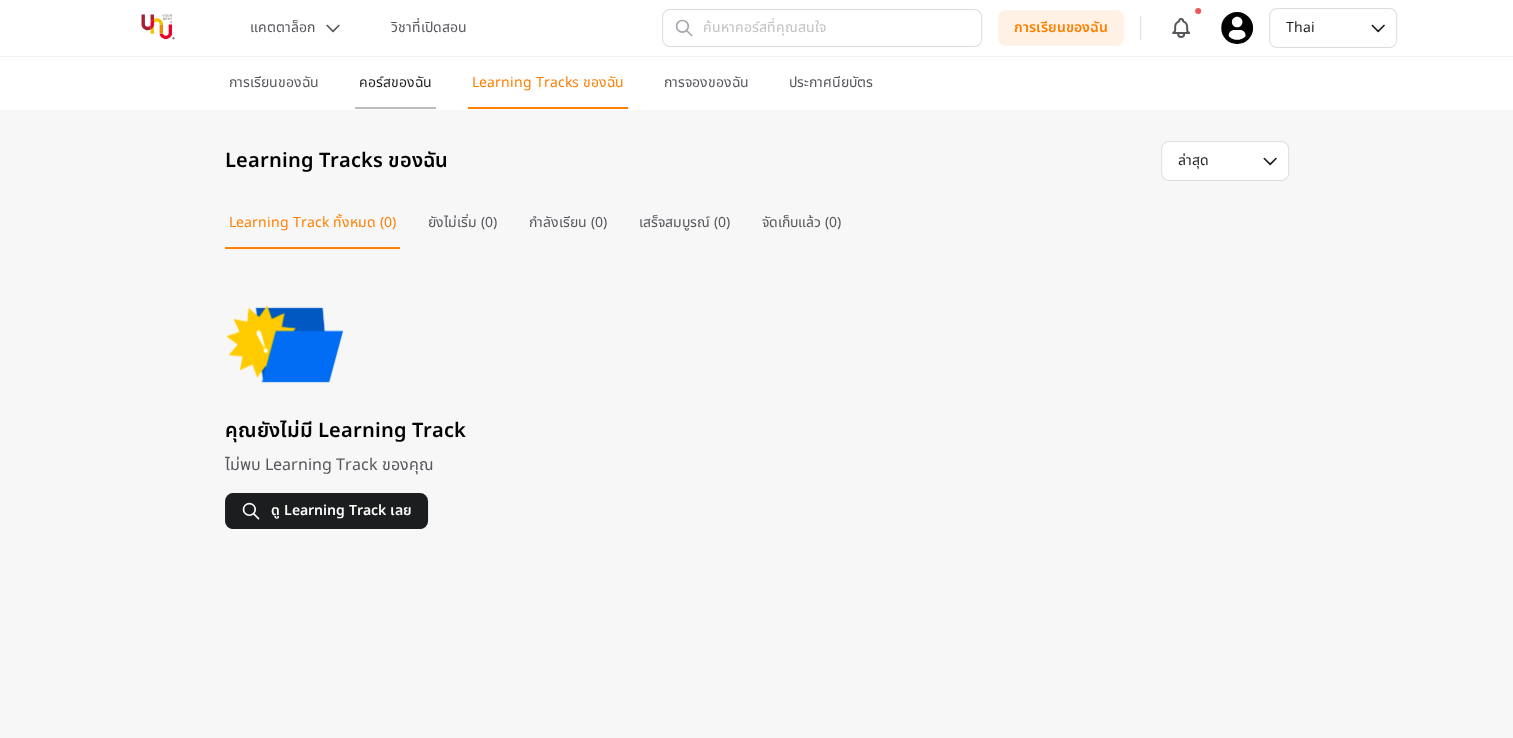 click on "คอร์สของฉัน" at bounding box center [395, 91] 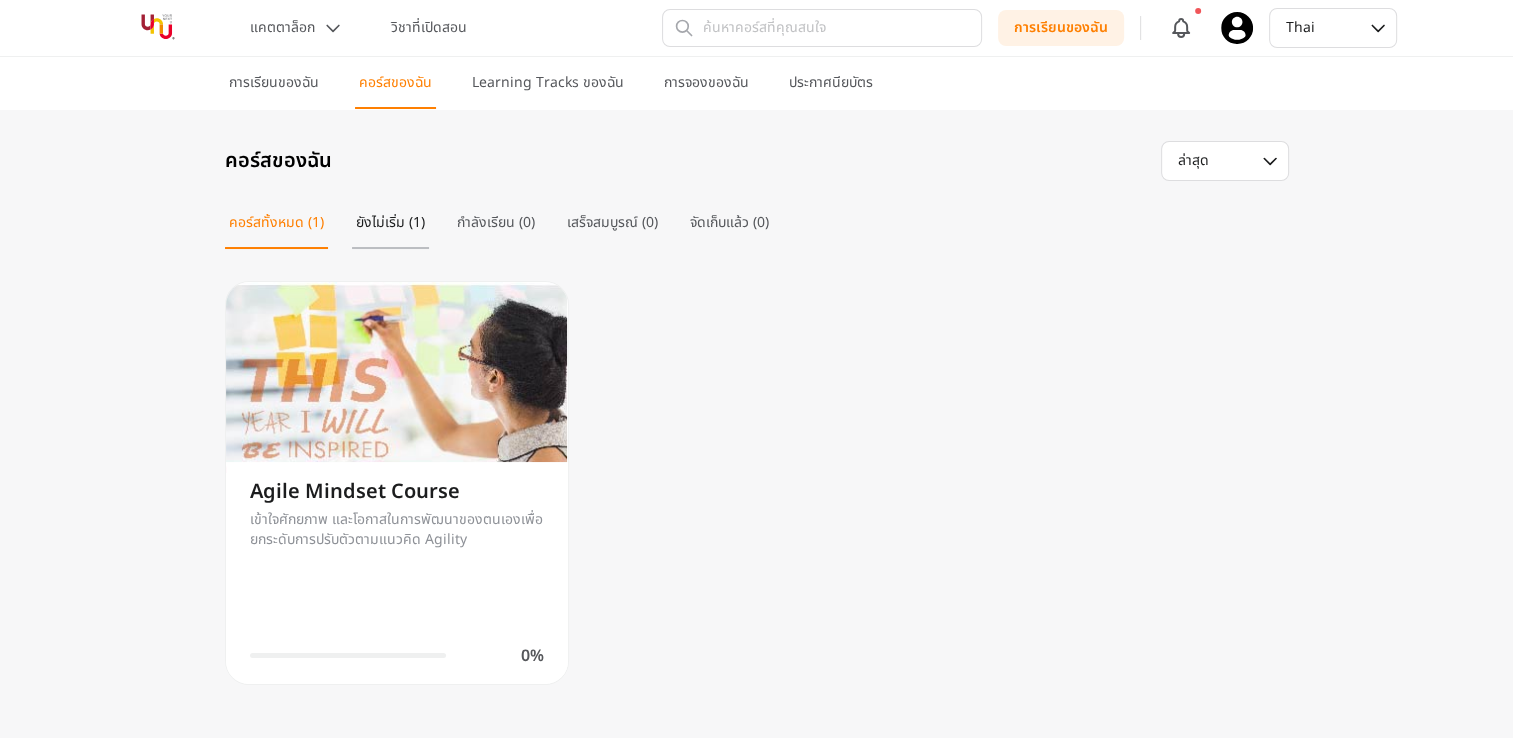 click on "ยังไม่เริ่ม (1)" at bounding box center [390, 223] 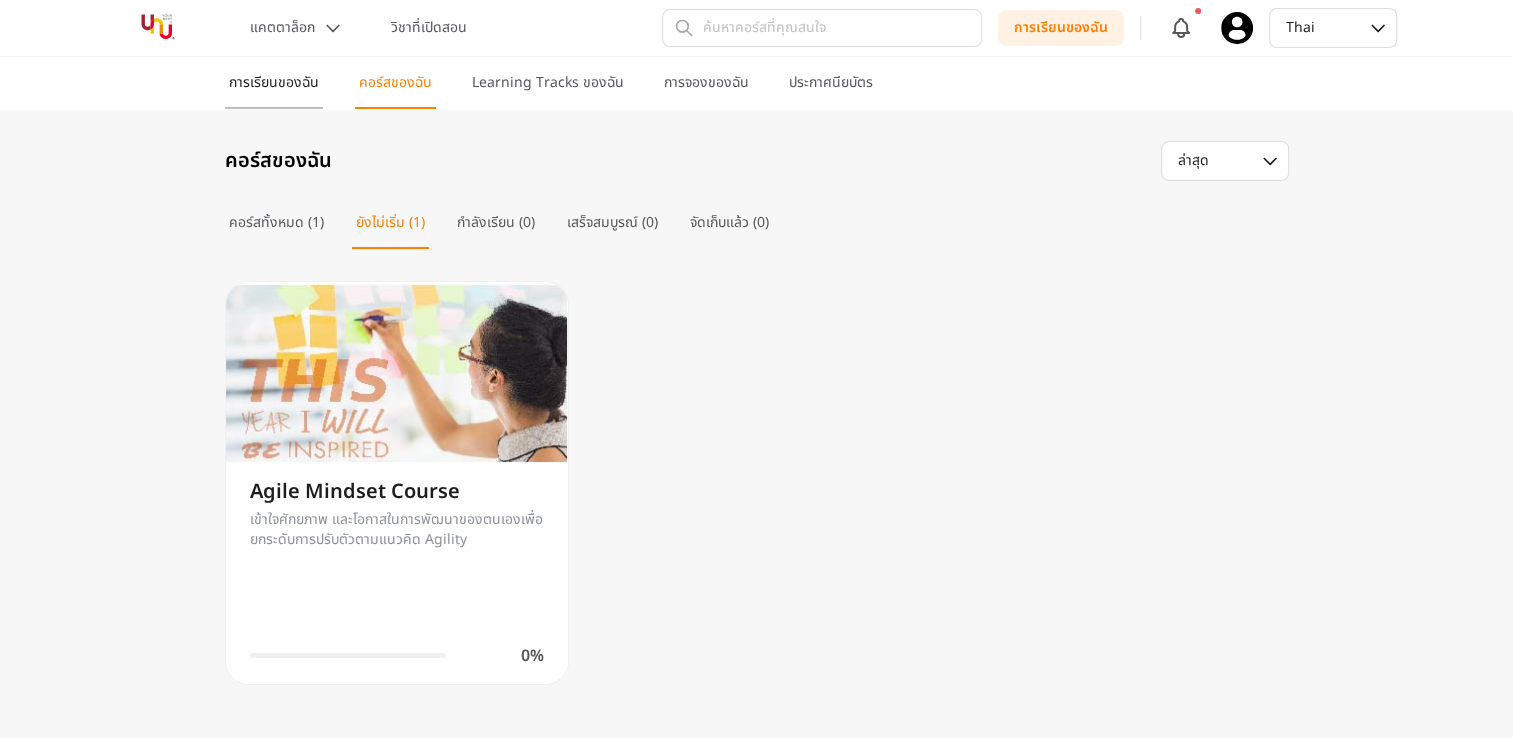 drag, startPoint x: 384, startPoint y: 230, endPoint x: 278, endPoint y: 86, distance: 178.80716 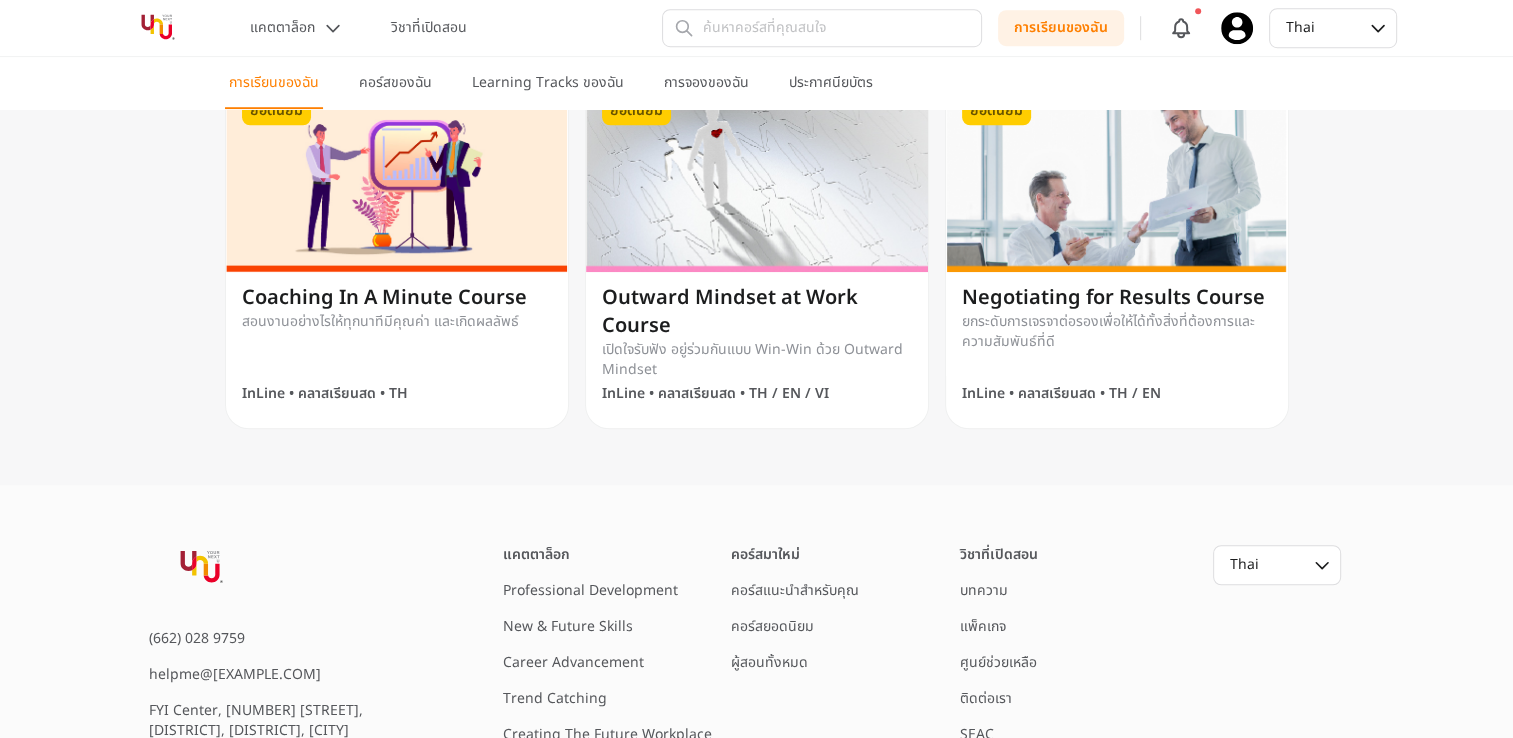 scroll, scrollTop: 1180, scrollLeft: 0, axis: vertical 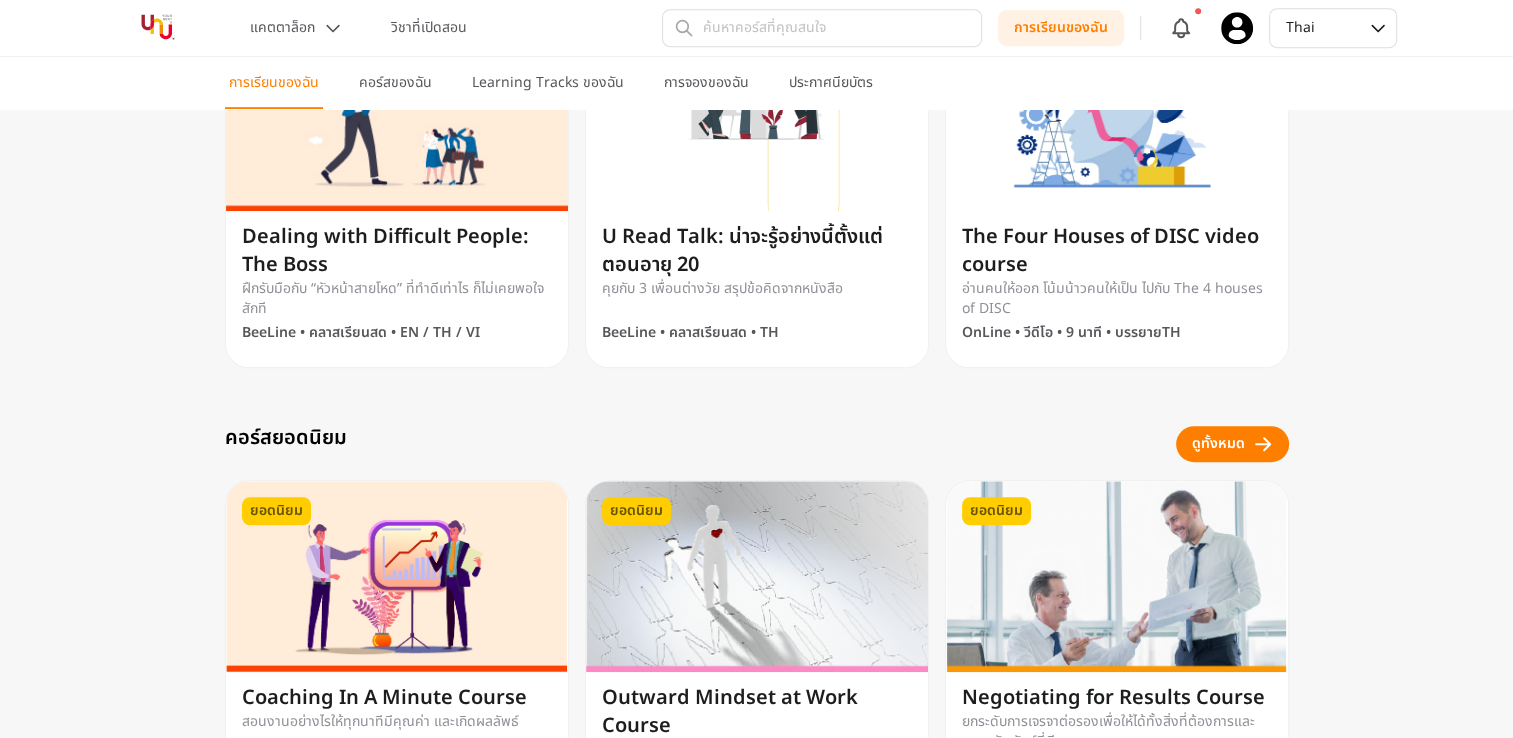 click 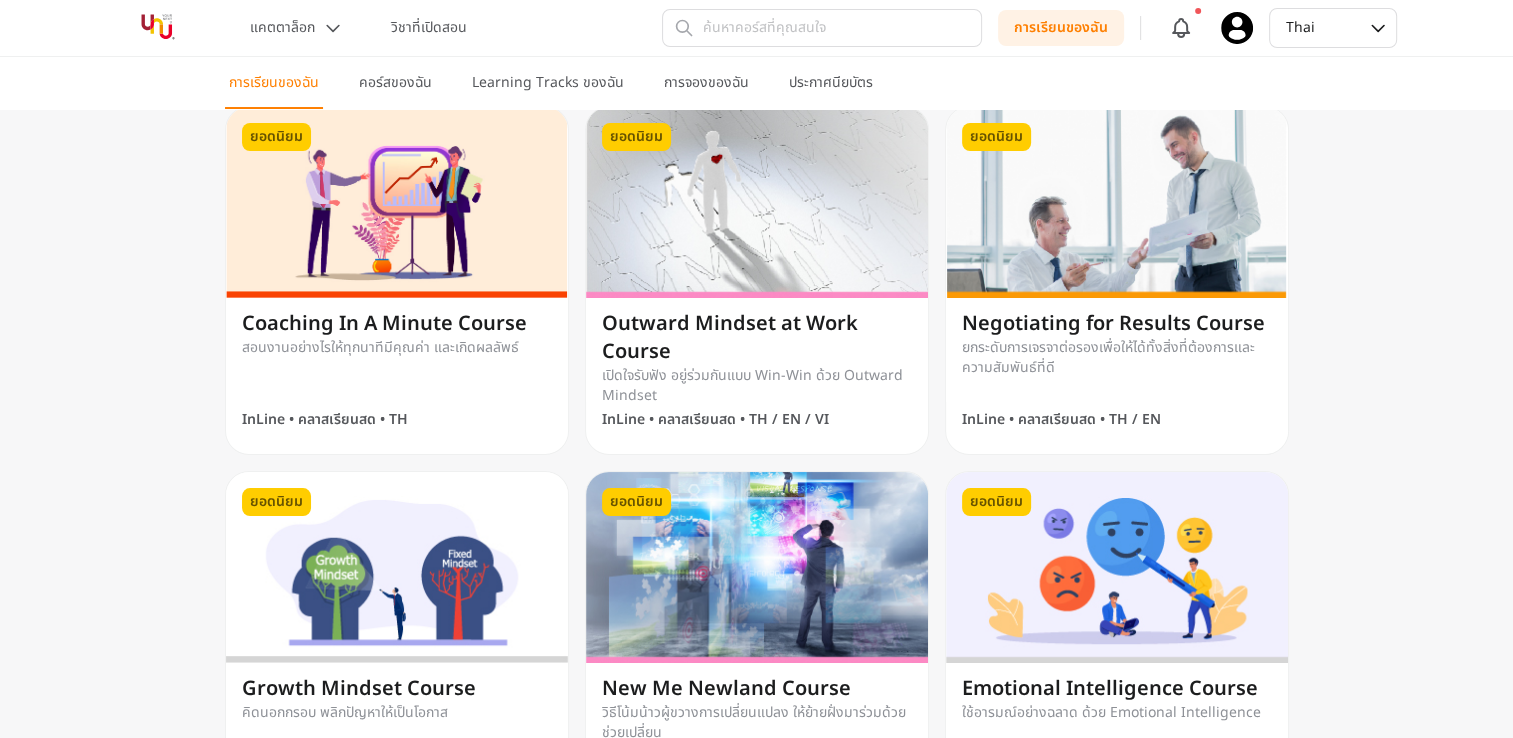scroll, scrollTop: 0, scrollLeft: 0, axis: both 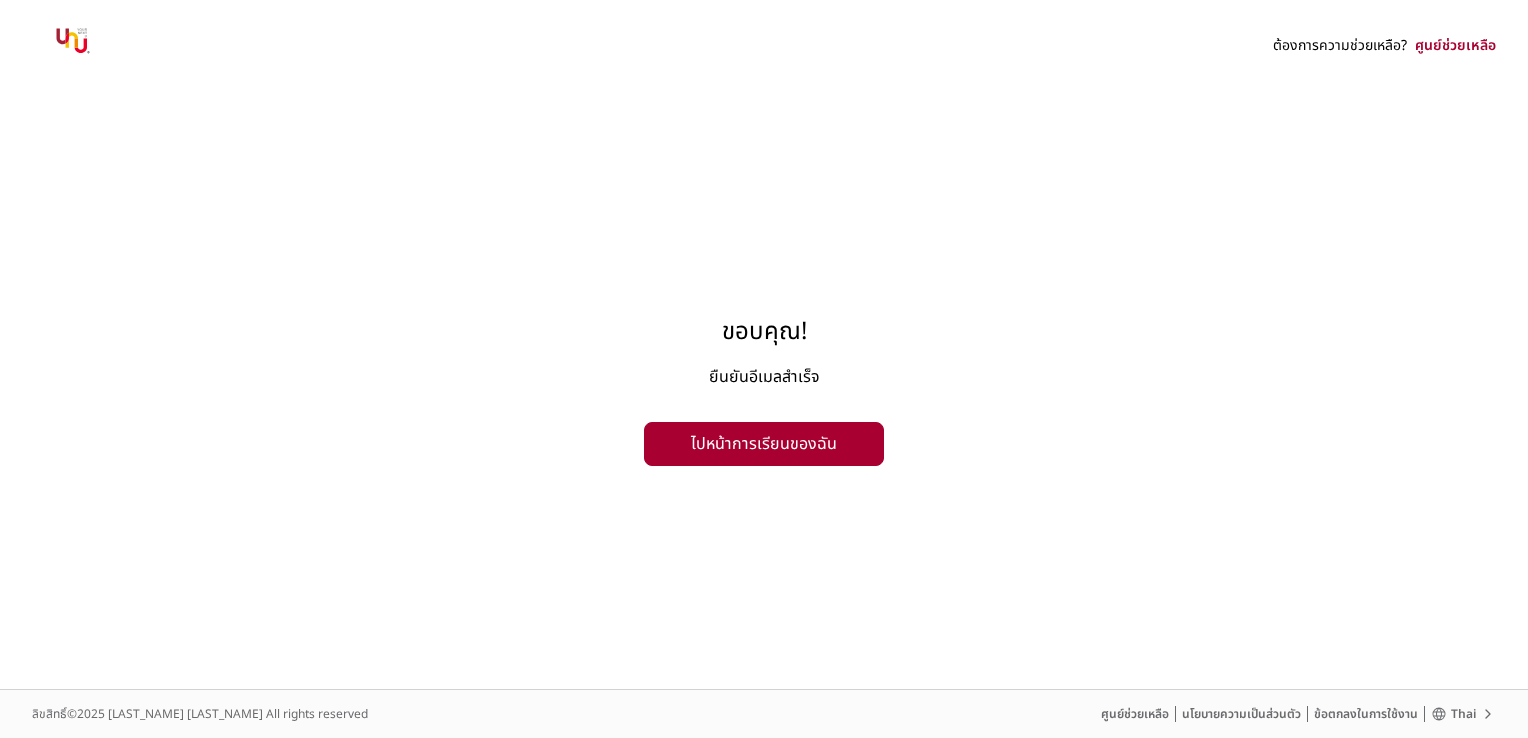click on "ไปหน้าการเรียนของฉัน" at bounding box center (764, 444) 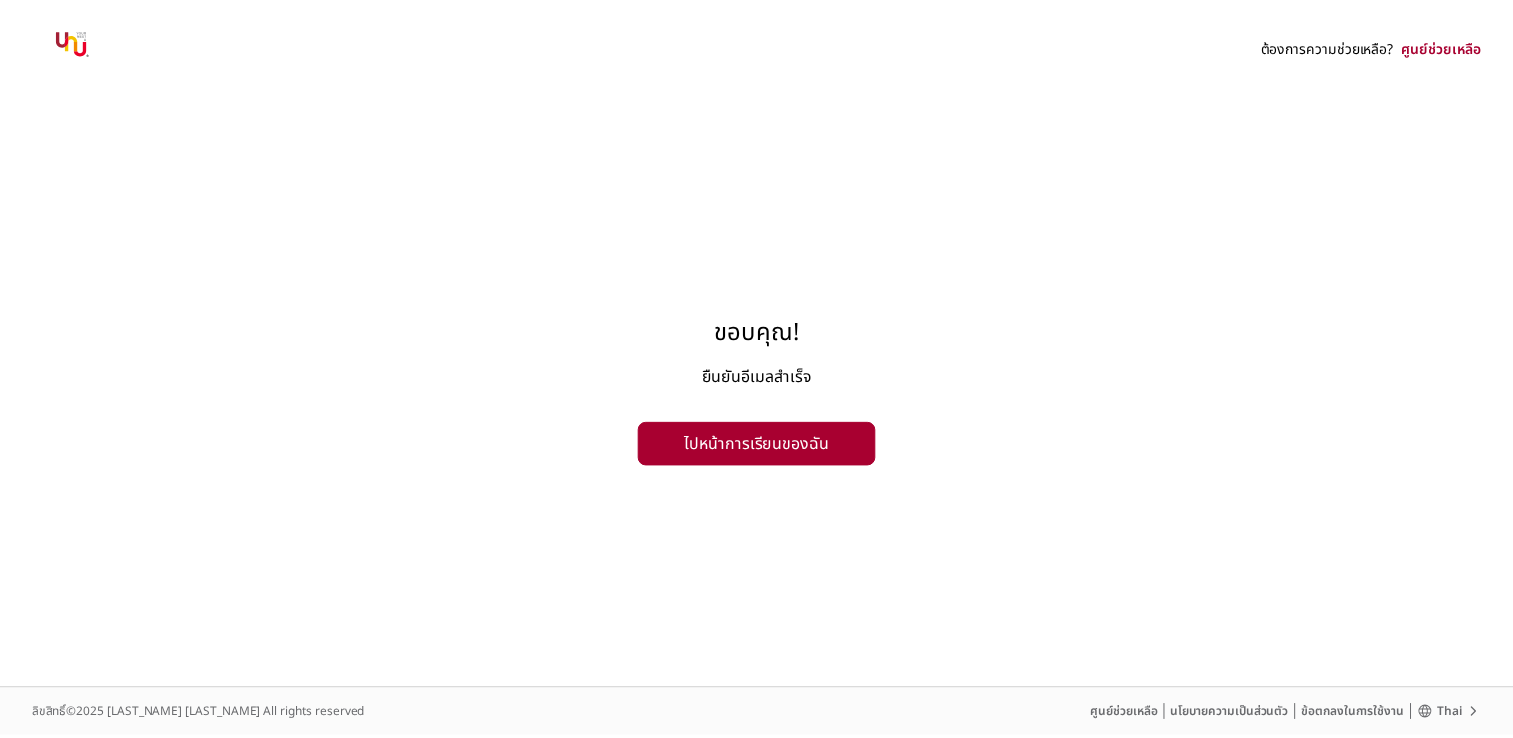 scroll, scrollTop: 0, scrollLeft: 0, axis: both 